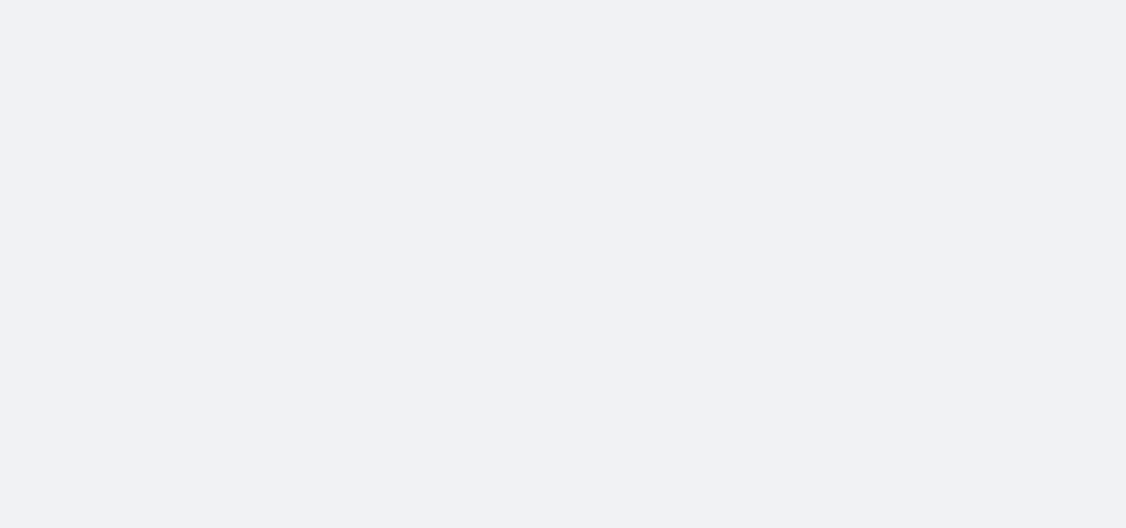 scroll, scrollTop: 0, scrollLeft: 0, axis: both 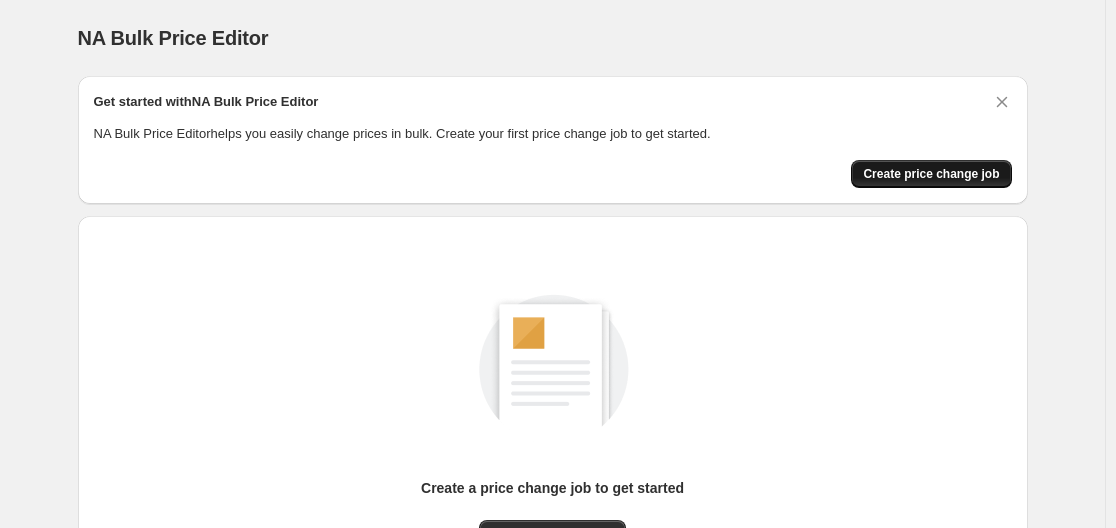 click on "Create price change job" at bounding box center (931, 174) 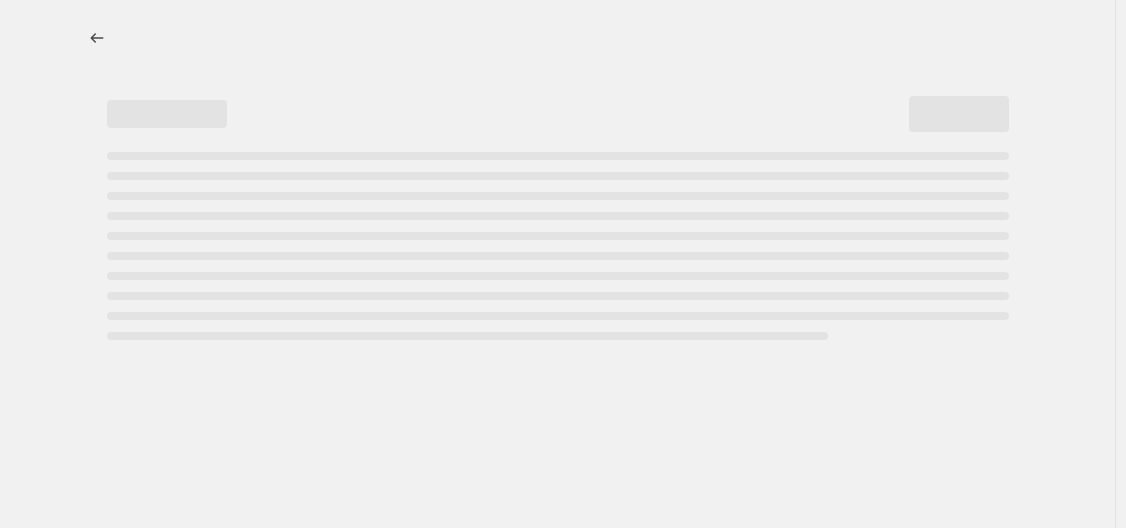 select on "percentage" 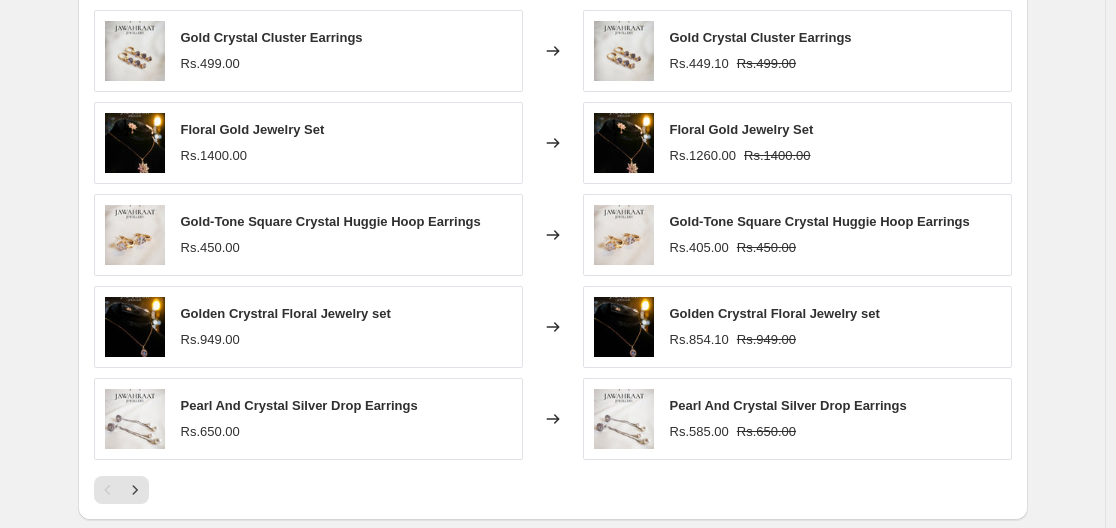 scroll, scrollTop: 1170, scrollLeft: 0, axis: vertical 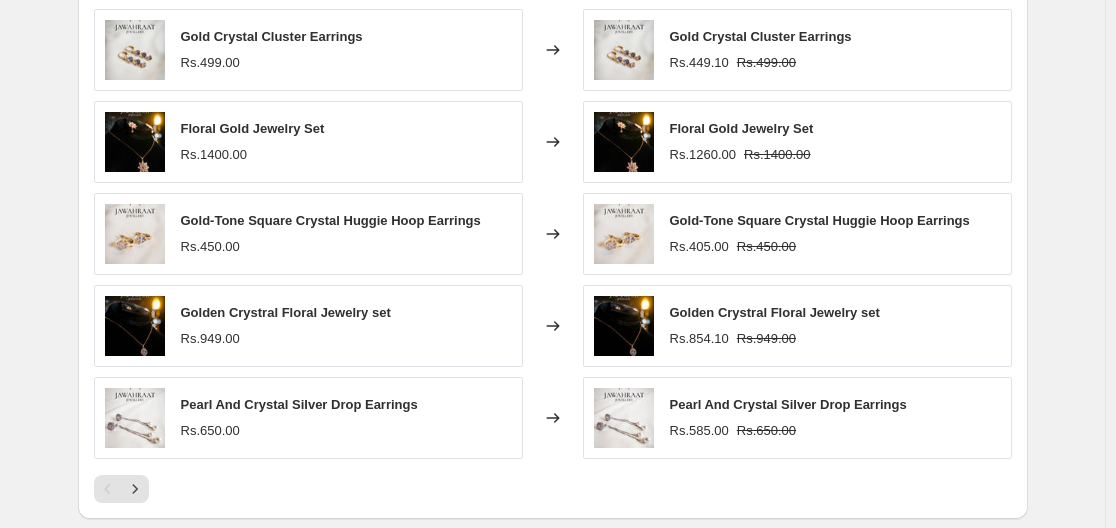 click on "Gold Crystal Cluster Earrings Rs.499.00" at bounding box center (308, 50) 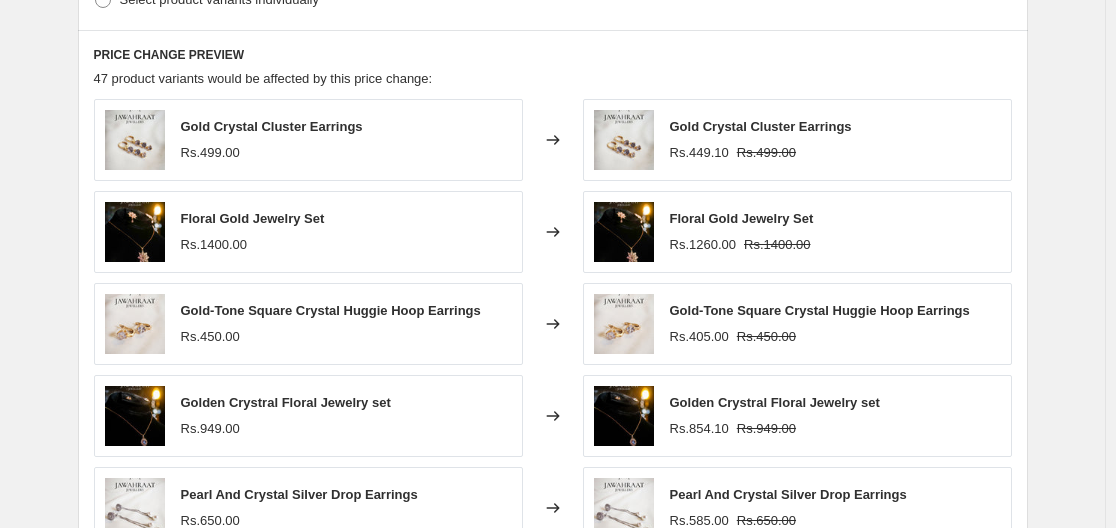 drag, startPoint x: 458, startPoint y: 67, endPoint x: 405, endPoint y: 88, distance: 57.00877 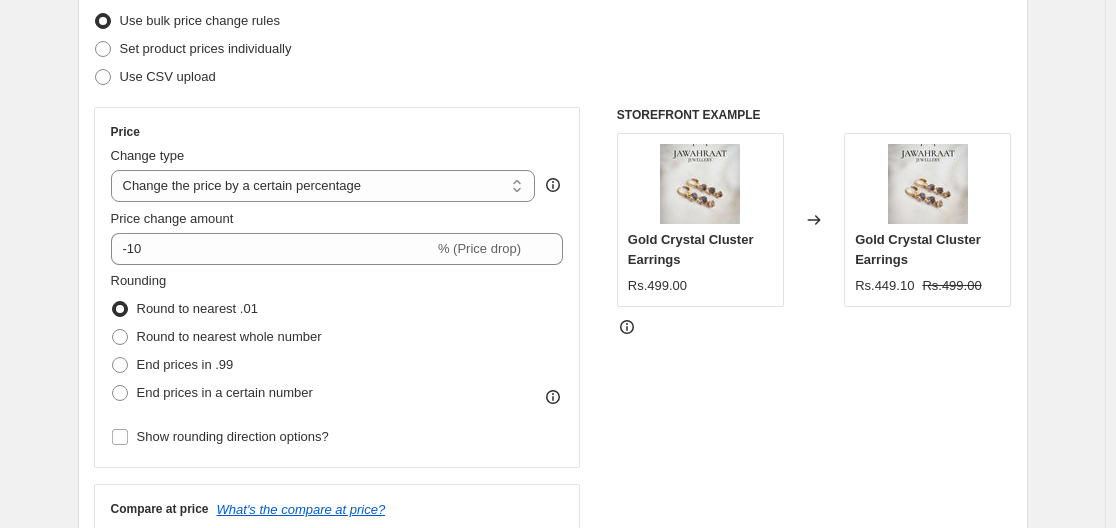 scroll, scrollTop: 262, scrollLeft: 0, axis: vertical 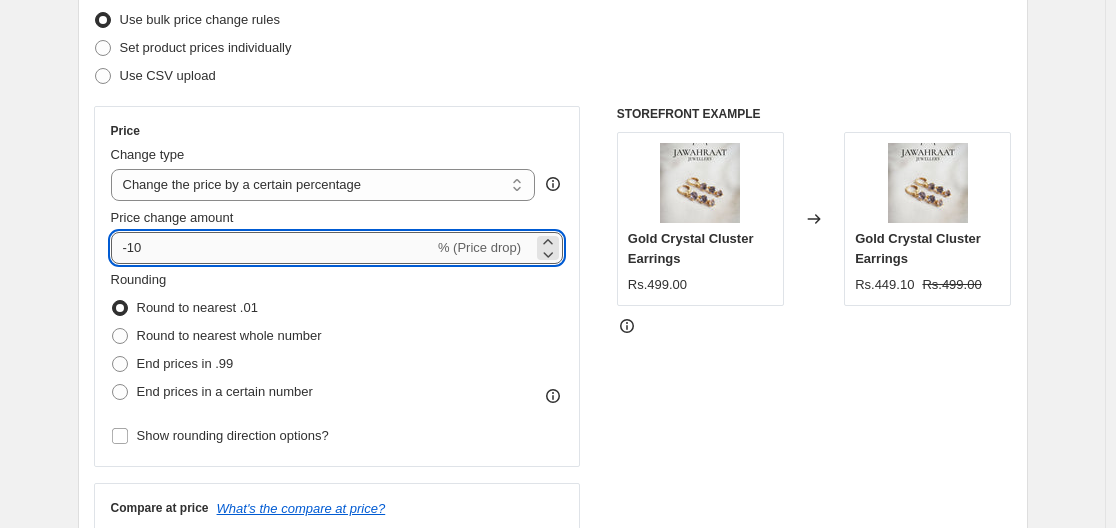 click on "-10" at bounding box center [272, 248] 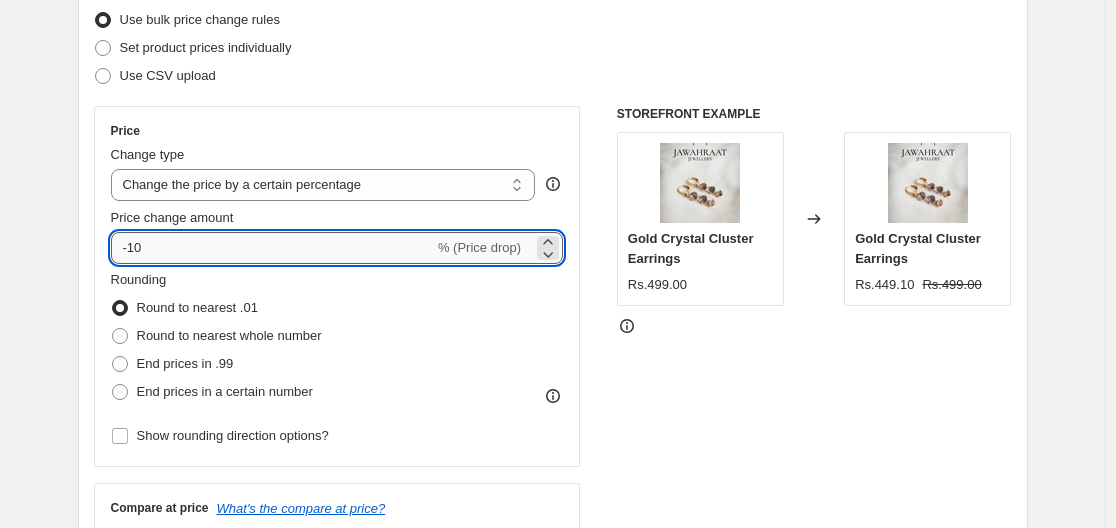 type on "-1" 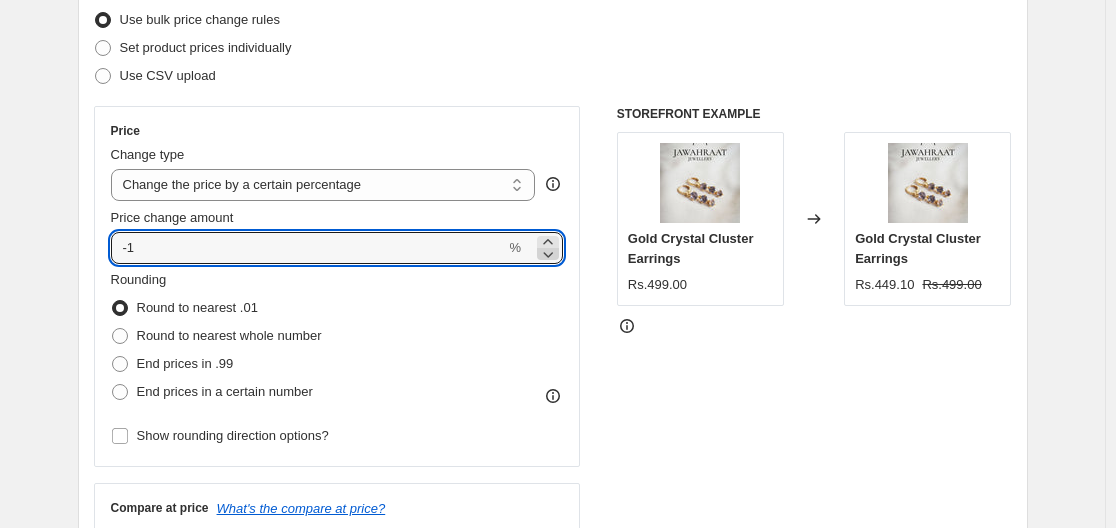 click 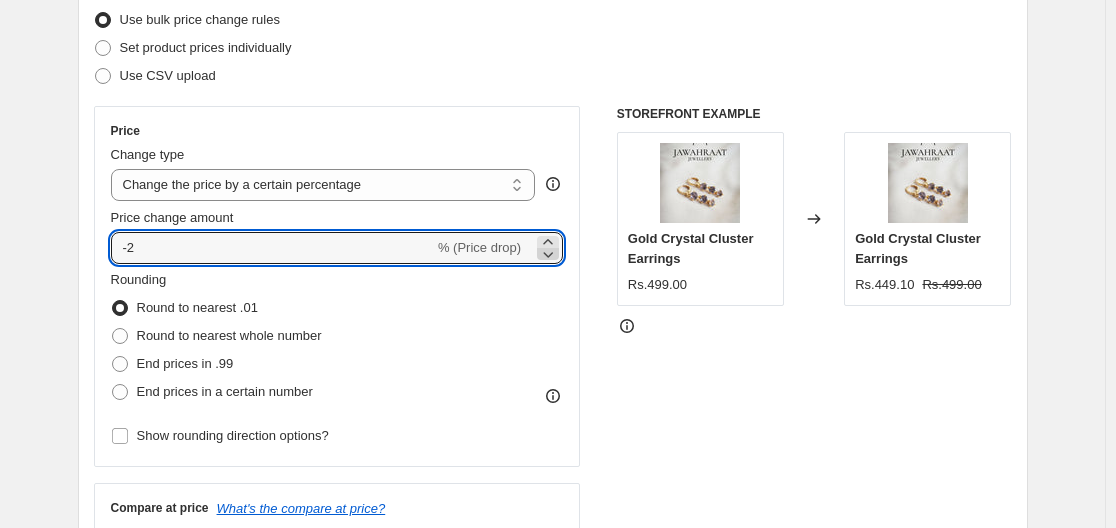 click 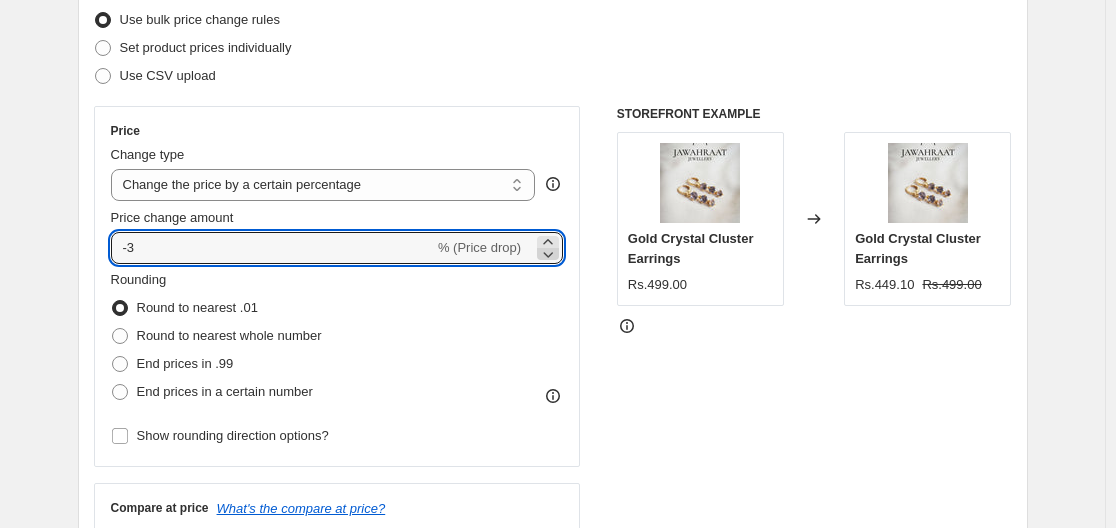 click 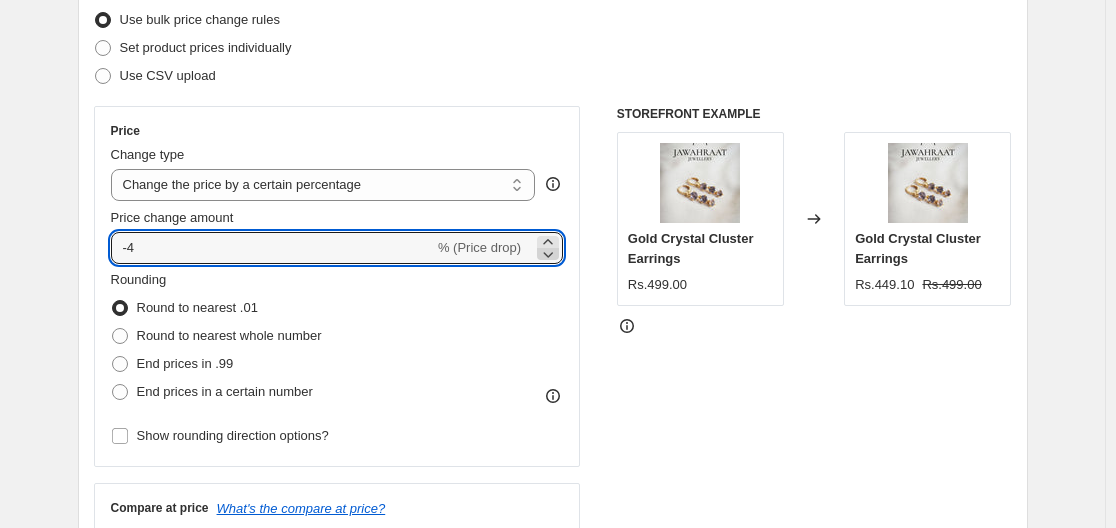 click 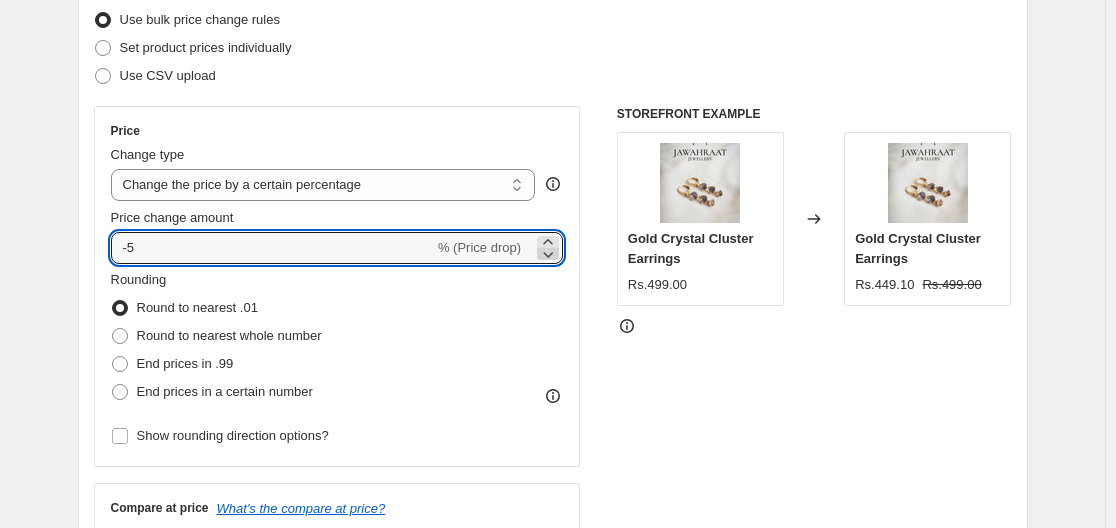click 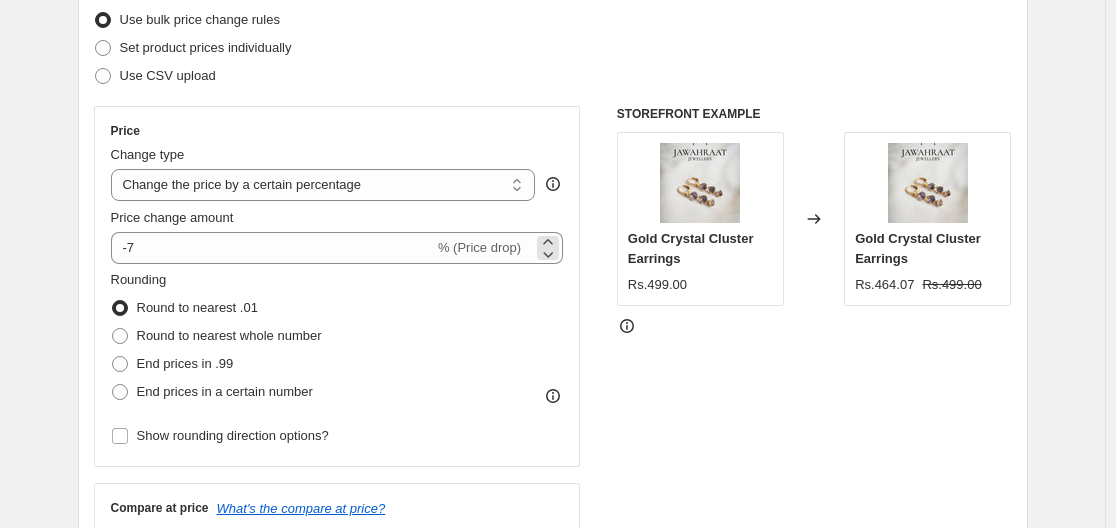click on "% (Price drop)" at bounding box center [479, 247] 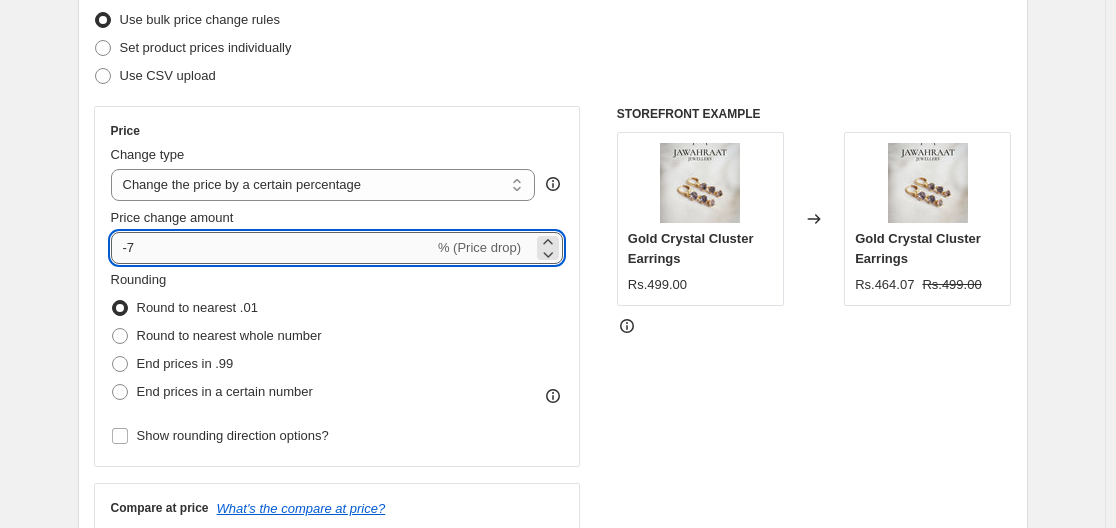 click on "-7" at bounding box center [272, 248] 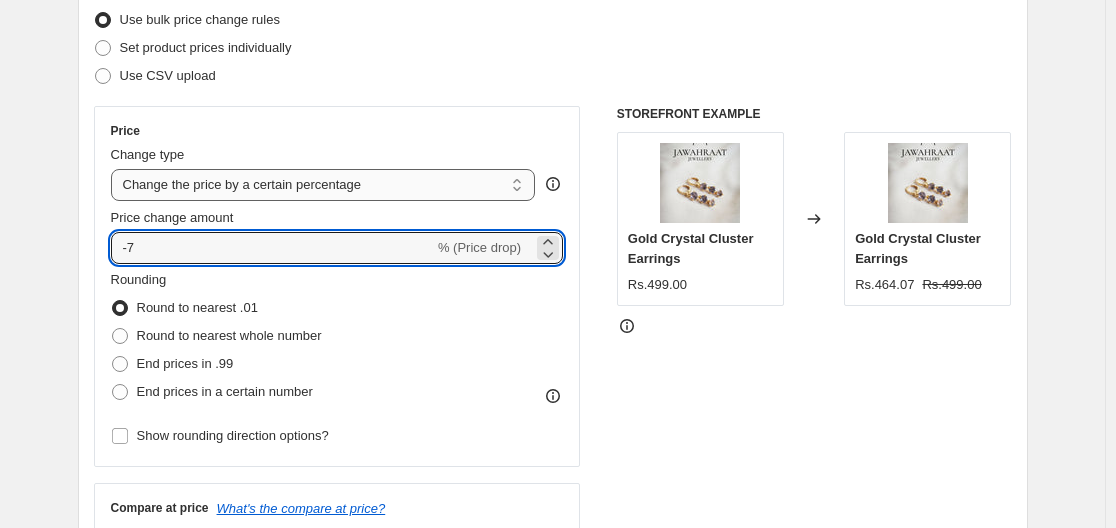 click on "Change the price to a certain amount Change the price by a certain amount Change the price by a certain percentage Change the price to the current compare at price (price before sale) Change the price by a certain amount relative to the compare at price Change the price by a certain percentage relative to the compare at price Don't change the price Change the price by a certain percentage relative to the cost per item Change price to certain cost margin" at bounding box center [323, 185] 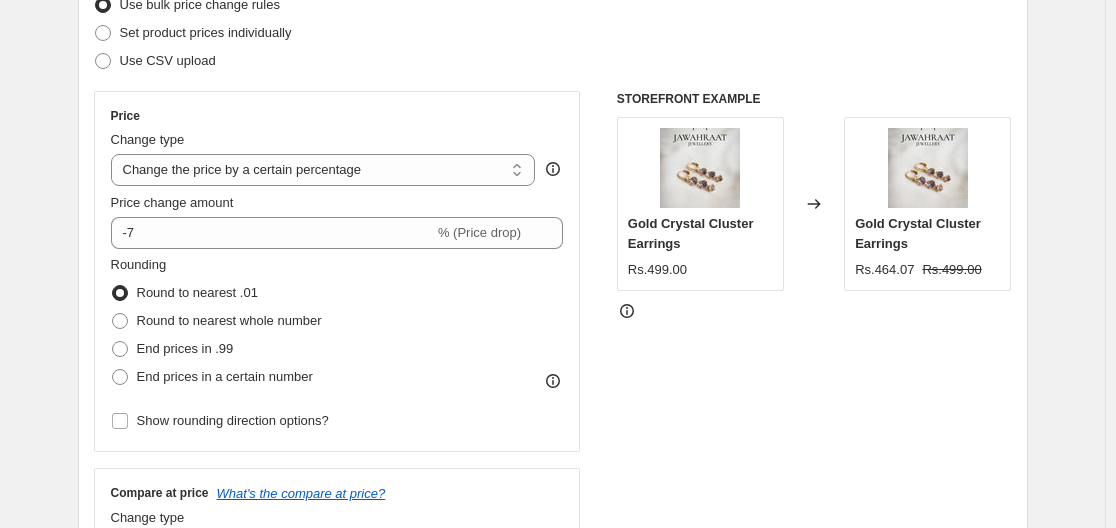 scroll, scrollTop: 269, scrollLeft: 0, axis: vertical 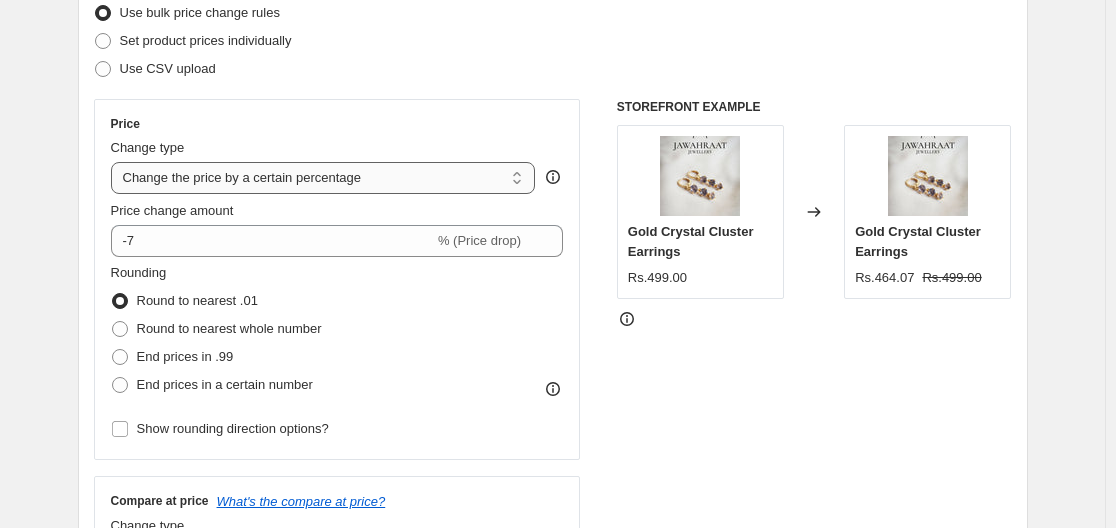 click on "Change the price to a certain amount Change the price by a certain amount Change the price by a certain percentage Change the price to the current compare at price (price before sale) Change the price by a certain amount relative to the compare at price Change the price by a certain percentage relative to the compare at price Don't change the price Change the price by a certain percentage relative to the cost per item Change price to certain cost margin" at bounding box center [323, 178] 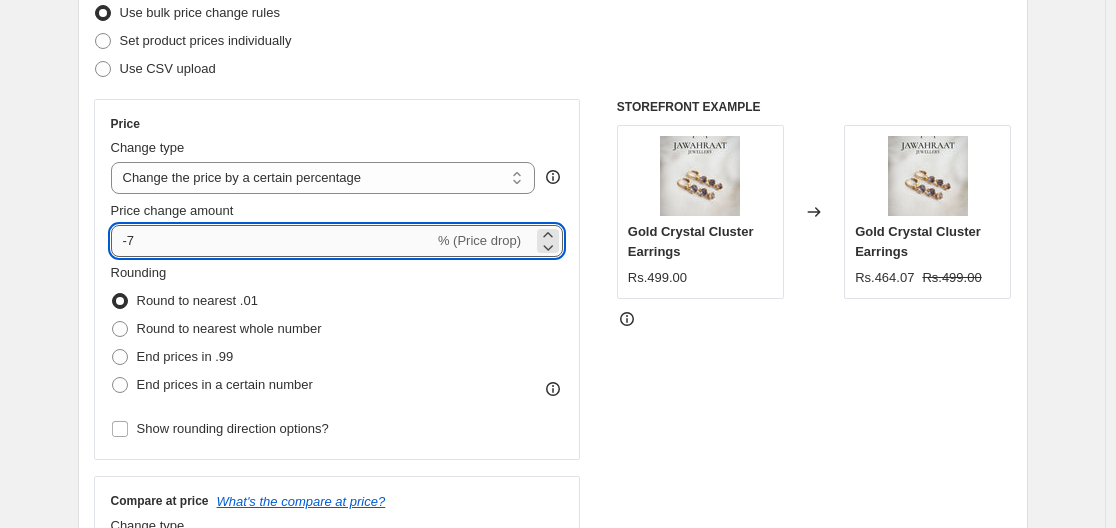 click on "-7" at bounding box center (272, 241) 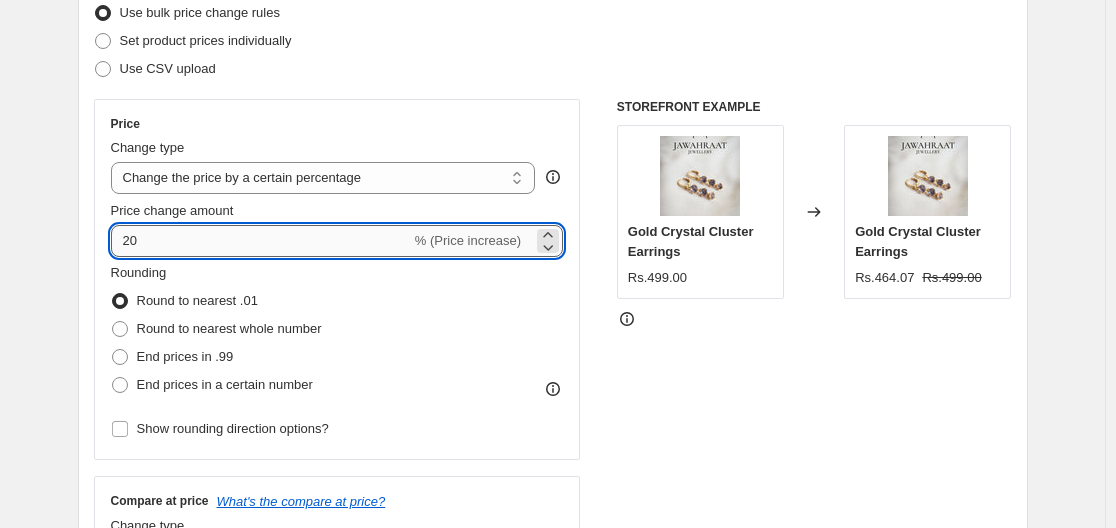 type on "2" 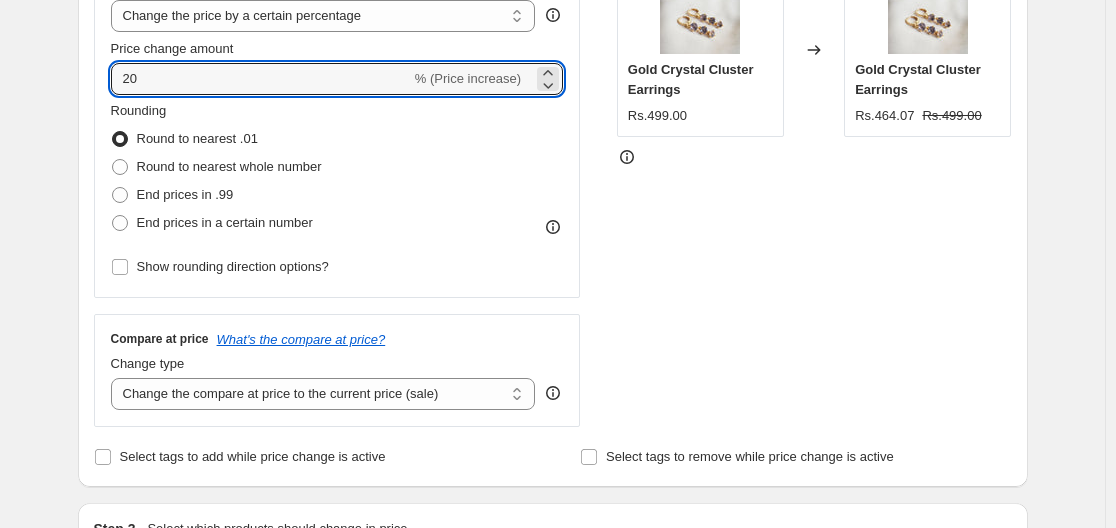 scroll, scrollTop: 430, scrollLeft: 0, axis: vertical 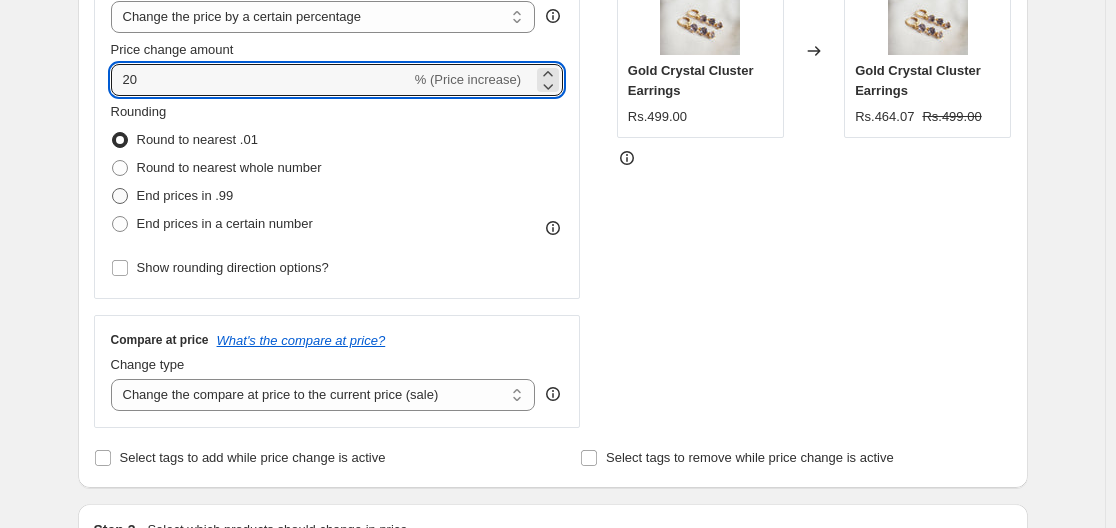 type on "20" 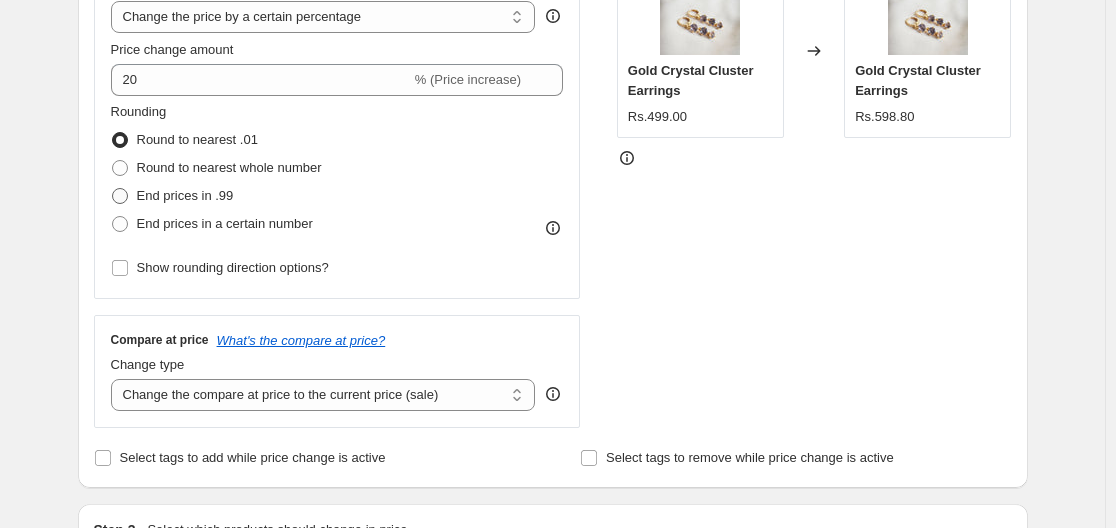 click on "End prices in .99" at bounding box center [185, 195] 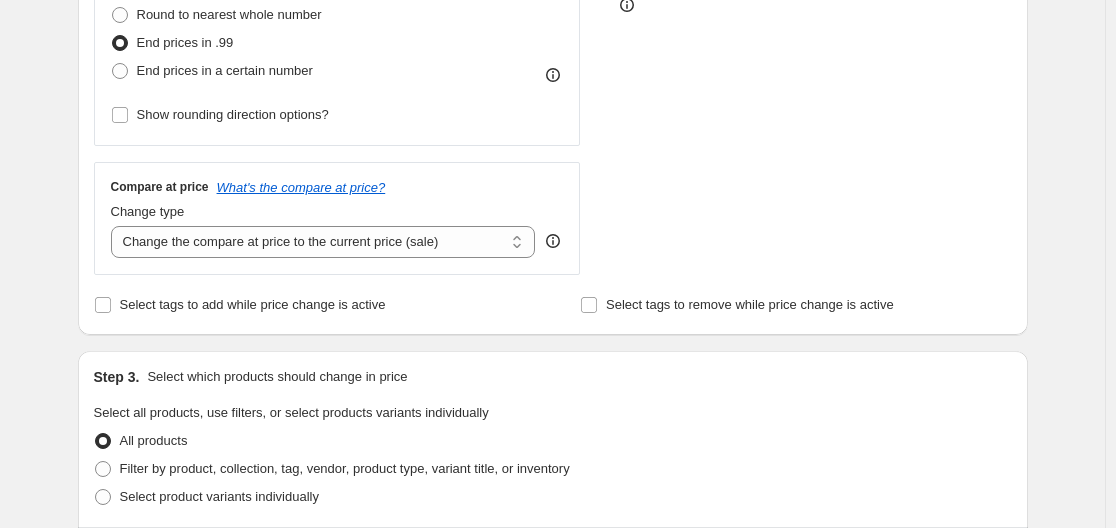scroll, scrollTop: 584, scrollLeft: 0, axis: vertical 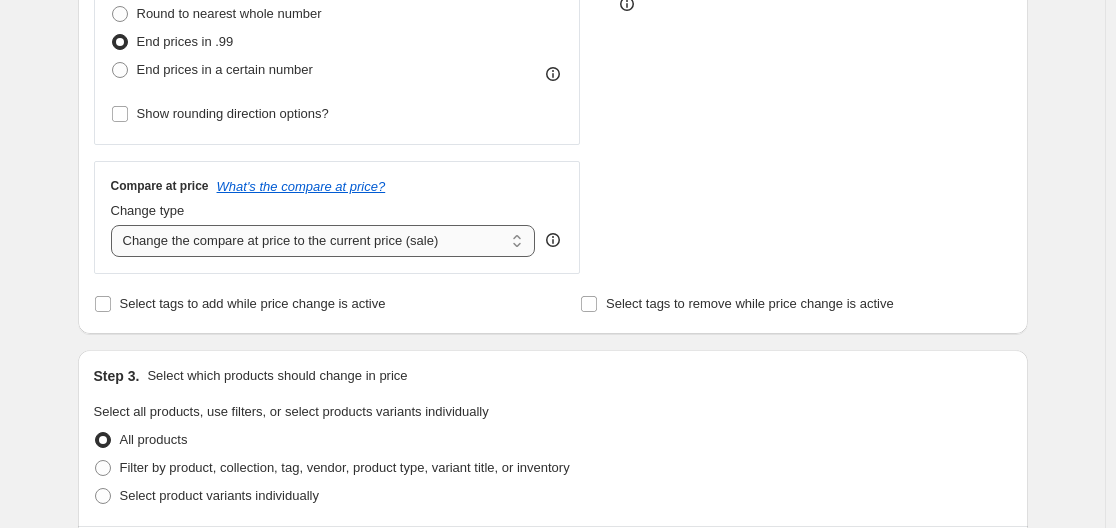 click on "Change the compare at price to the current price (sale) Change the compare at price to a certain amount Change the compare at price by a certain amount Change the compare at price by a certain percentage Change the compare at price by a certain amount relative to the actual price Change the compare at price by a certain percentage relative to the actual price Don't change the compare at price Remove the compare at price" at bounding box center (323, 241) 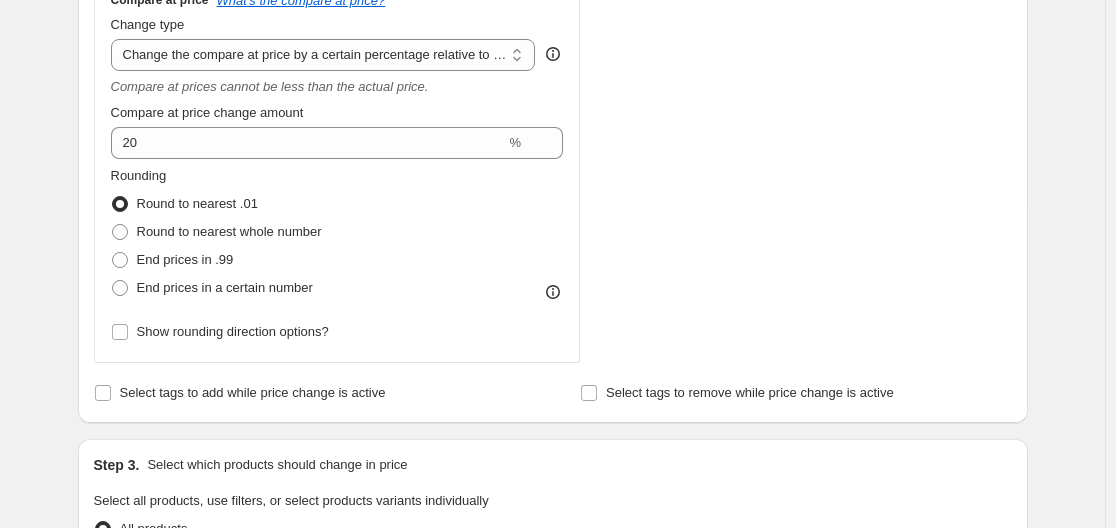 scroll, scrollTop: 802, scrollLeft: 0, axis: vertical 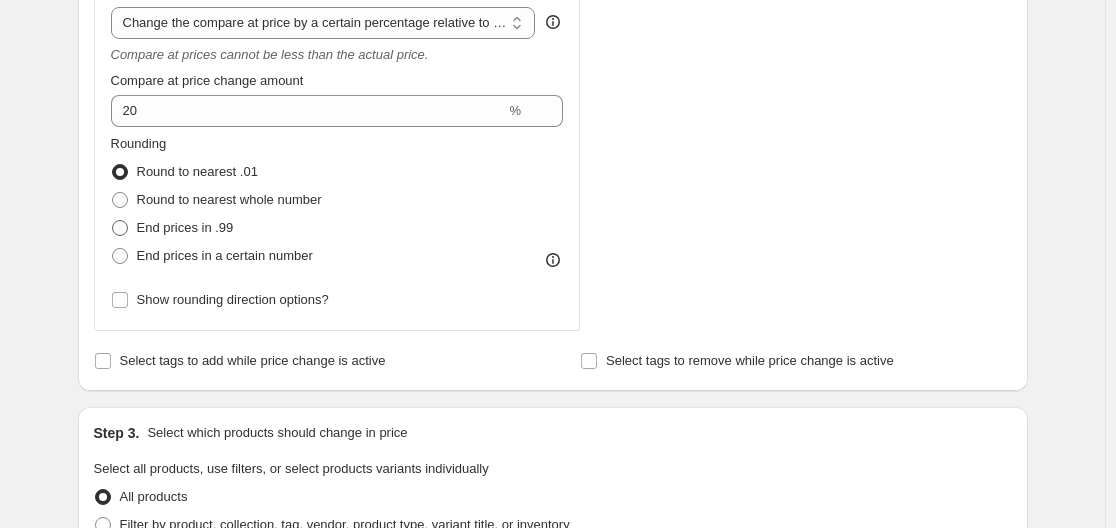 click at bounding box center [120, 228] 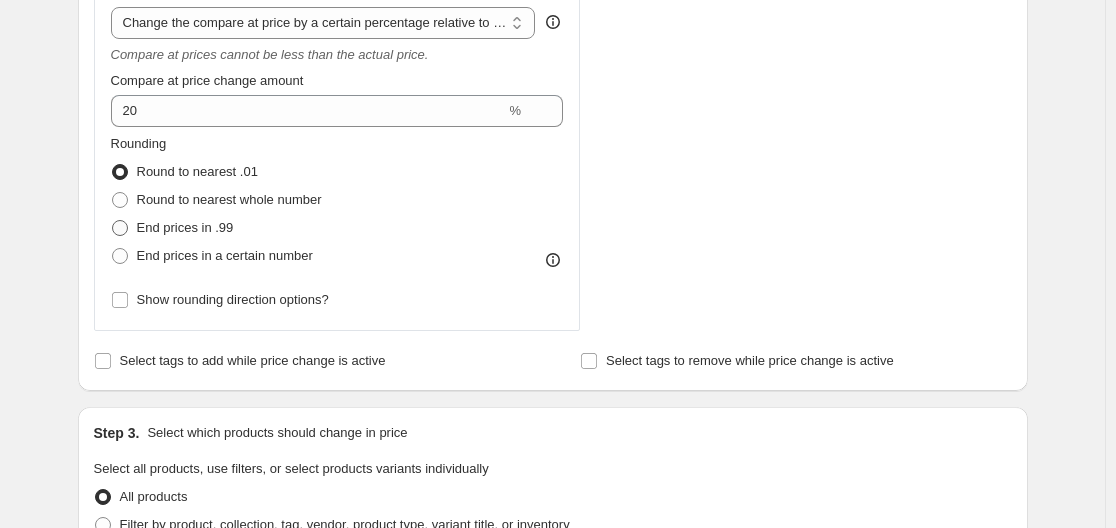 radio on "true" 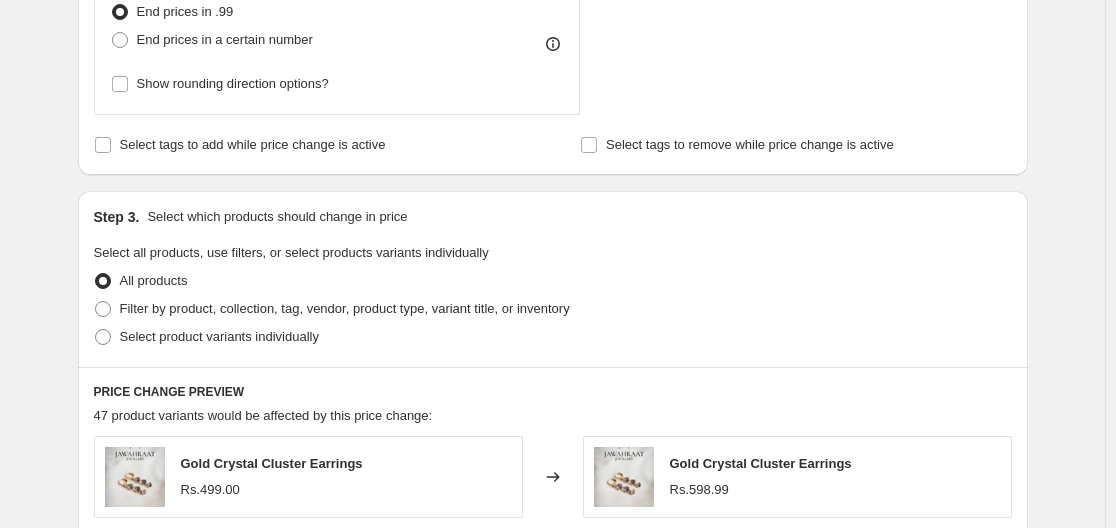 scroll, scrollTop: 1019, scrollLeft: 0, axis: vertical 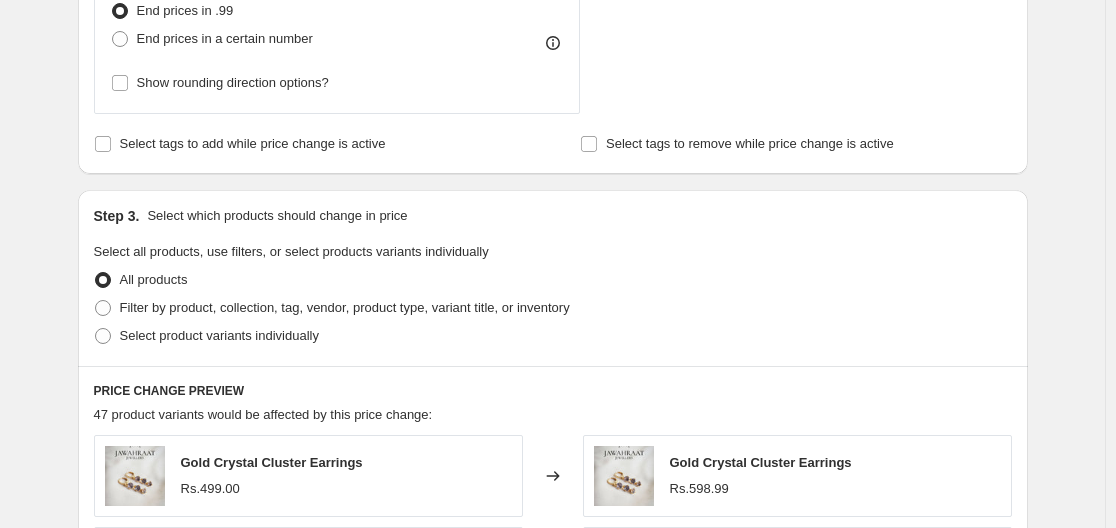 click on "All products" at bounding box center [154, 279] 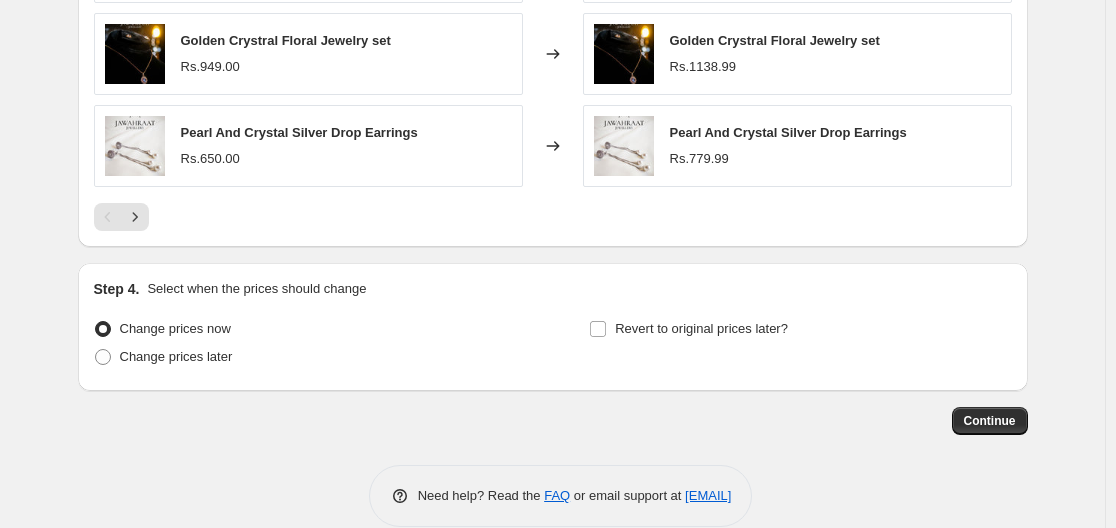 scroll, scrollTop: 1747, scrollLeft: 0, axis: vertical 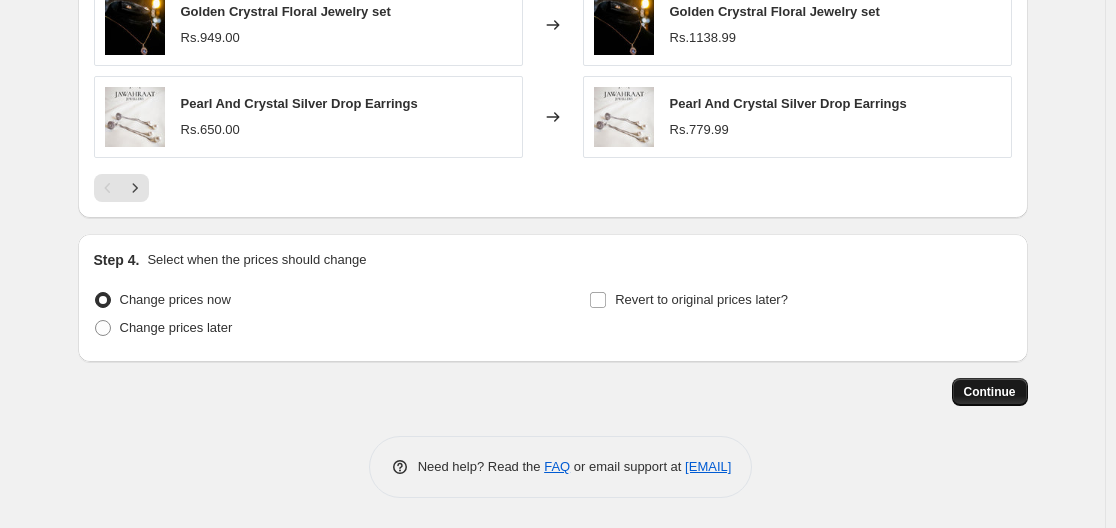 click on "Continue" at bounding box center (990, 392) 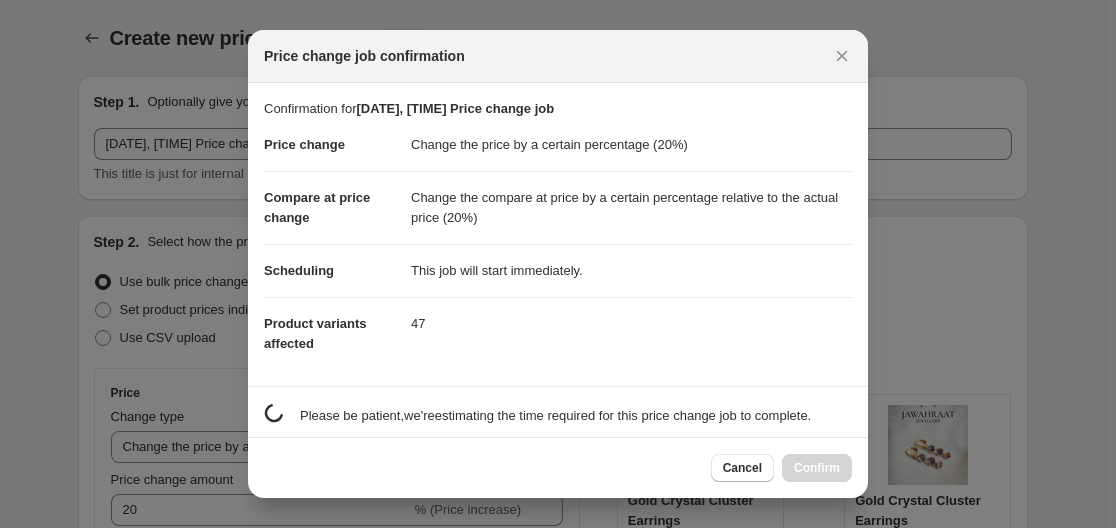 scroll, scrollTop: 0, scrollLeft: 0, axis: both 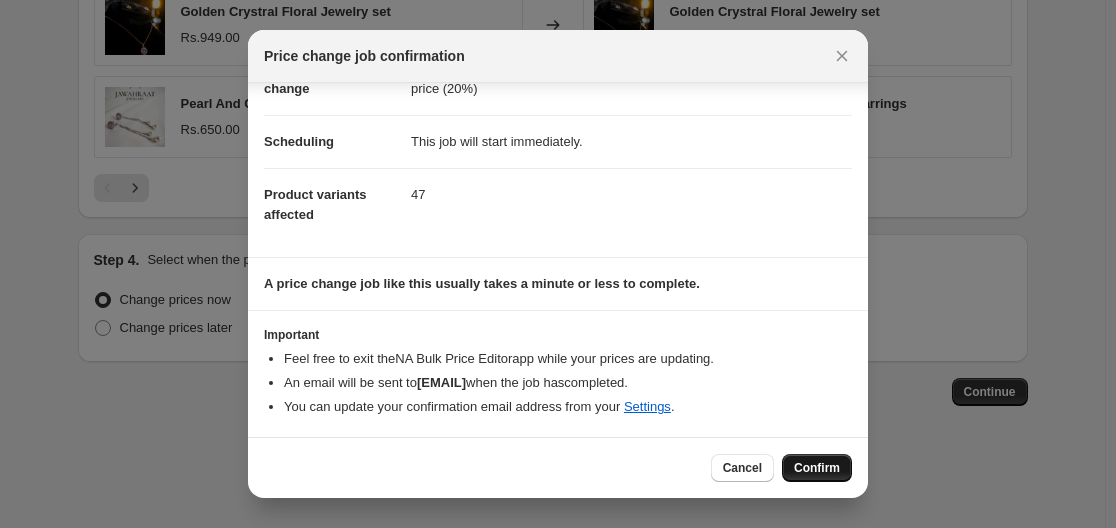 click on "Confirm" at bounding box center (817, 468) 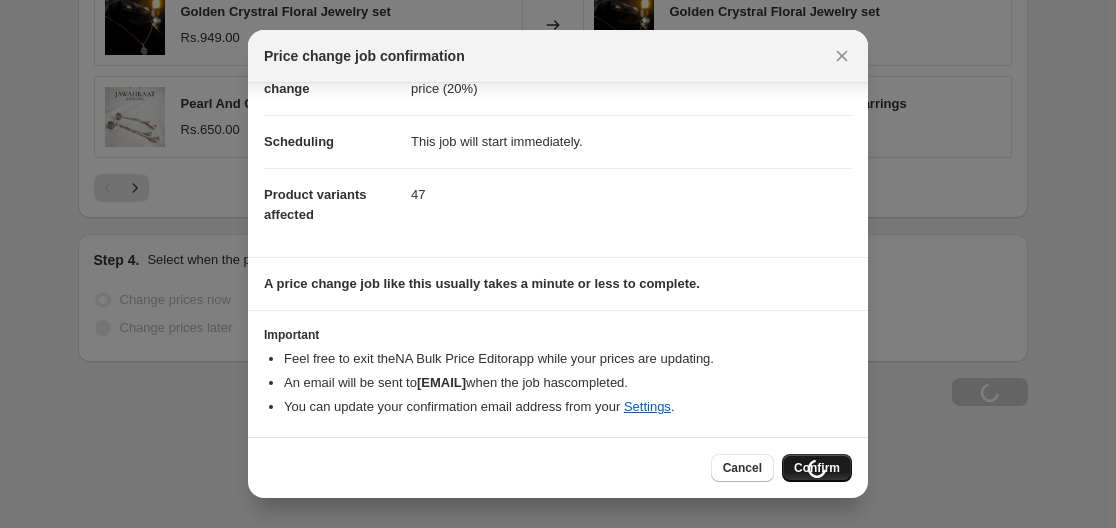 scroll, scrollTop: 1815, scrollLeft: 0, axis: vertical 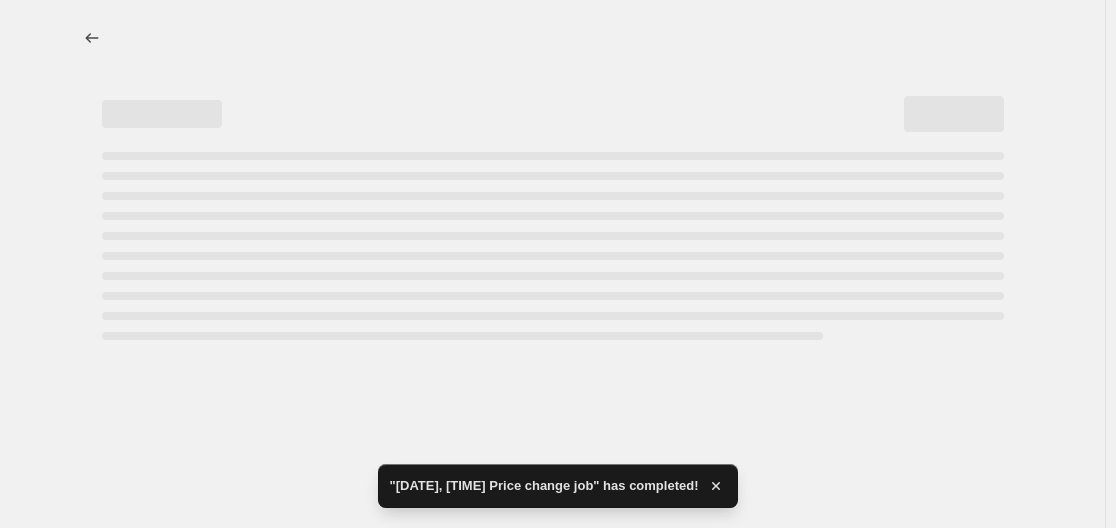 select on "percentage" 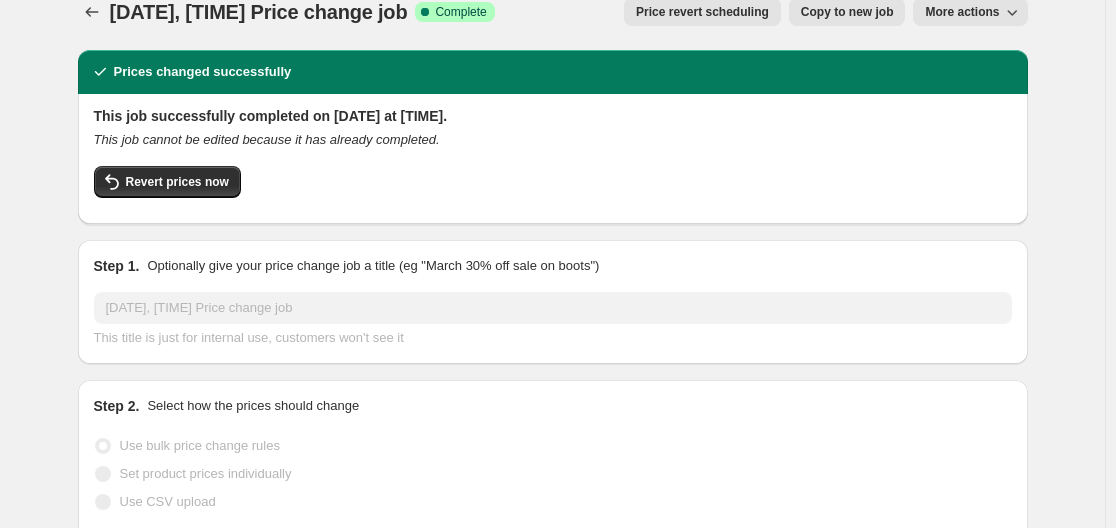 scroll, scrollTop: 0, scrollLeft: 0, axis: both 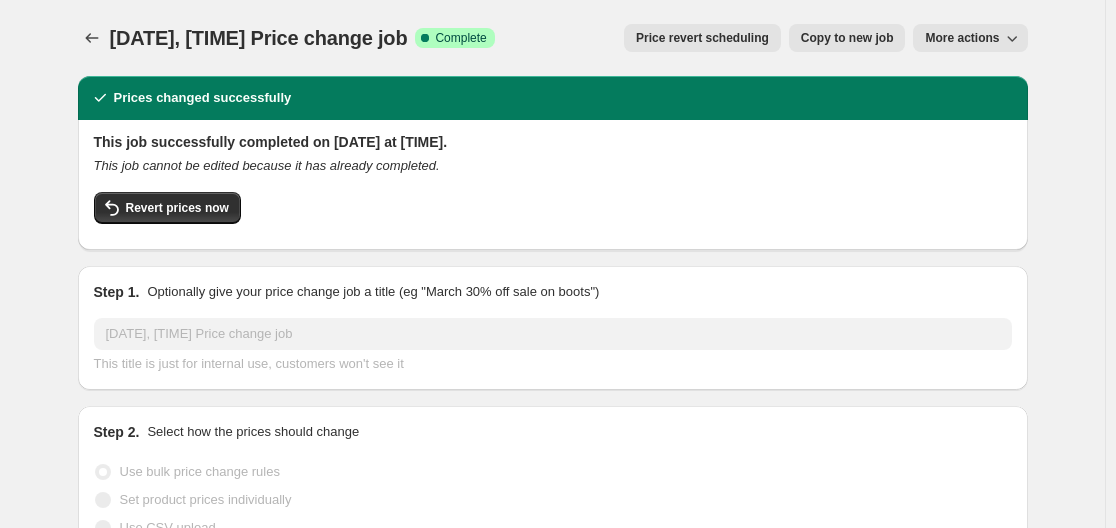 click on "Copy to new job" at bounding box center [847, 38] 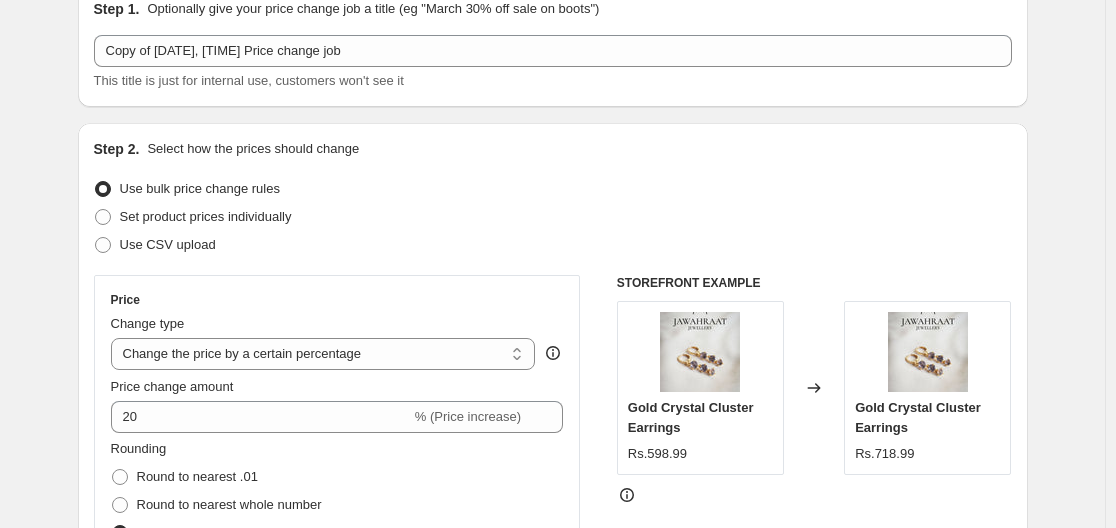 scroll, scrollTop: 94, scrollLeft: 0, axis: vertical 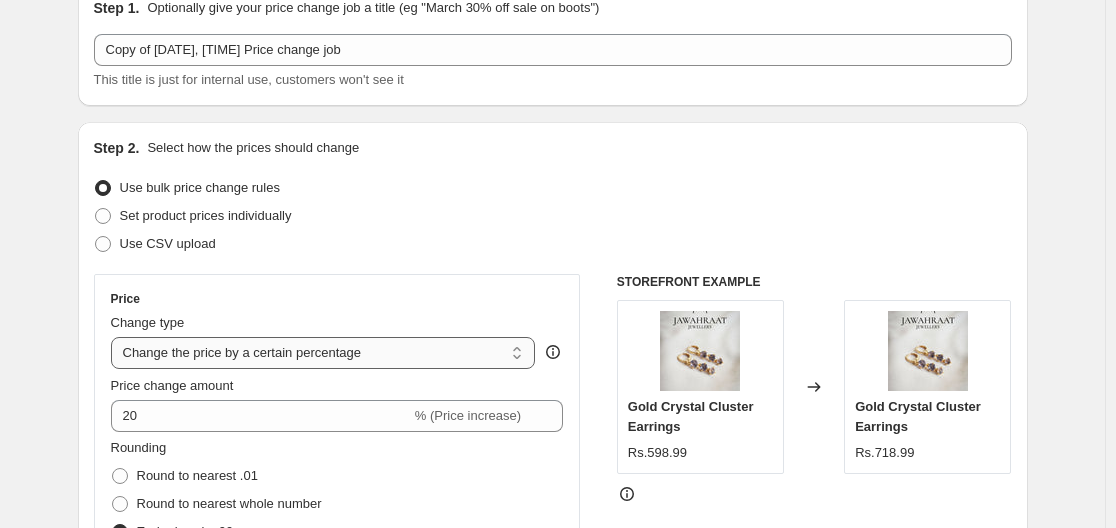 click on "Change the price to a certain amount Change the price by a certain amount Change the price by a certain percentage Change the price to the current compare at price (price before sale) Change the price by a certain amount relative to the compare at price Change the price by a certain percentage relative to the compare at price Don't change the price Change the price by a certain percentage relative to the cost per item Change price to certain cost margin" at bounding box center [323, 353] 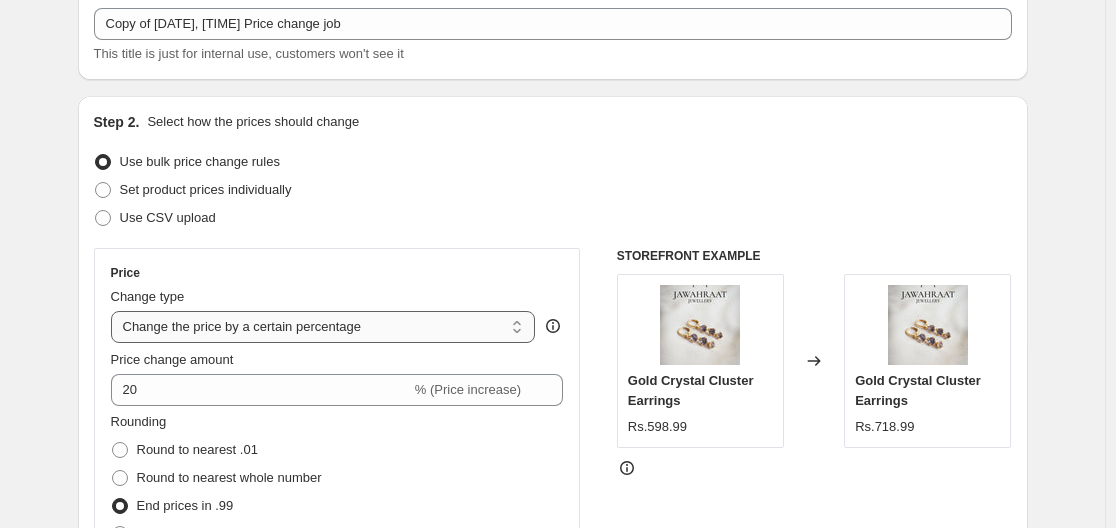 scroll, scrollTop: 121, scrollLeft: 0, axis: vertical 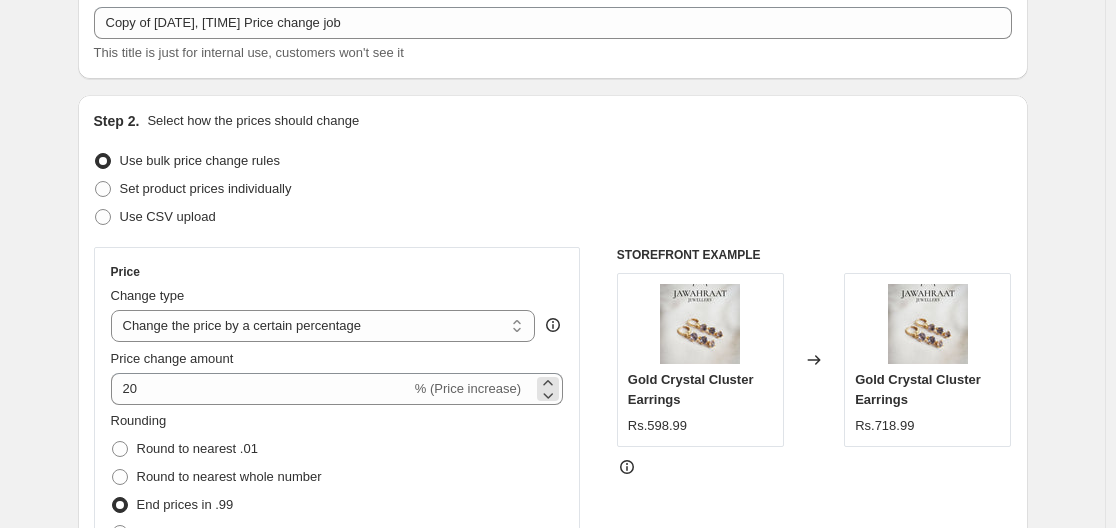 click on "% (Price increase)" at bounding box center (468, 388) 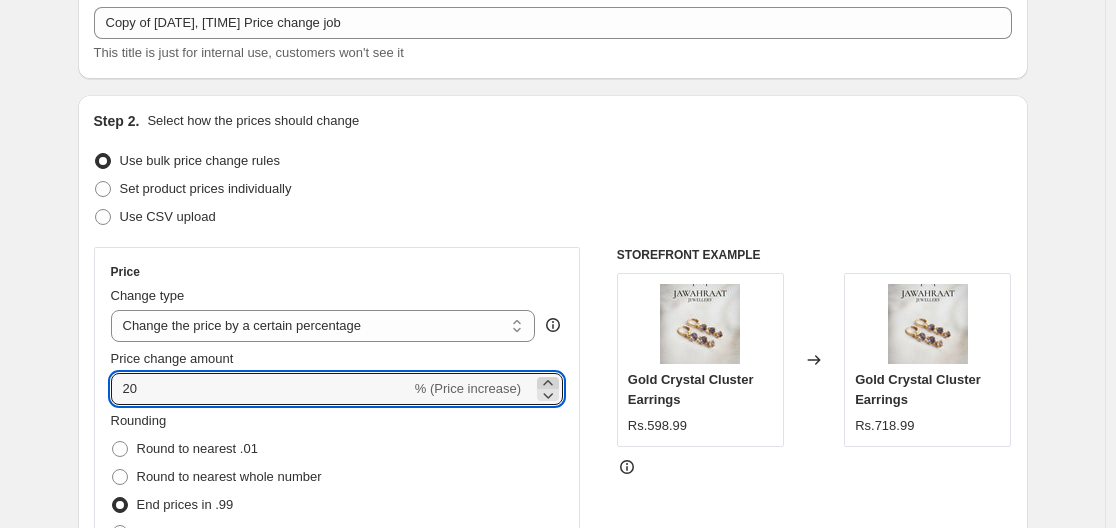 click 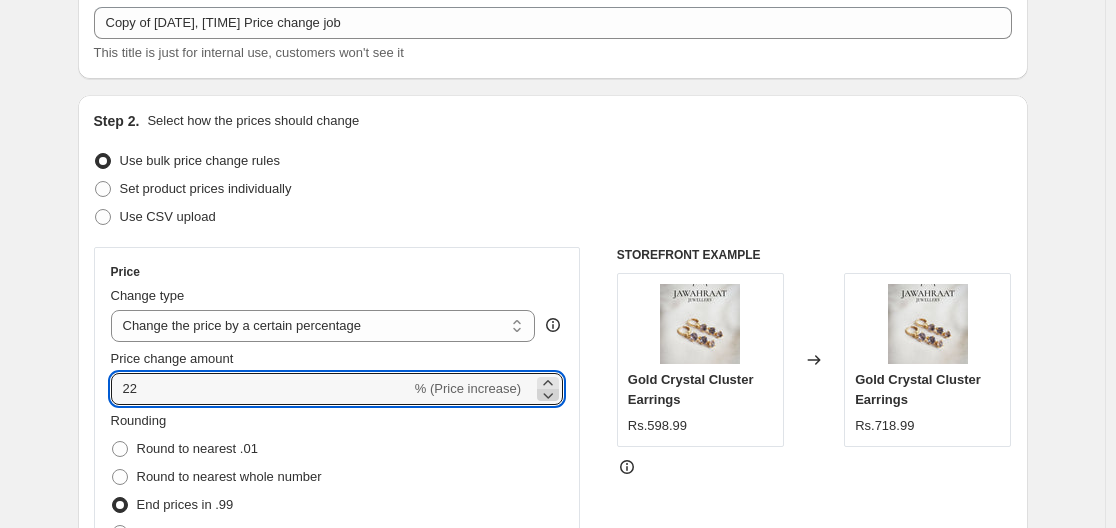 click 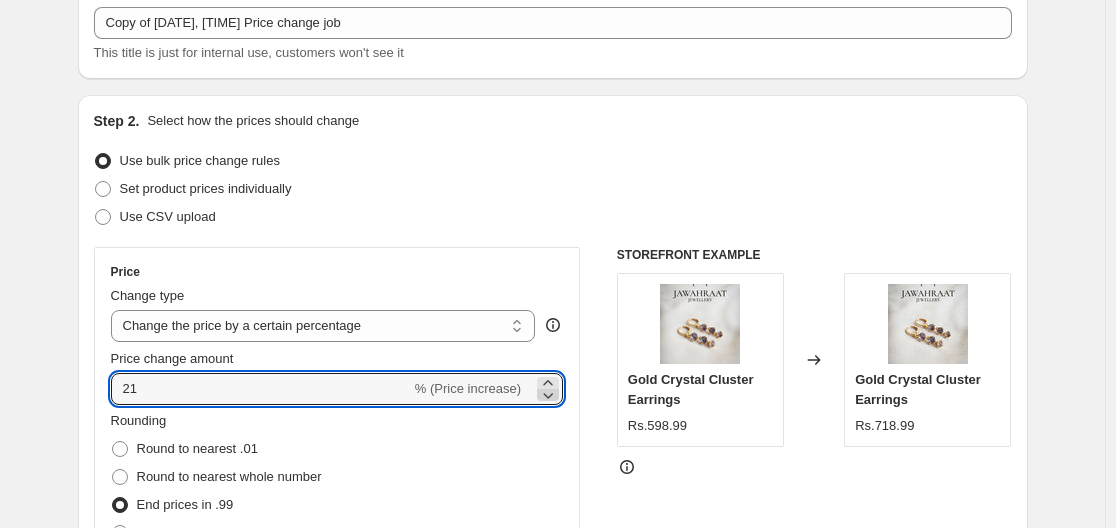 click 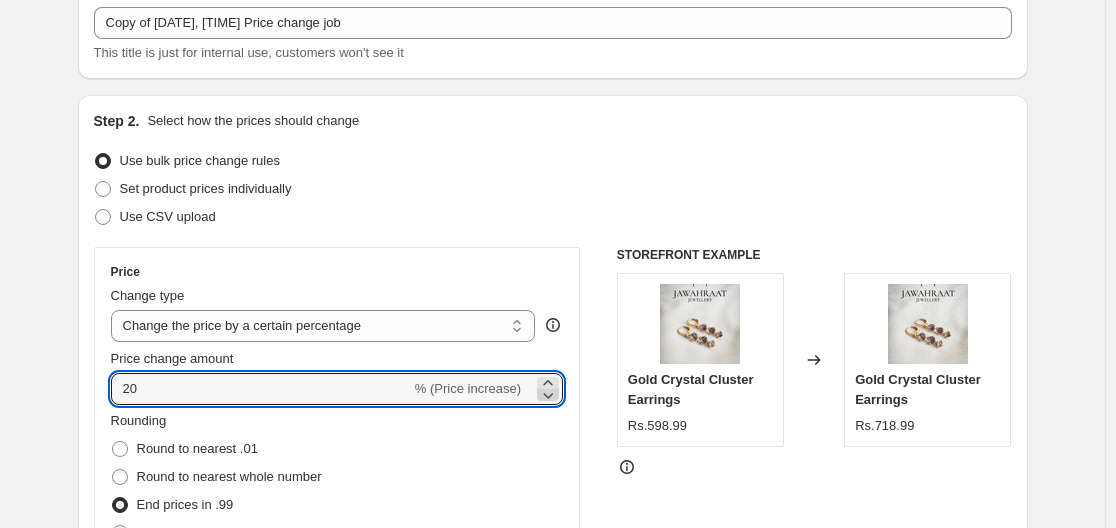 click 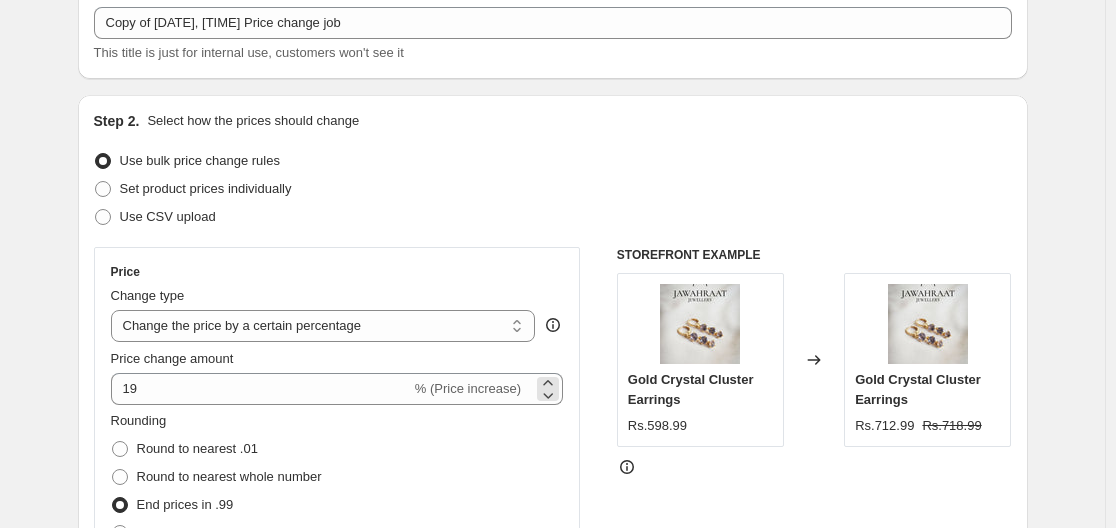click on "% (Price increase)" at bounding box center (468, 388) 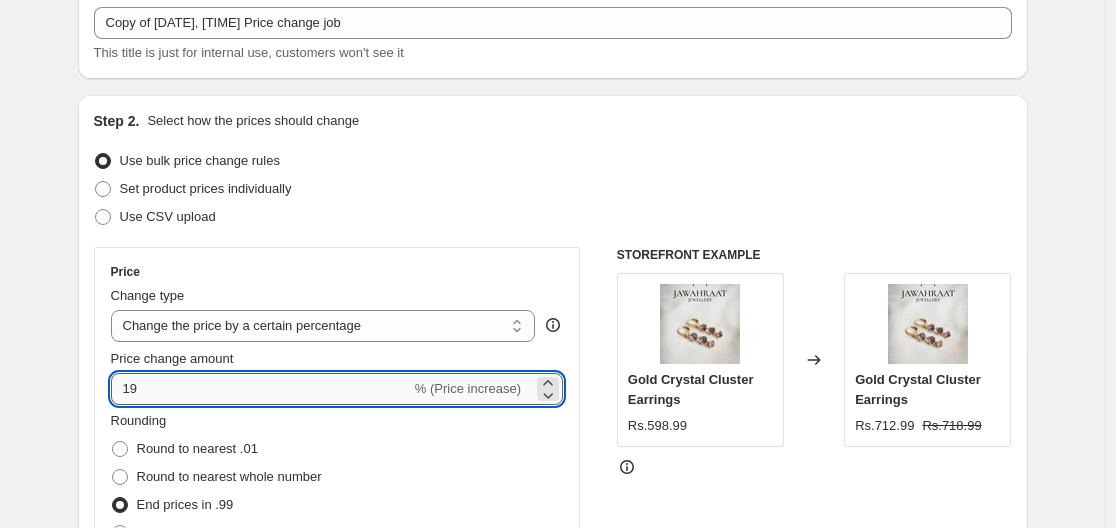 click on "19" at bounding box center (261, 389) 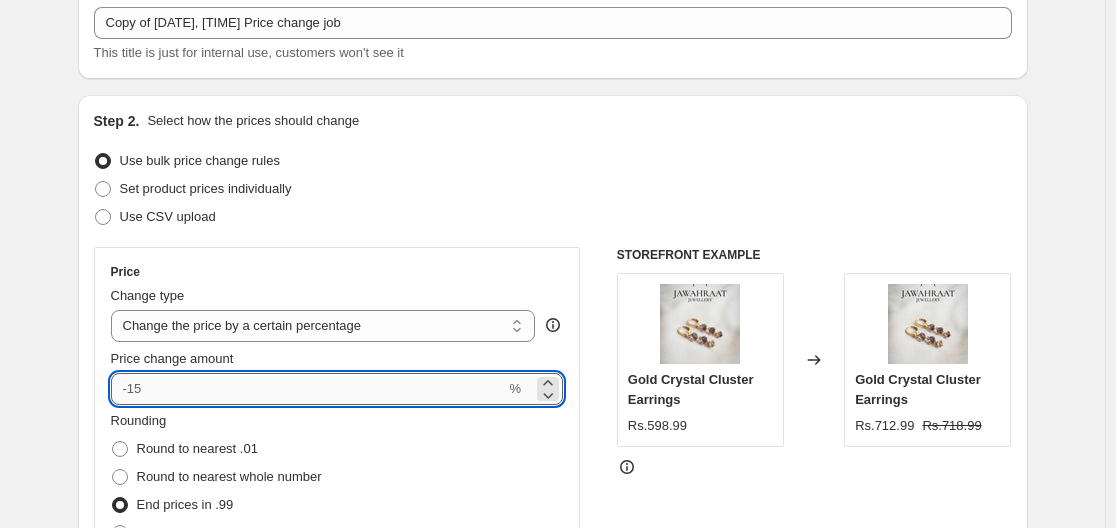 click on "Price change amount" at bounding box center [308, 389] 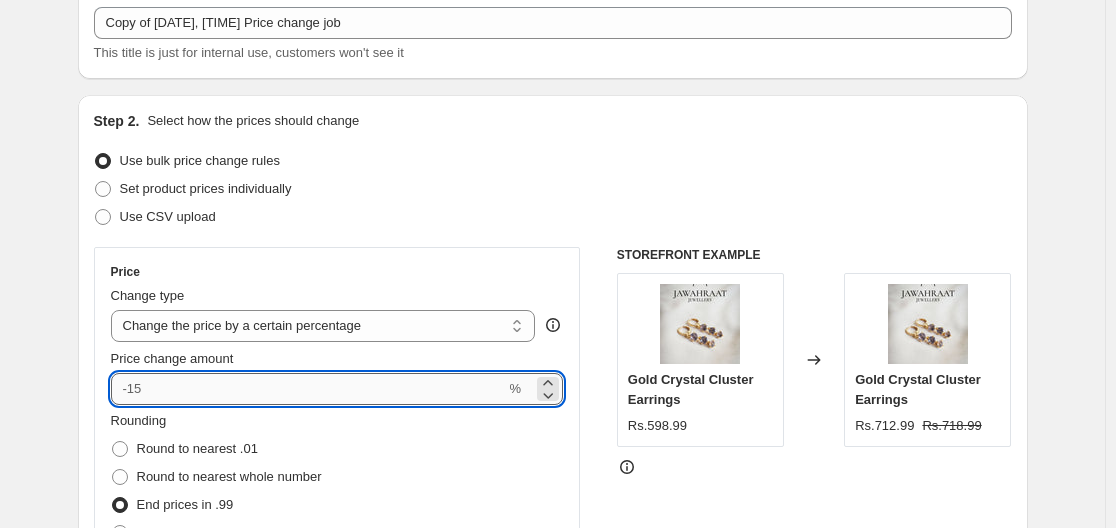 type on "1" 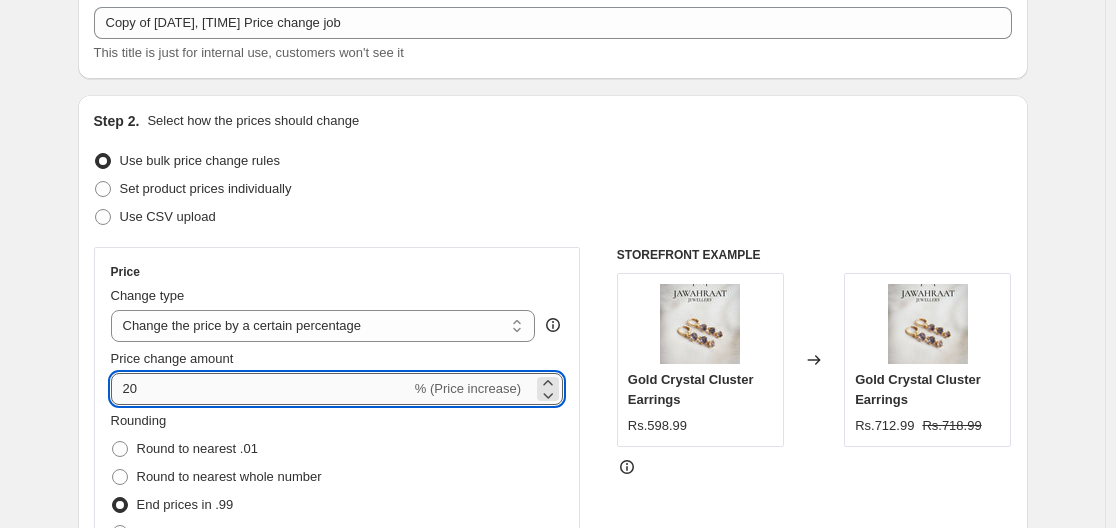 type on "2" 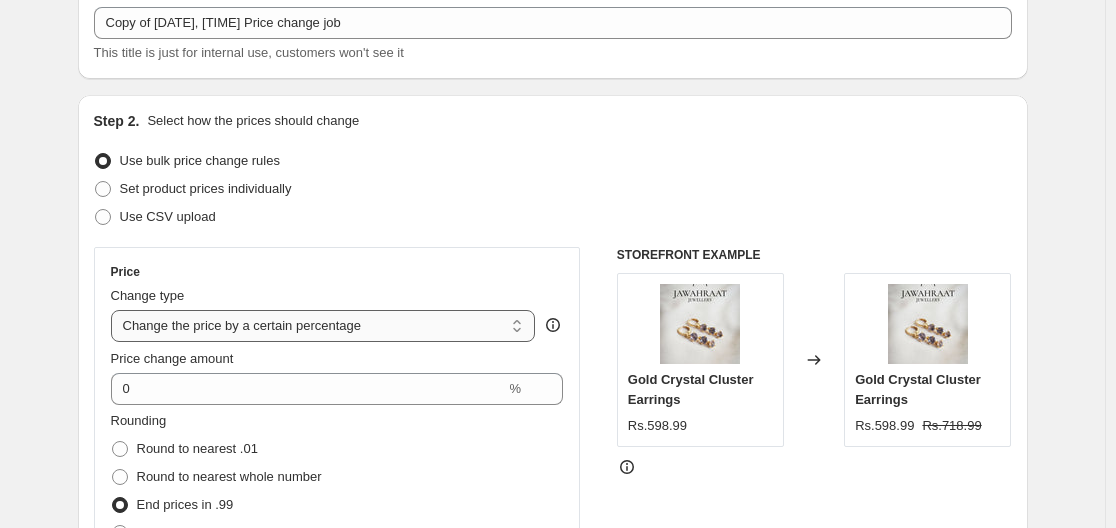 click on "Change the price to a certain amount Change the price by a certain amount Change the price by a certain percentage Change the price to the current compare at price (price before sale) Change the price by a certain amount relative to the compare at price Change the price by a certain percentage relative to the compare at price Don't change the price Change the price by a certain percentage relative to the cost per item Change price to certain cost margin" at bounding box center [323, 326] 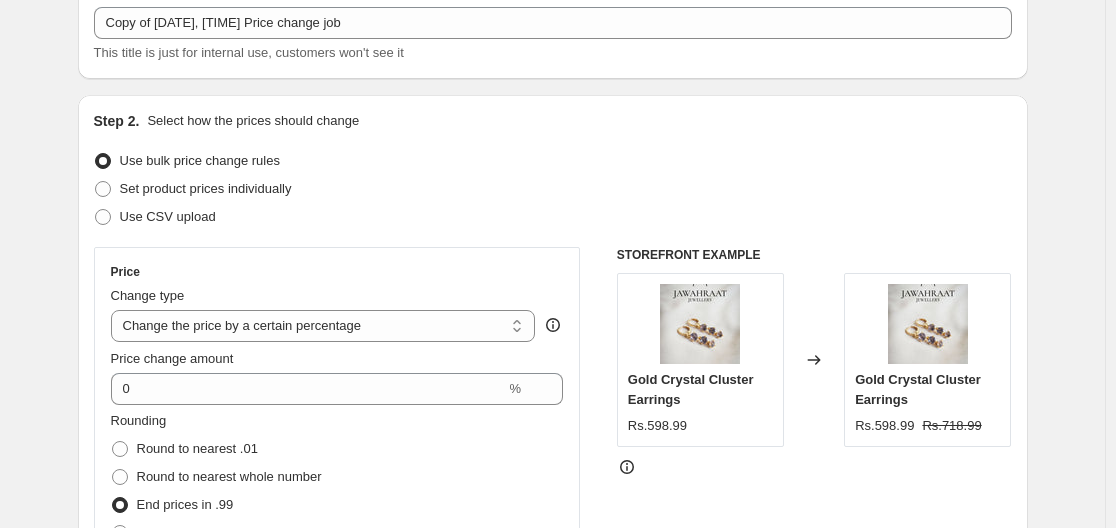 click on "Step 1. Optionally give your price change job a title (eg "March 30% off sale on boots") Copy of [DATE], [TIME] Price change job This title is just for internal use, customers won't see it Step 2. Select how the prices should change Use bulk price change rules Set product prices individually Use CSV upload Price Change type Change the price to a certain amount Change the price by a certain amount Change the price by a certain percentage Change the price to the current compare at price (price before sale) Change the price by a certain amount relative to the compare at price Change the price by a certain percentage relative to the compare at price Don't change the price Change the price by a certain percentage relative to the cost per item Change price to certain cost margin Change the price by a certain percentage Price change amount 0 % Rounding Round to nearest .01 Round to nearest whole number End prices in .99 End prices in a certain number Show rounding direction options? Compare at price 20 %" at bounding box center (545, 985) 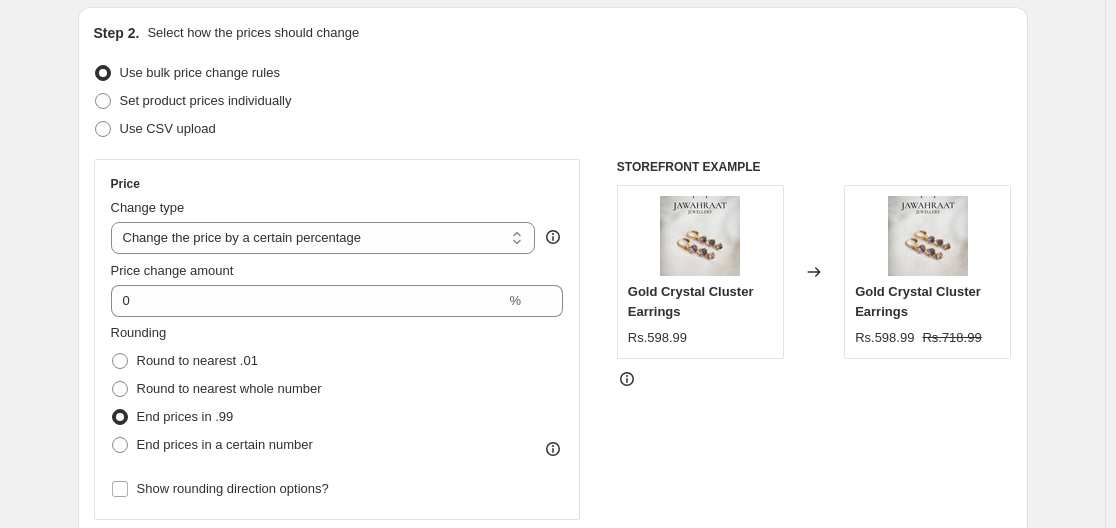 scroll, scrollTop: 212, scrollLeft: 0, axis: vertical 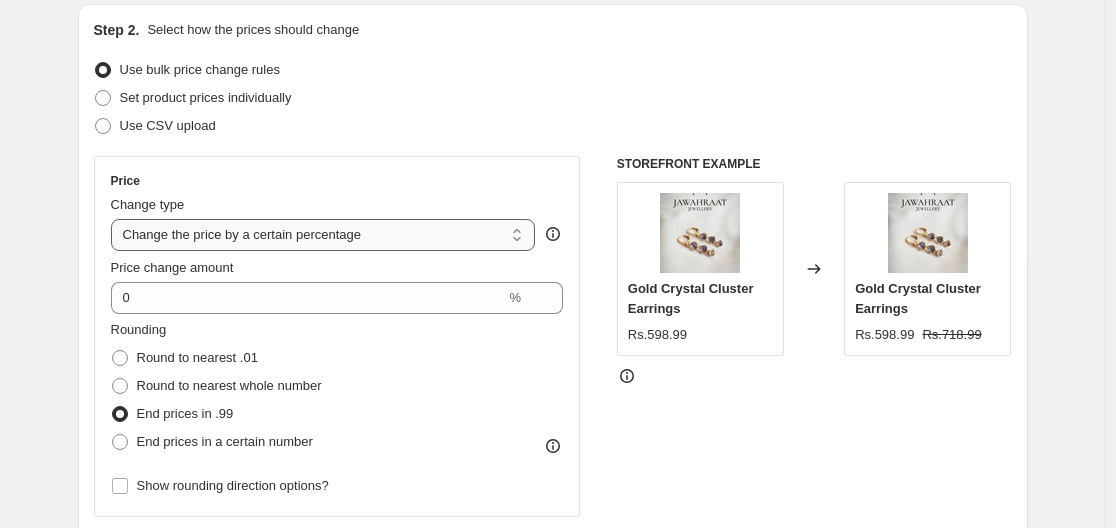 click on "Change the price to a certain amount Change the price by a certain amount Change the price by a certain percentage Change the price to the current compare at price (price before sale) Change the price by a certain amount relative to the compare at price Change the price by a certain percentage relative to the compare at price Don't change the price Change the price by a certain percentage relative to the cost per item Change price to certain cost margin" at bounding box center (323, 235) 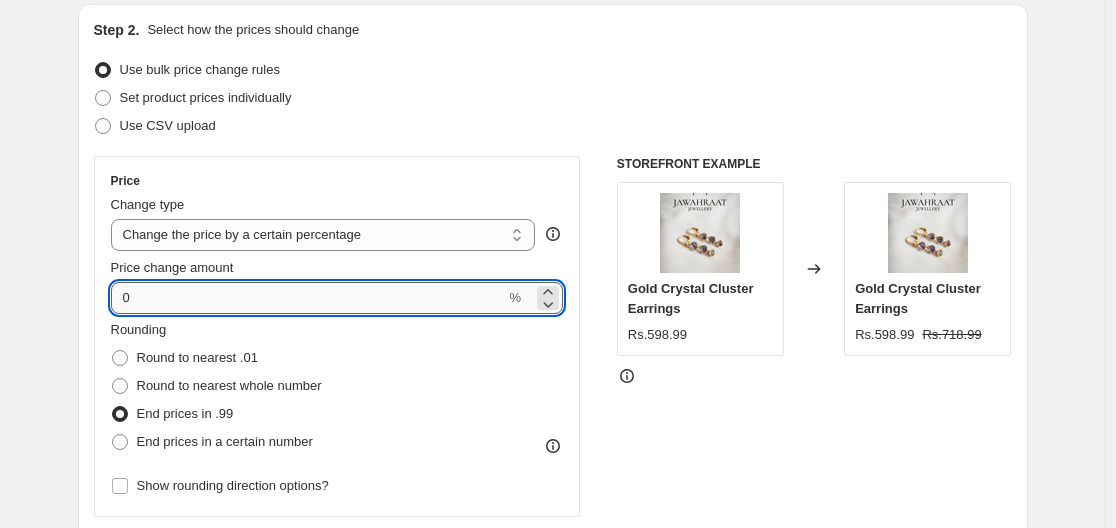 click on "0" at bounding box center (308, 298) 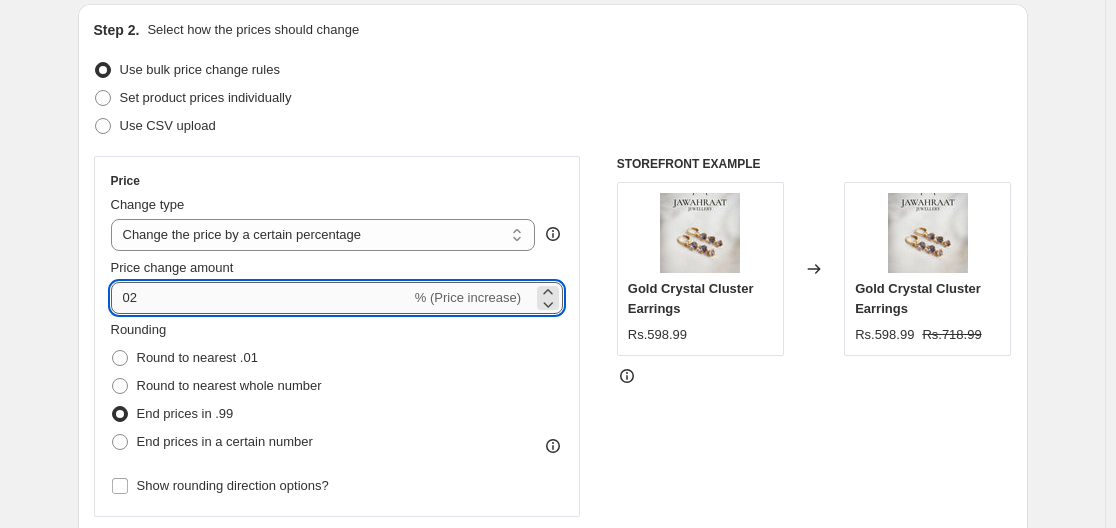 type on "0" 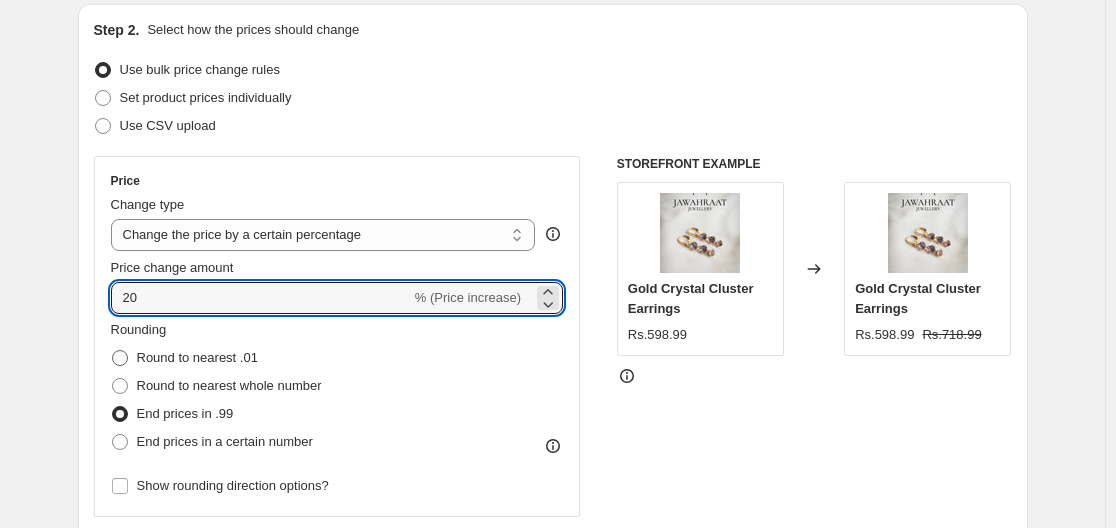 type on "20" 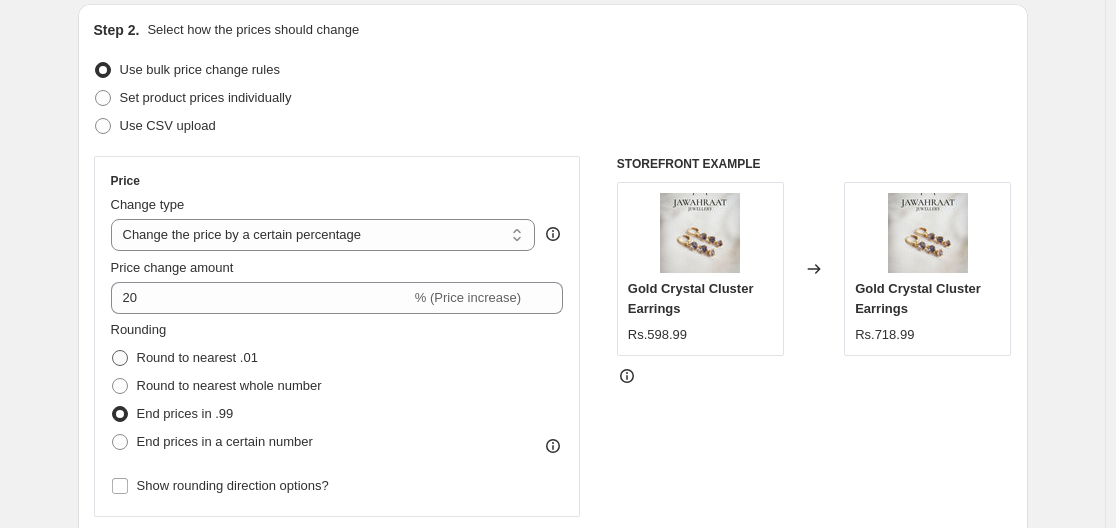 click on "Round to nearest .01" at bounding box center [197, 357] 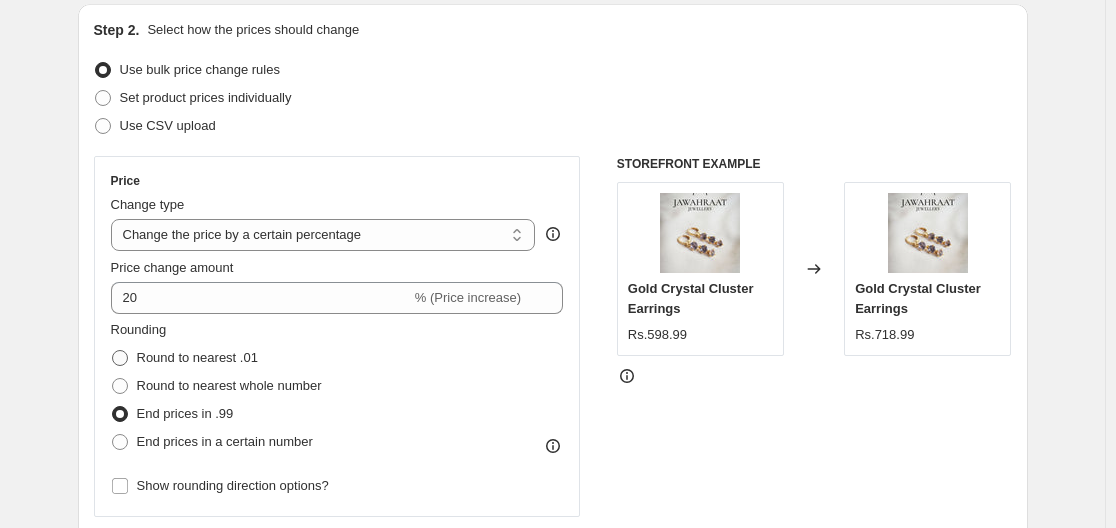radio on "true" 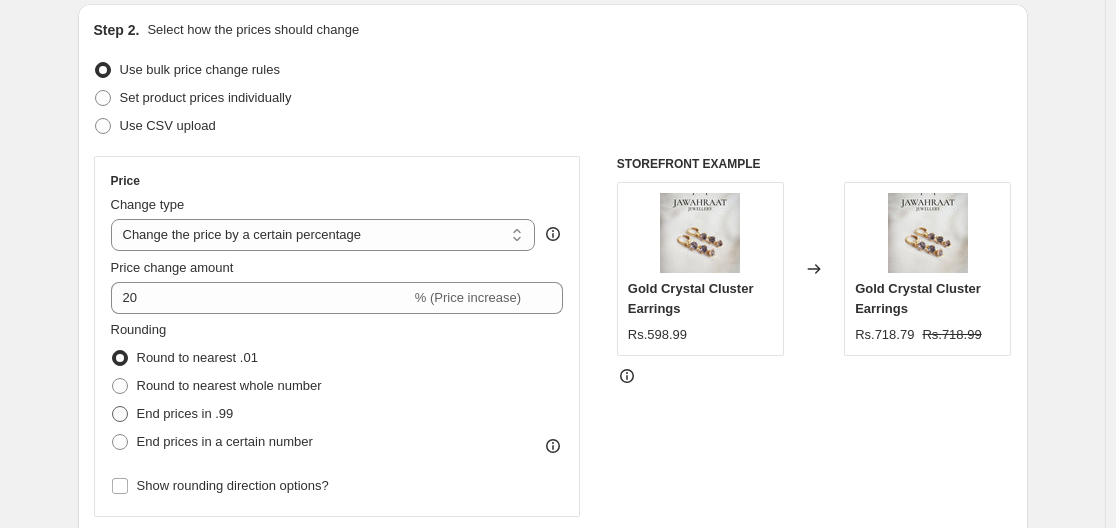 click on "End prices in .99" at bounding box center [185, 413] 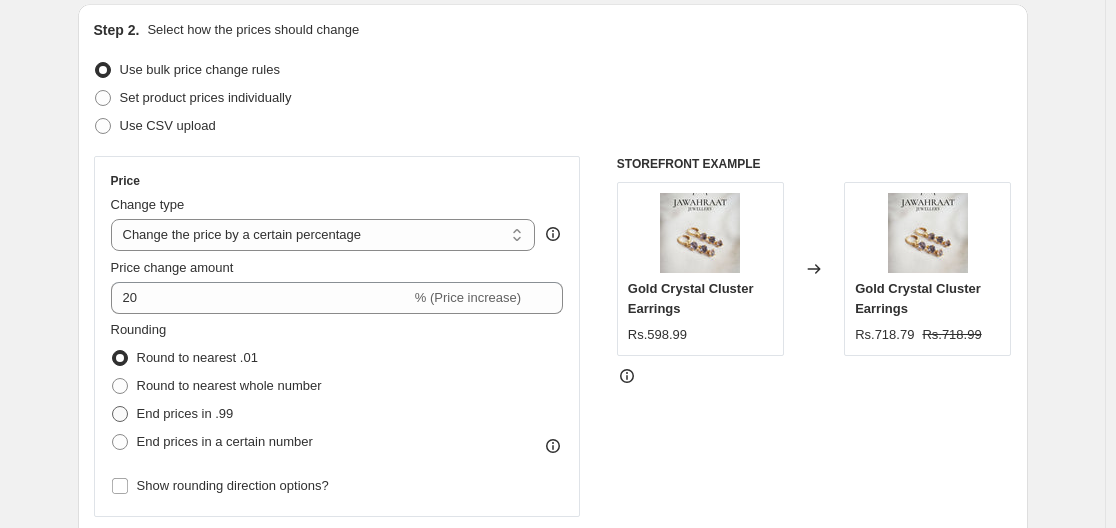 radio on "true" 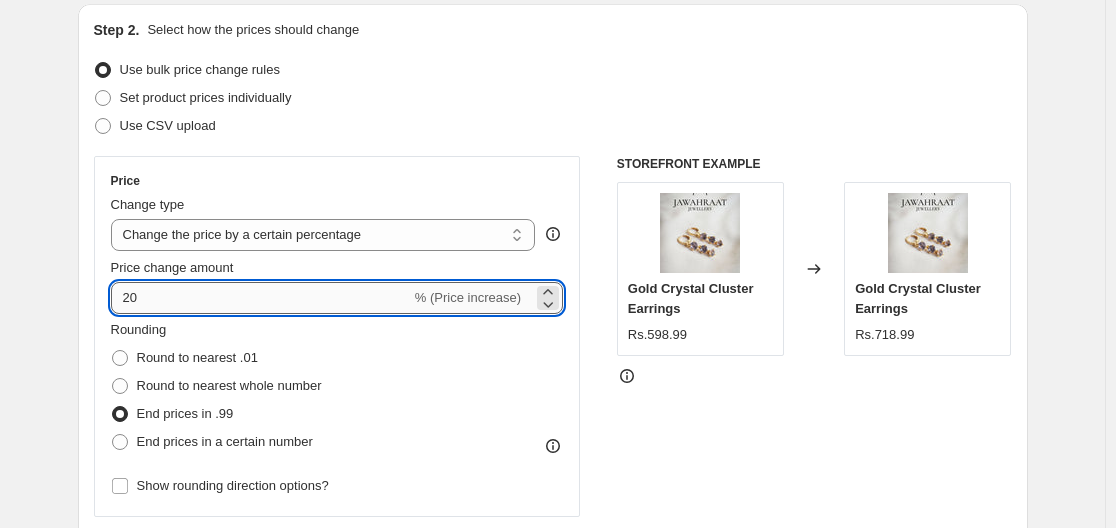 click on "20" at bounding box center (261, 298) 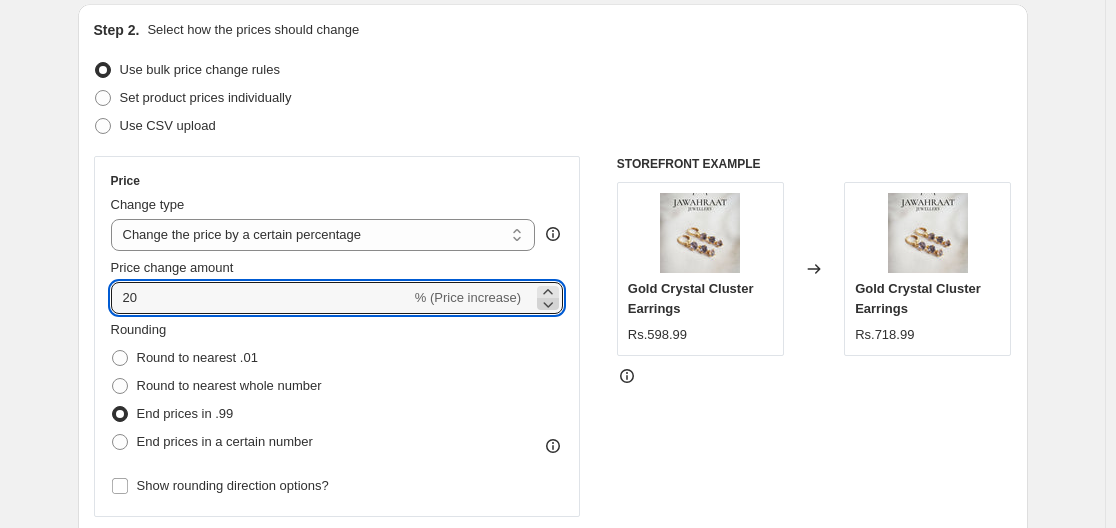 click 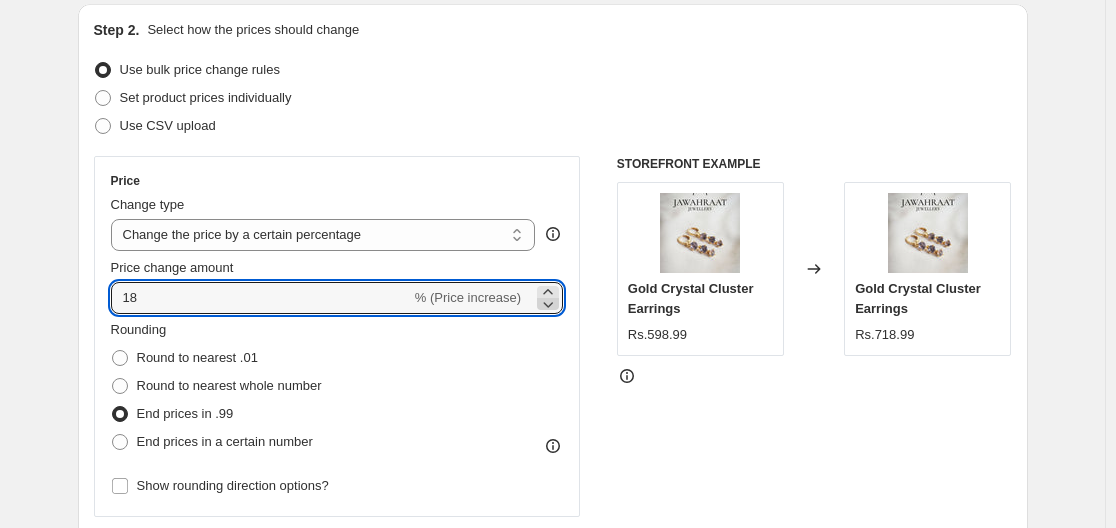 click 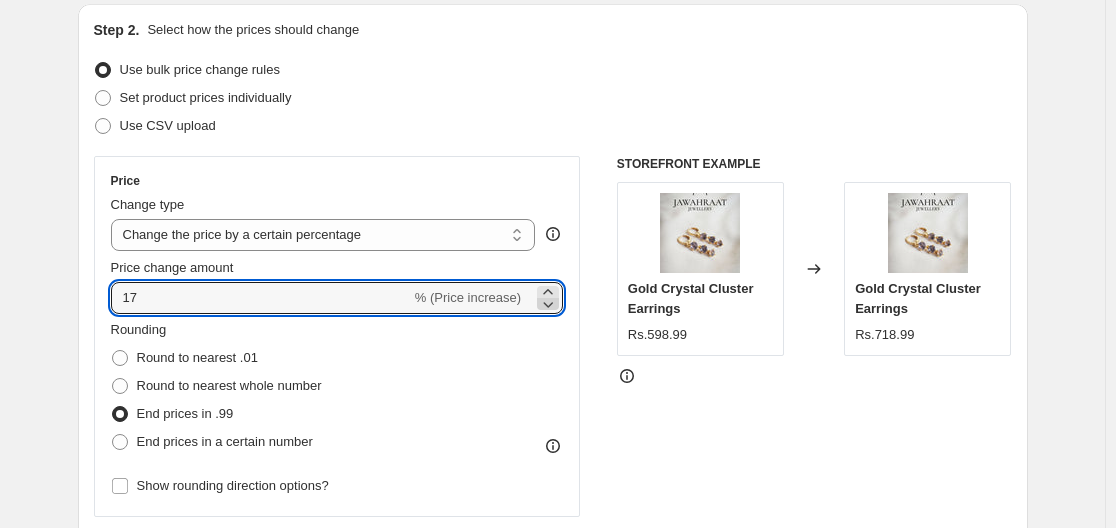 click 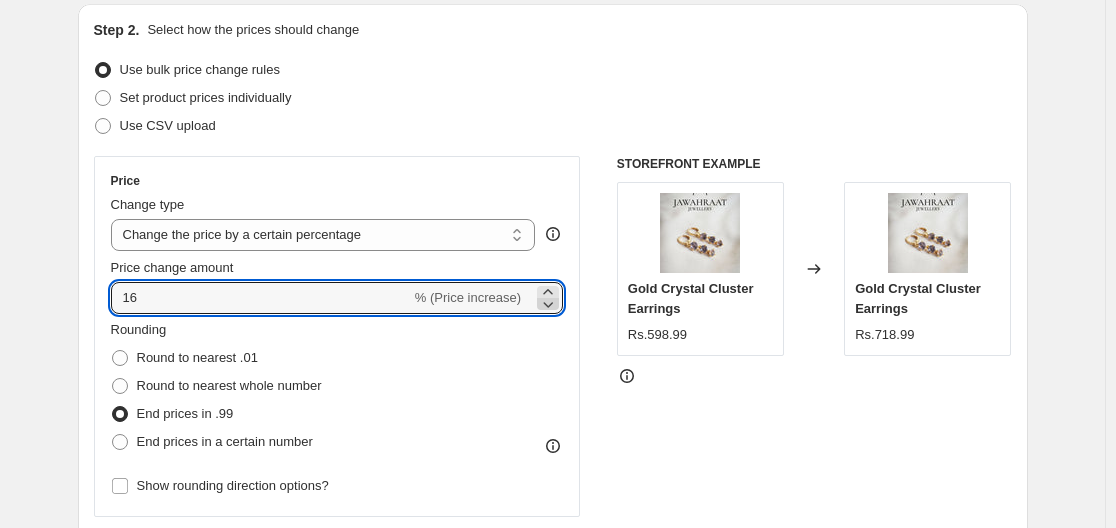 click 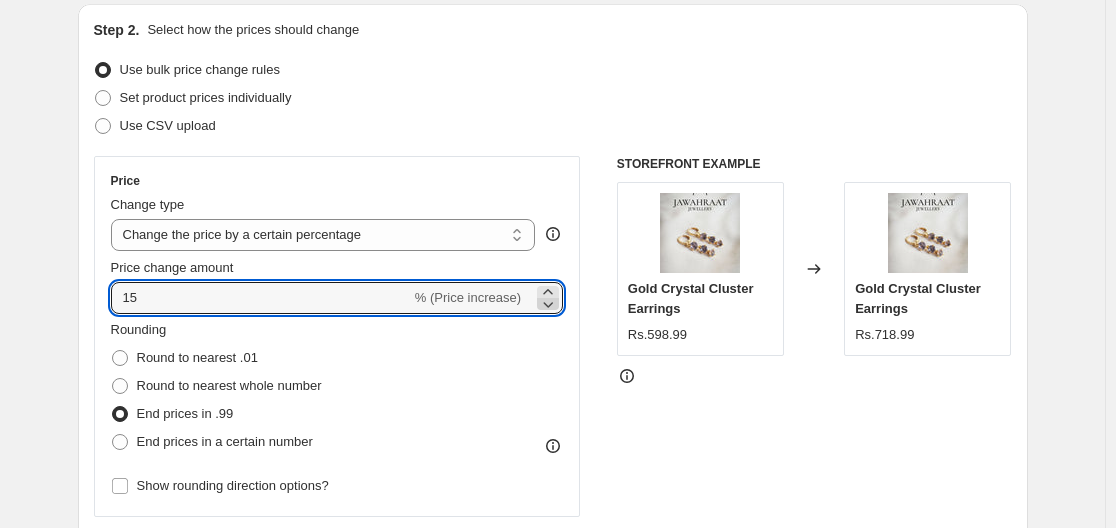 click 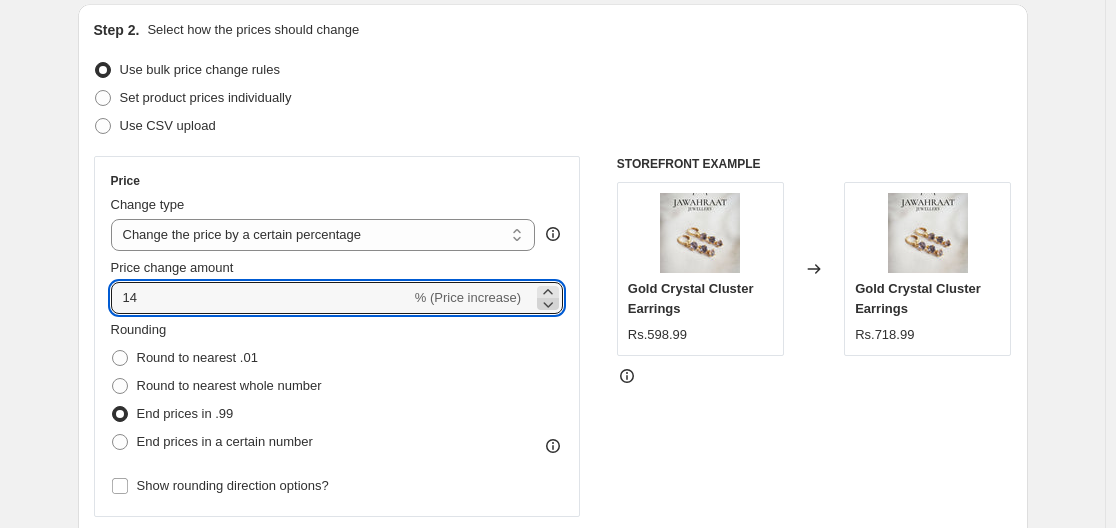click 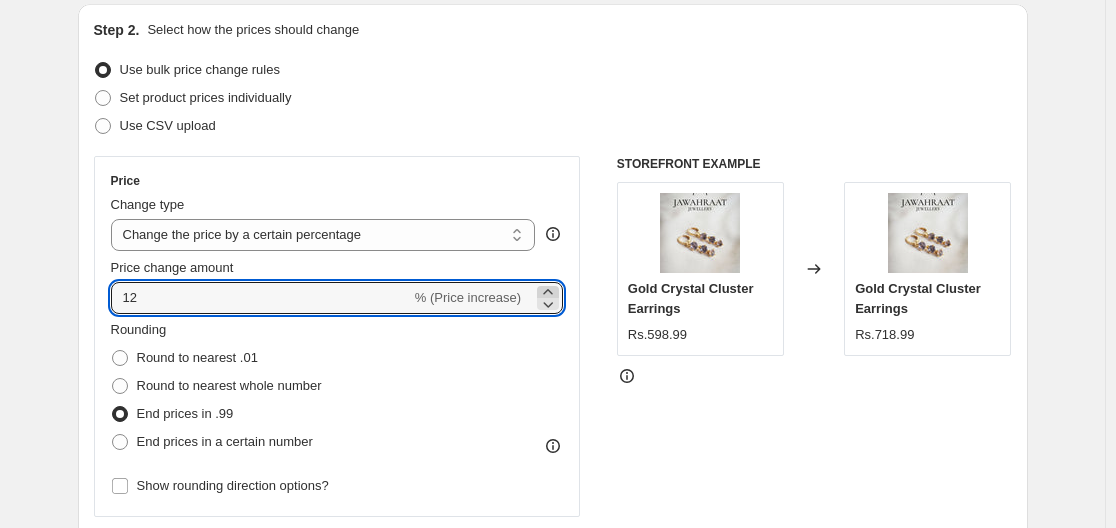 click 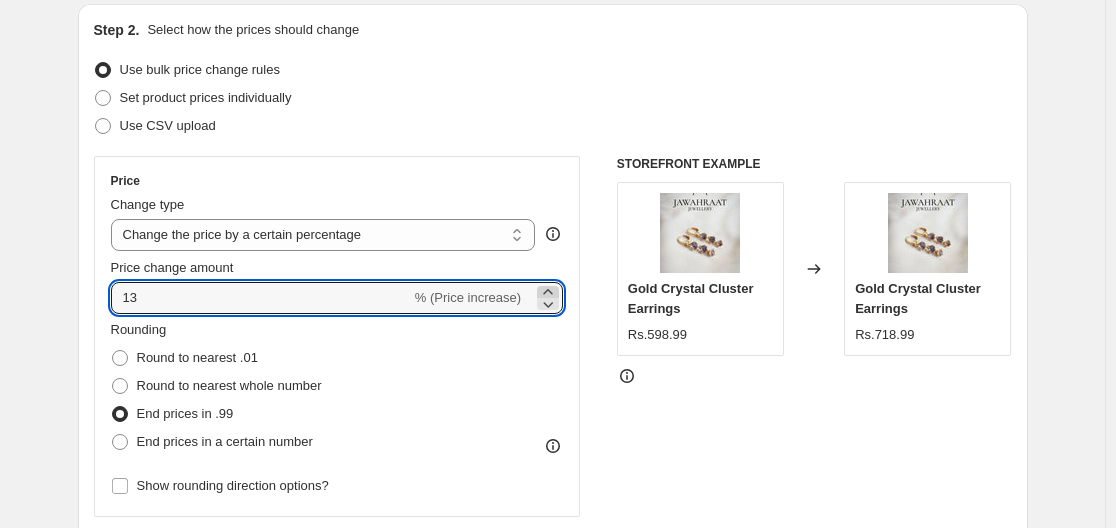 click 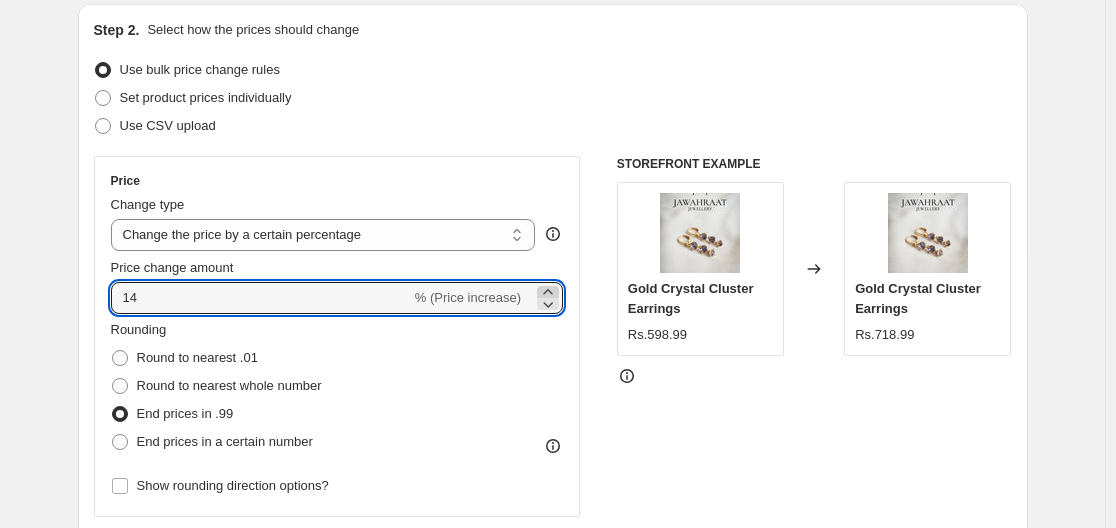 click 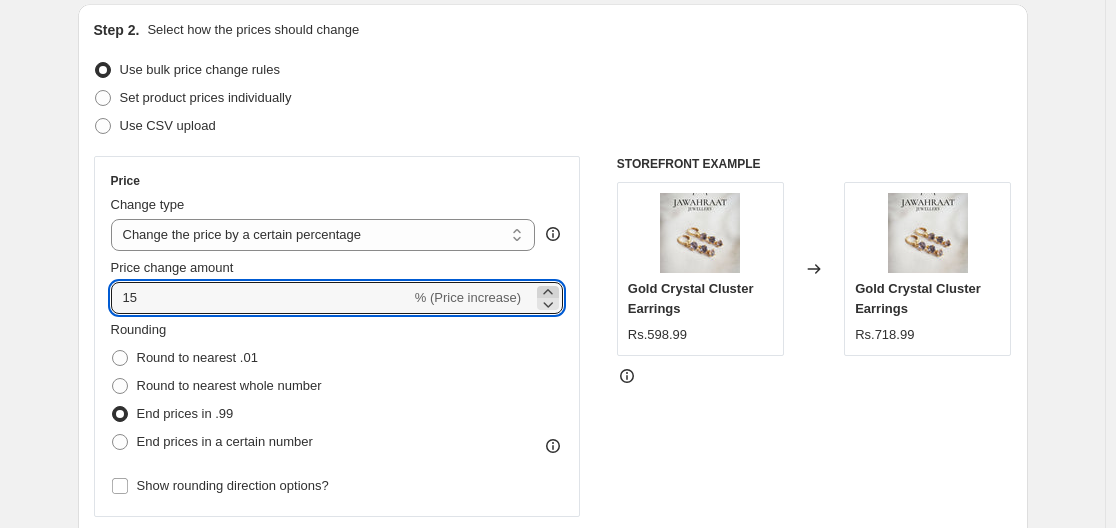 click 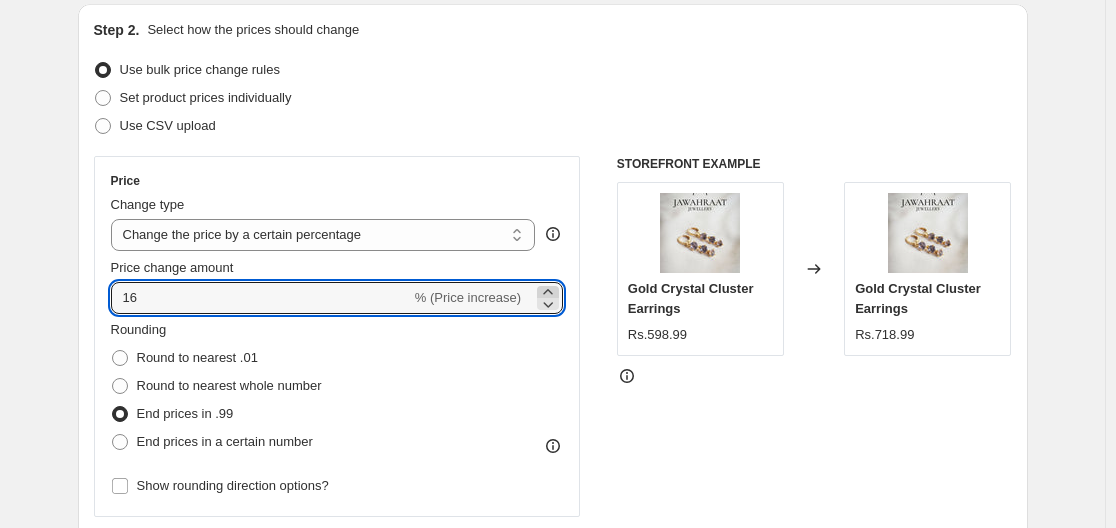 click 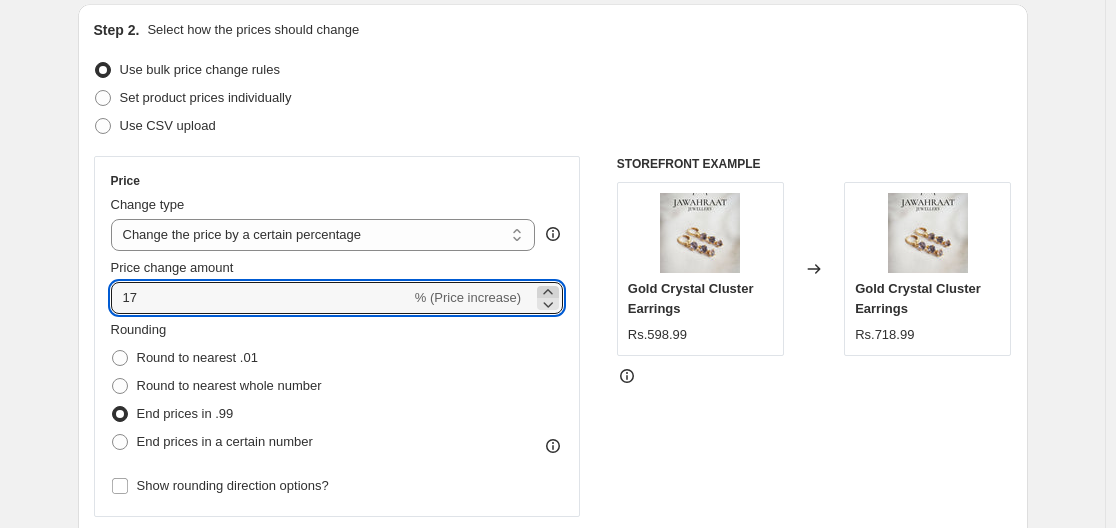 click 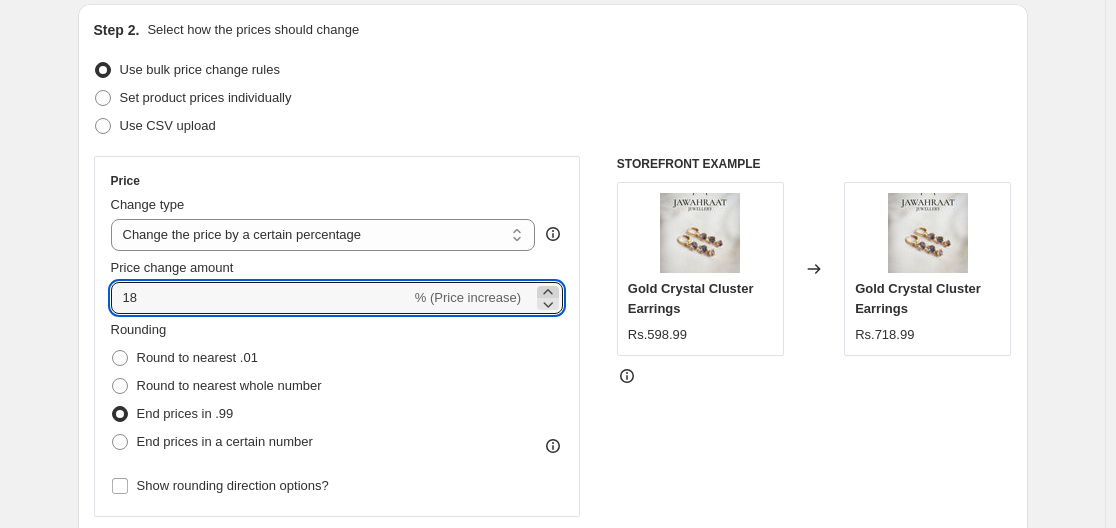 click 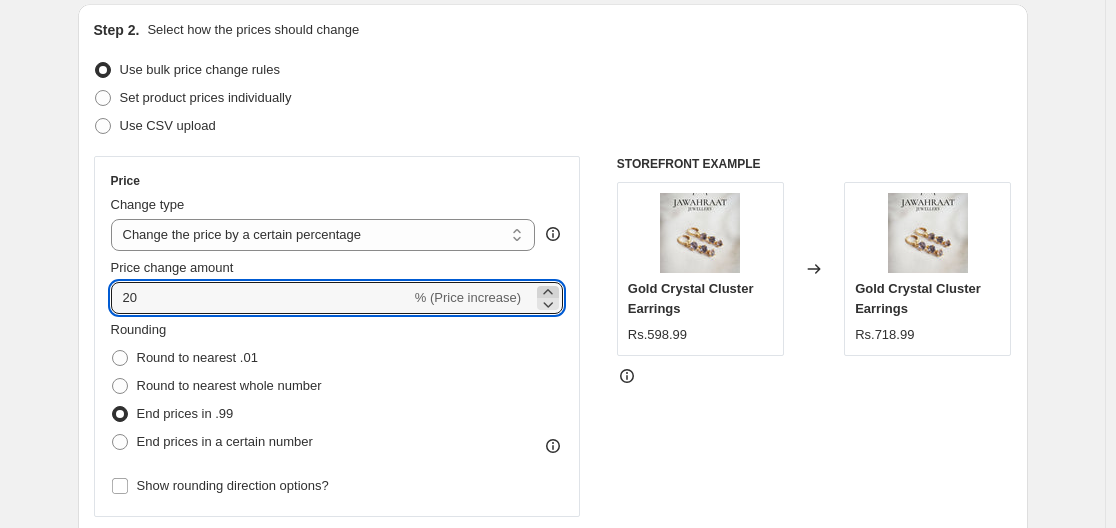 click 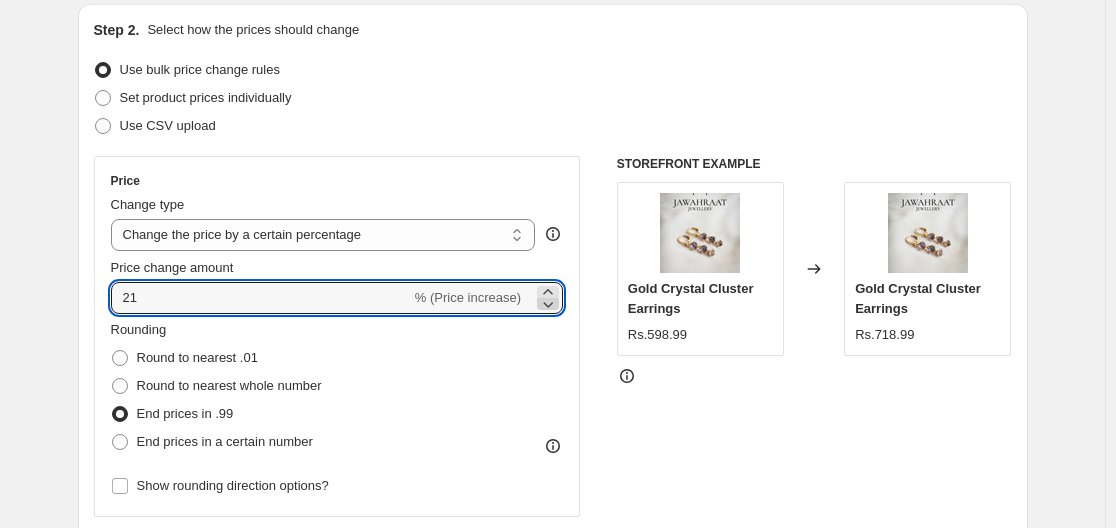 click 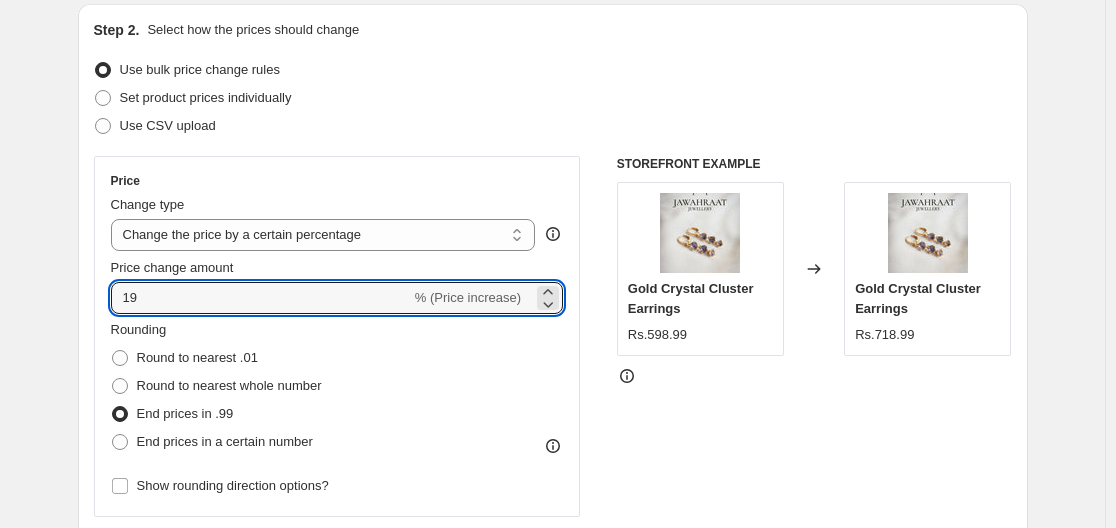 type on "1" 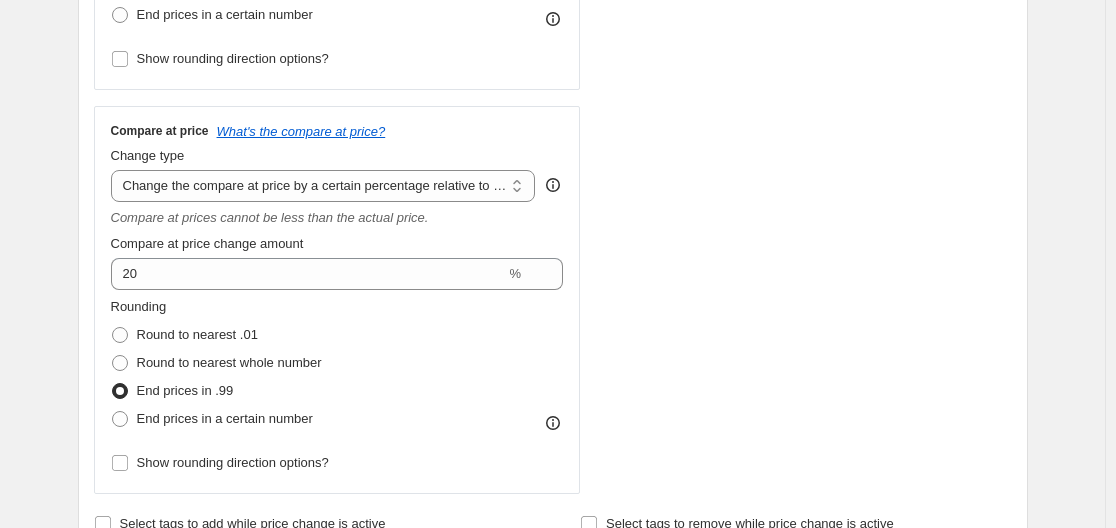 scroll, scrollTop: 650, scrollLeft: 0, axis: vertical 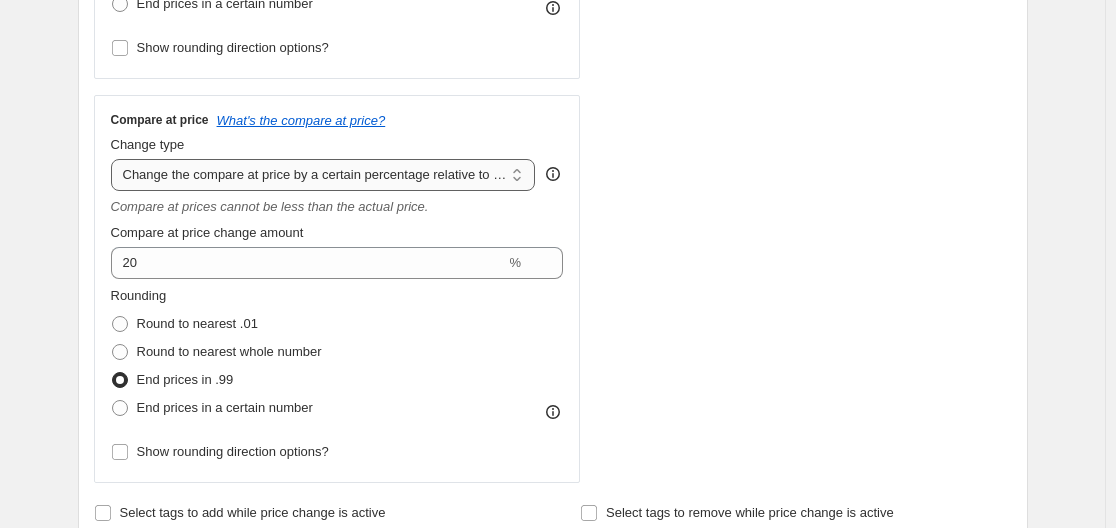type on "-20" 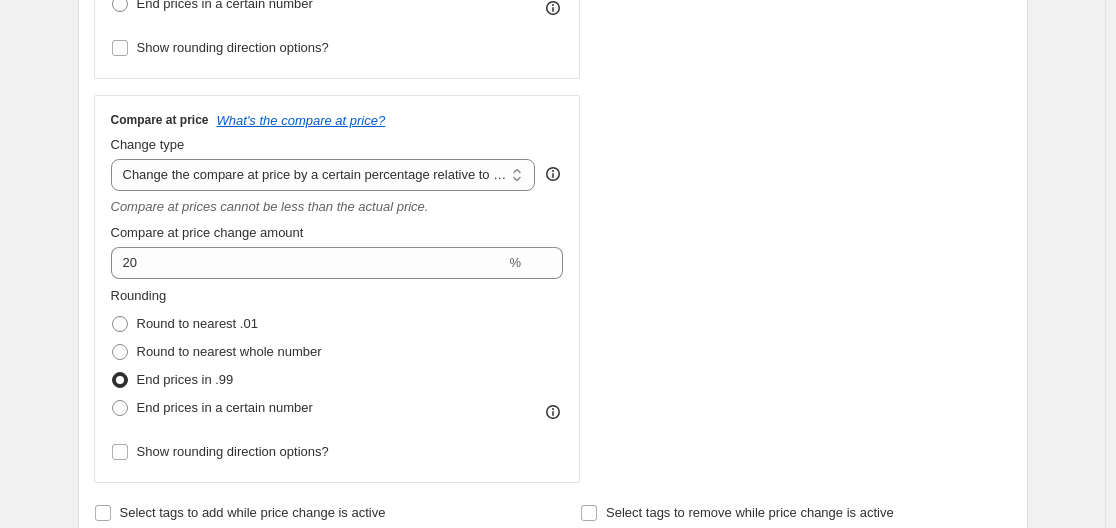 click on "Price Change type Change the price to a certain amount Change the price by a certain amount Change the price by a certain percentage Change the price to the current compare at price (price before sale) Change the price by a certain amount relative to the compare at price Change the price by a certain percentage relative to the compare at price Don't change the price Change the price by a certain percentage relative to the cost per item Change price to certain cost margin Change the price by a certain percentage Price change amount -20 % (Price drop) Rounding Round to nearest .01 Round to nearest whole number End prices in .99 End prices in a certain number Show rounding direction options? Compare at price What's the compare at price? Change type Change the compare at price to the current price (sale) Change the compare at price to a certain amount Change the compare at price by a certain amount Change the compare at price by a certain percentage Don't change the compare at price Remove the compare at price 20" at bounding box center (553, 100) 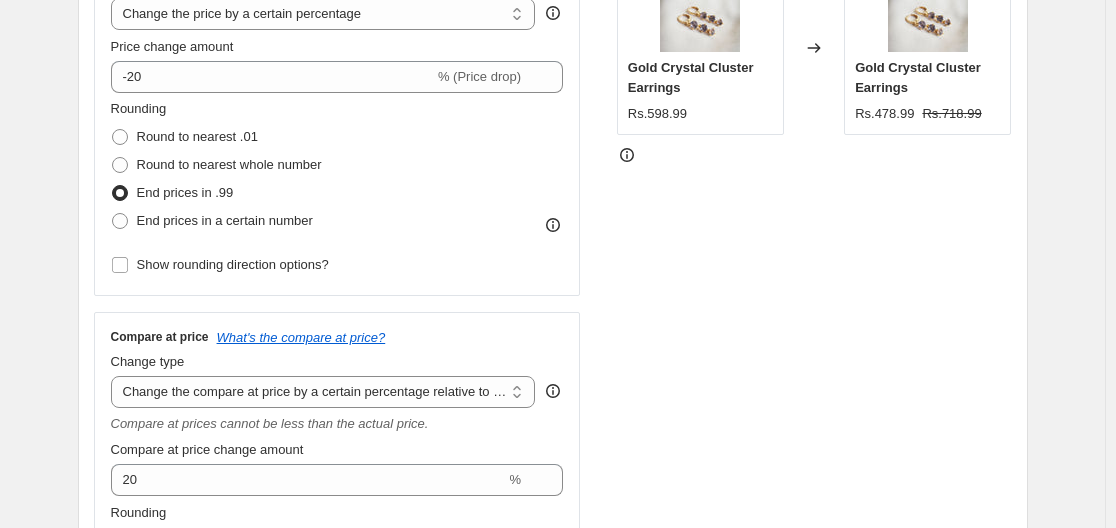 scroll, scrollTop: 380, scrollLeft: 0, axis: vertical 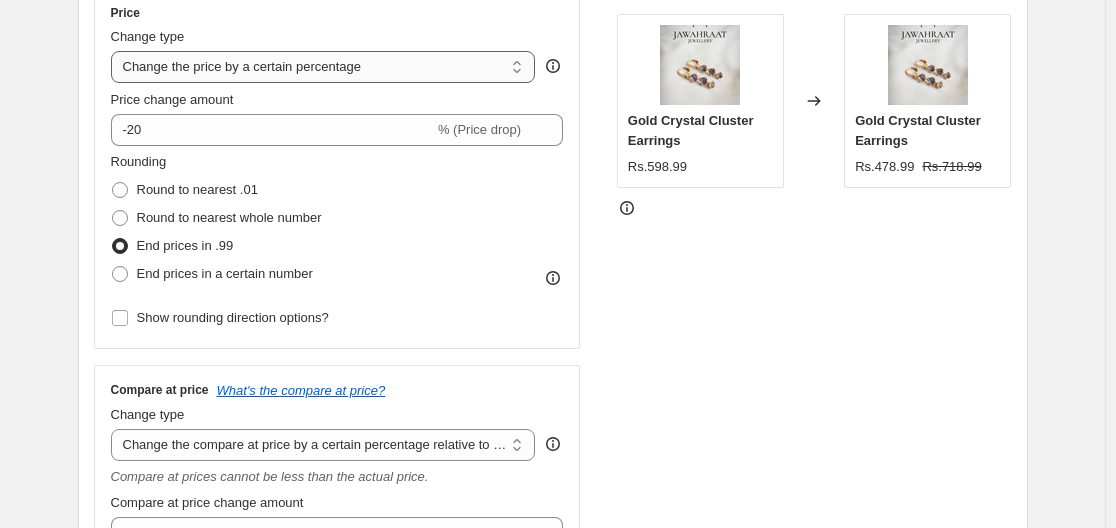 click on "Change the price to a certain amount Change the price by a certain amount Change the price by a certain percentage Change the price to the current compare at price (price before sale) Change the price by a certain amount relative to the compare at price Change the price by a certain percentage relative to the compare at price Don't change the price Change the price by a certain percentage relative to the cost per item Change price to certain cost margin" at bounding box center [323, 67] 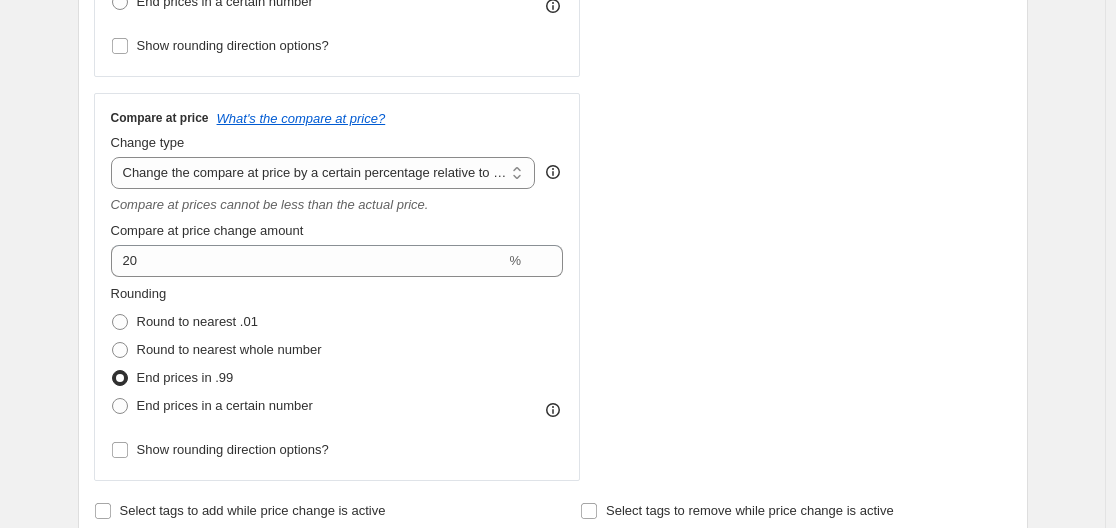 scroll, scrollTop: 653, scrollLeft: 0, axis: vertical 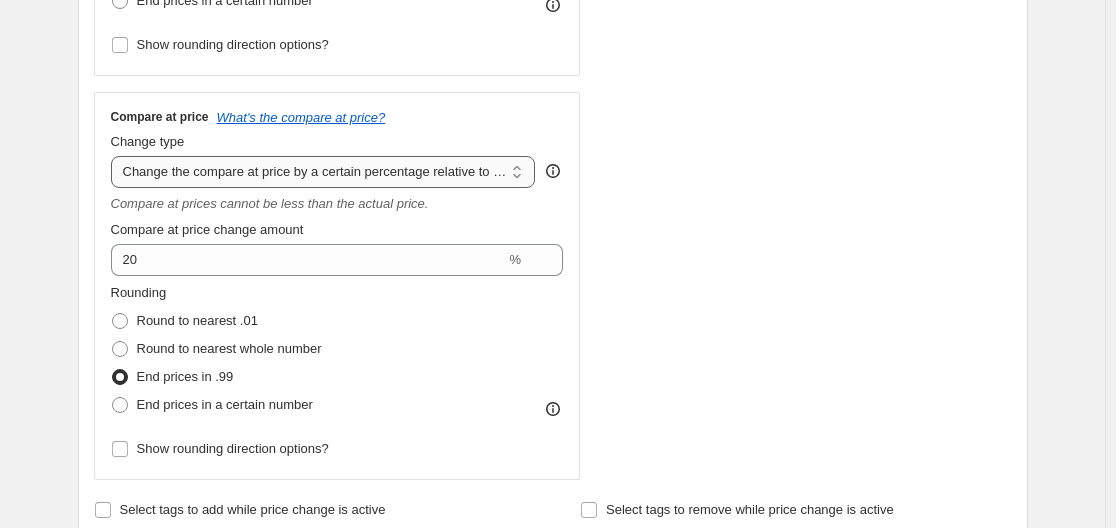 click on "Change the compare at price to the current price (sale) Change the compare at price to a certain amount Change the compare at price by a certain amount Change the compare at price by a certain percentage Change the compare at price by a certain amount relative to the actual price Change the compare at price by a certain percentage relative to the actual price Don't change the compare at price Remove the compare at price" at bounding box center [323, 172] 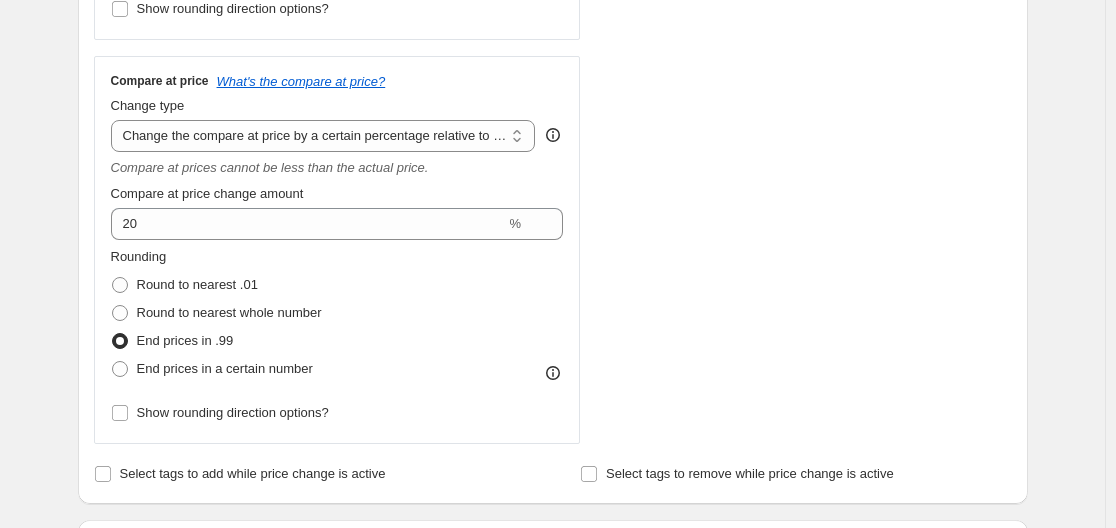 scroll, scrollTop: 590, scrollLeft: 0, axis: vertical 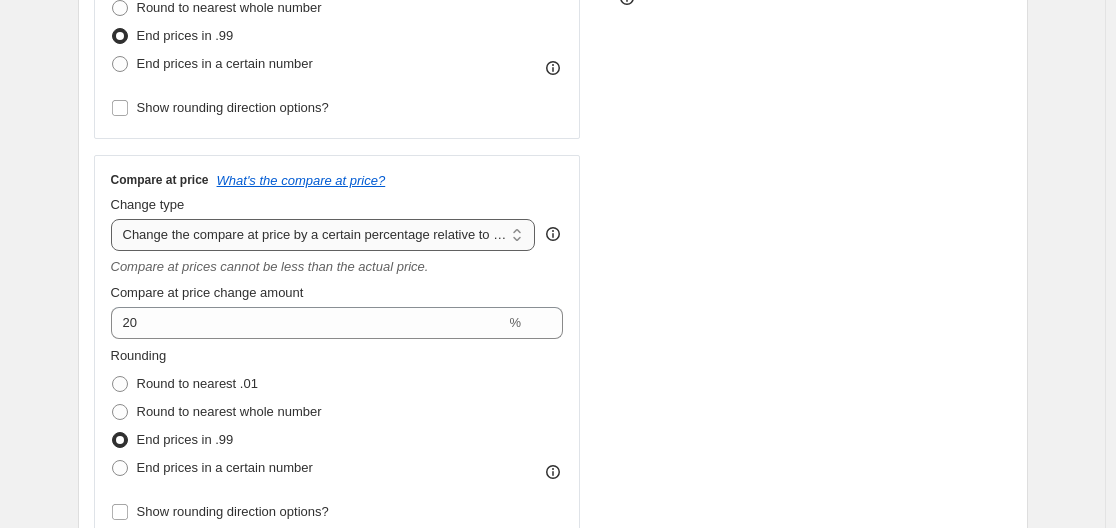 click on "Change the compare at price to the current price (sale) Change the compare at price to a certain amount Change the compare at price by a certain amount Change the compare at price by a certain percentage Change the compare at price by a certain amount relative to the actual price Change the compare at price by a certain percentage relative to the actual price Don't change the compare at price Remove the compare at price" at bounding box center (323, 235) 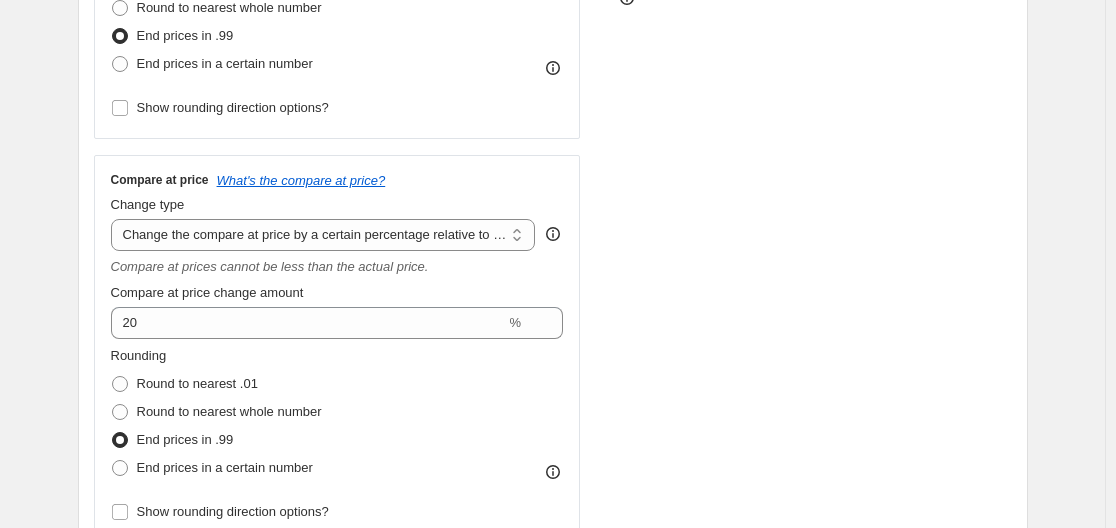 type on "80.00" 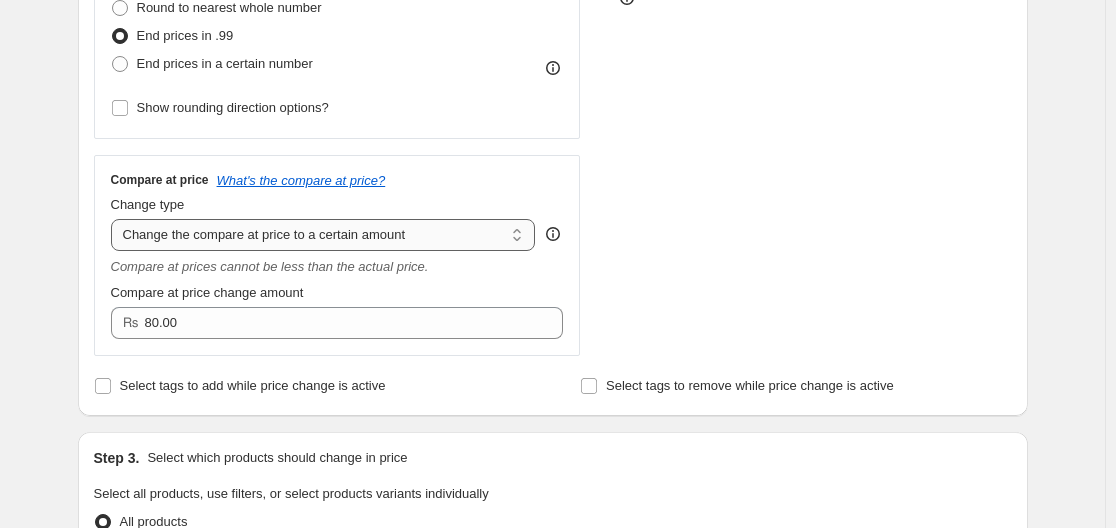 click on "Change the compare at price to the current price (sale) Change the compare at price to a certain amount Change the compare at price by a certain amount Change the compare at price by a certain percentage Change the compare at price by a certain amount relative to the actual price Change the compare at price by a certain percentage relative to the actual price Don't change the compare at price Remove the compare at price" at bounding box center (323, 235) 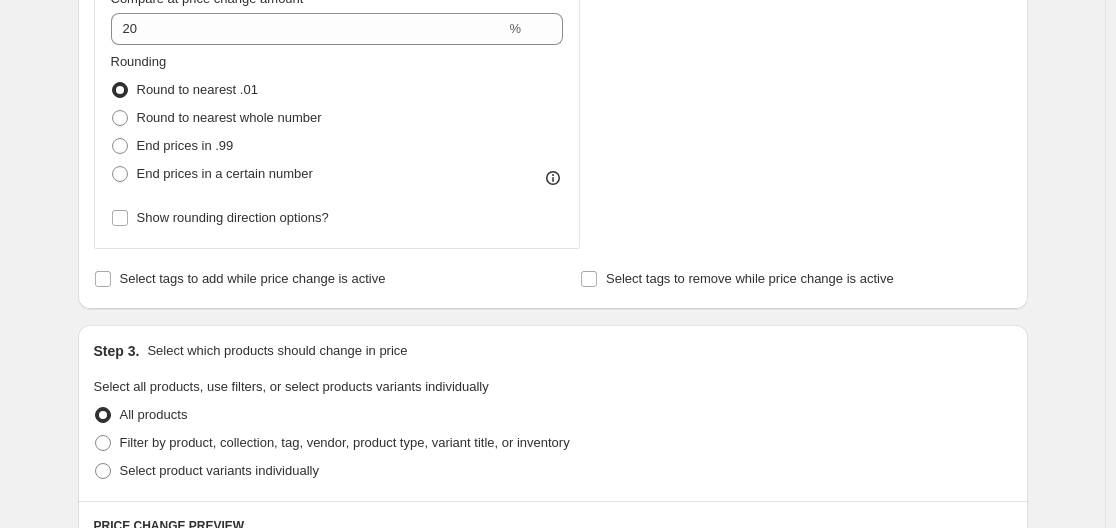scroll, scrollTop: 885, scrollLeft: 0, axis: vertical 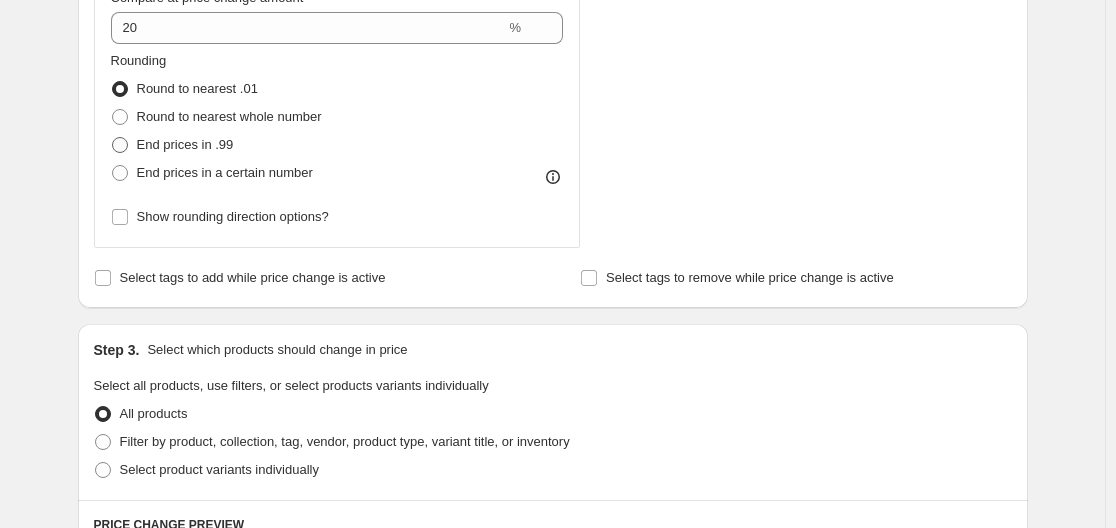 click on "End prices in .99" at bounding box center (185, 144) 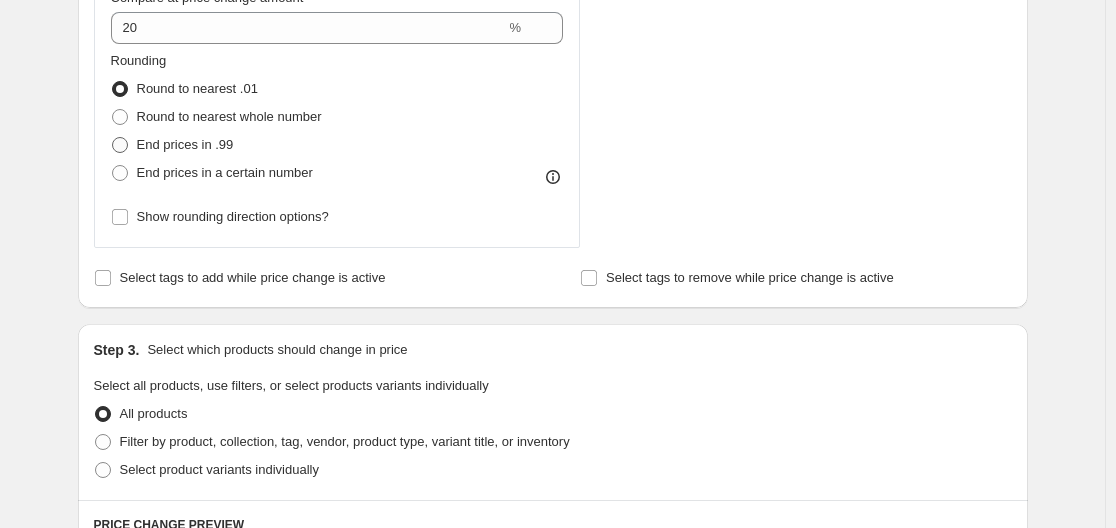 radio on "true" 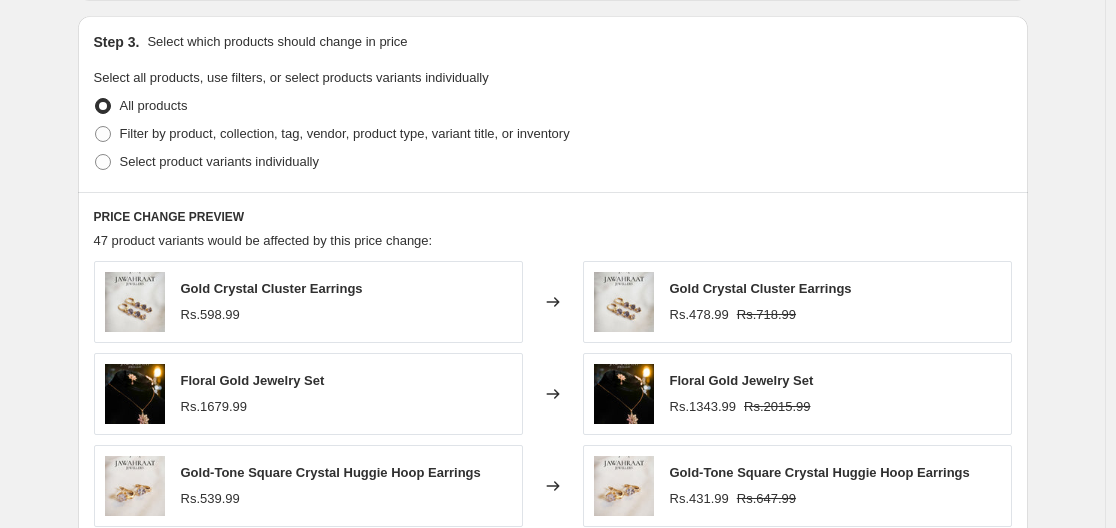 scroll, scrollTop: 1194, scrollLeft: 0, axis: vertical 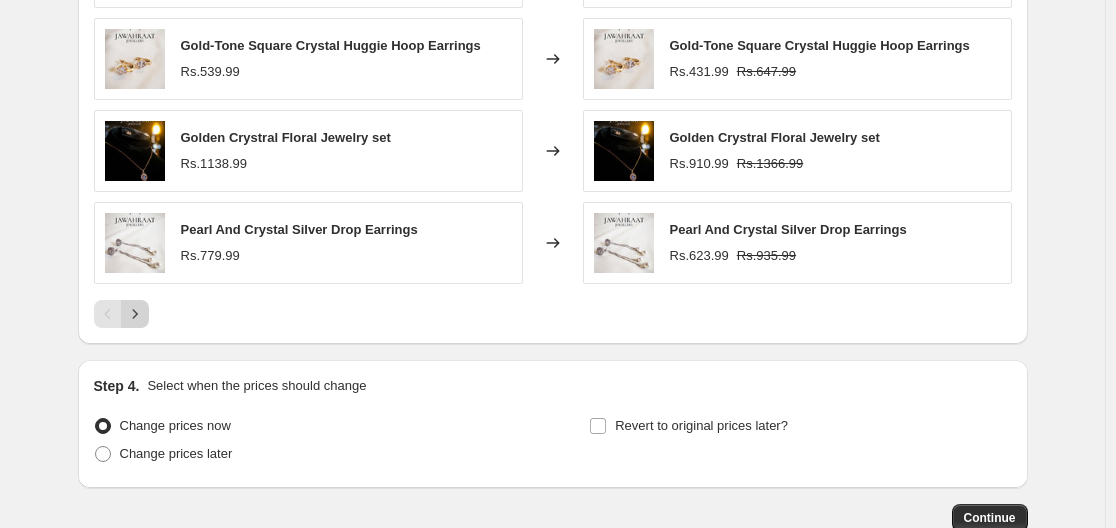 click 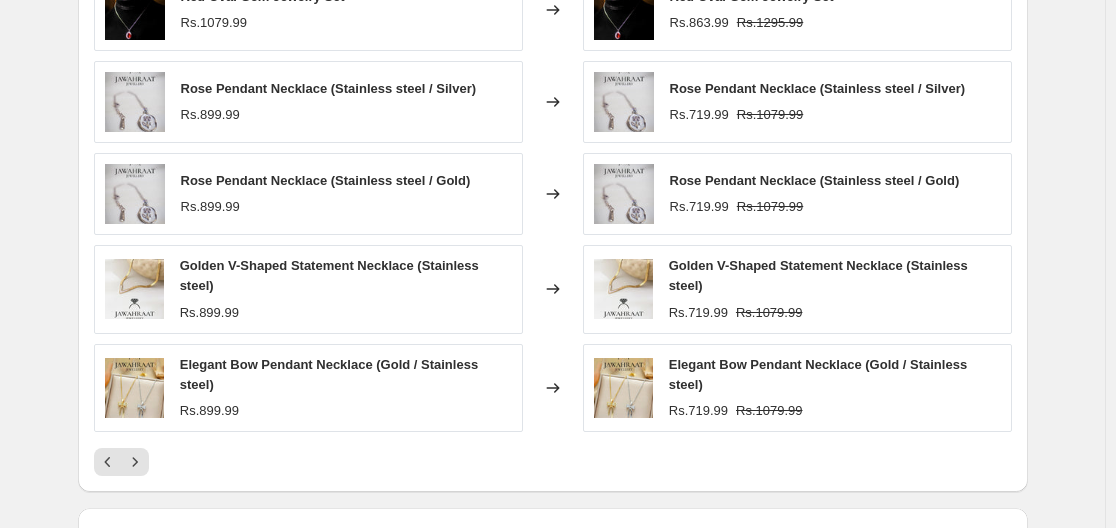 scroll, scrollTop: 1486, scrollLeft: 0, axis: vertical 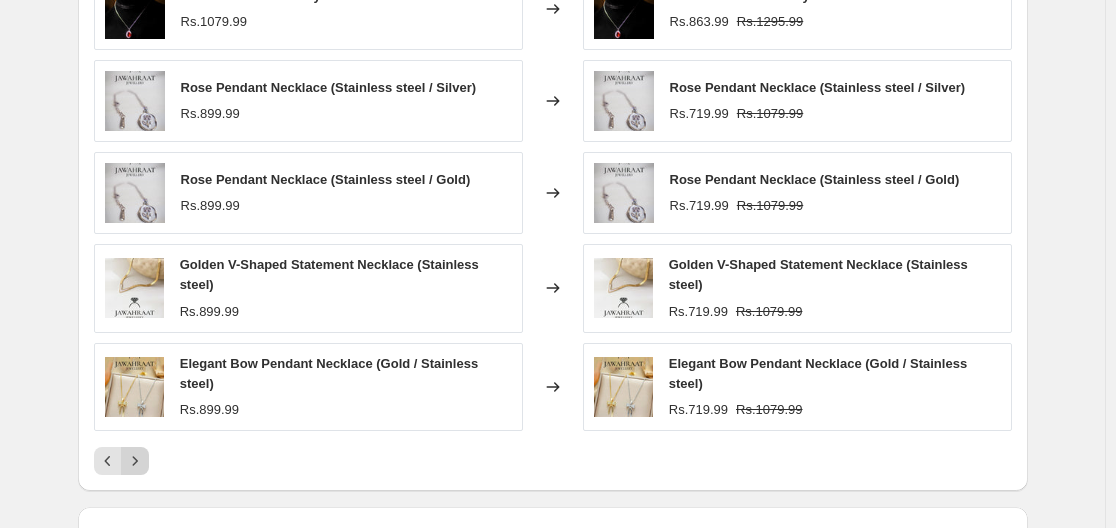 click 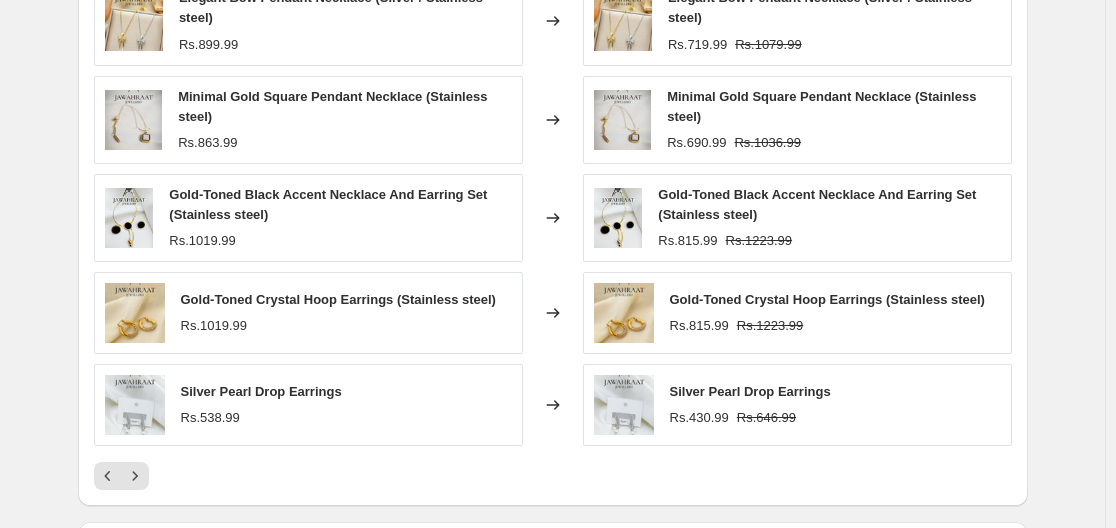 scroll, scrollTop: 1476, scrollLeft: 0, axis: vertical 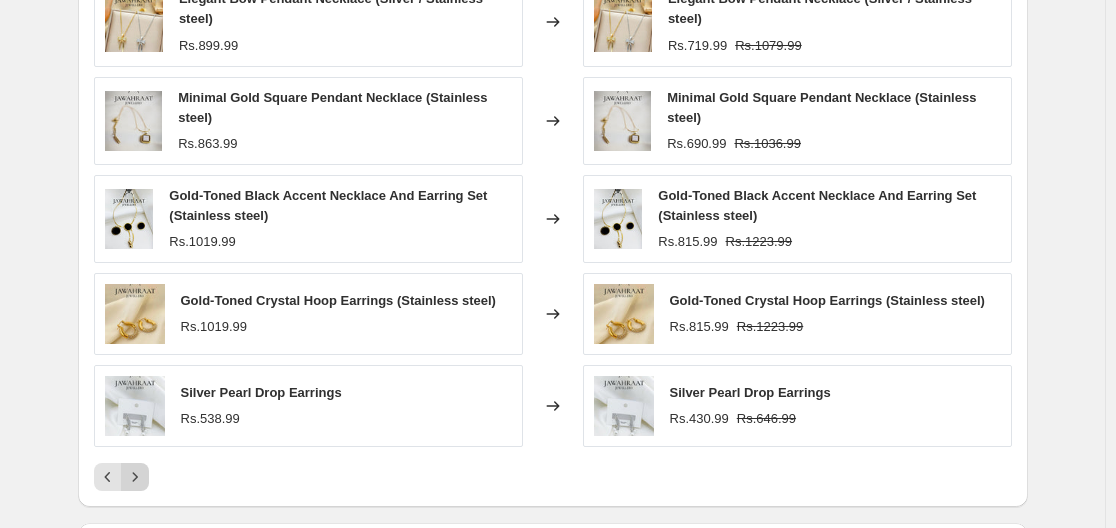 click 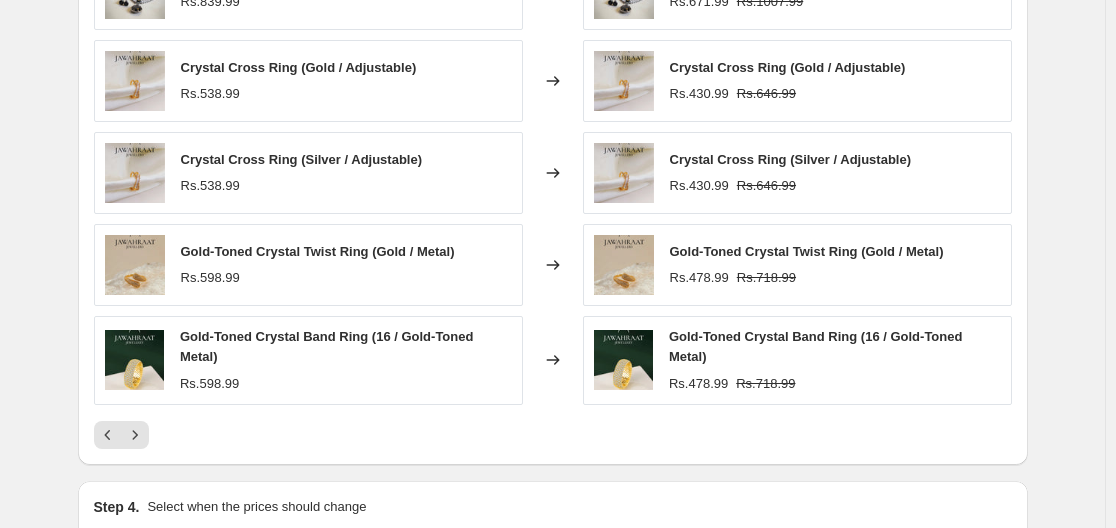 scroll, scrollTop: 1507, scrollLeft: 0, axis: vertical 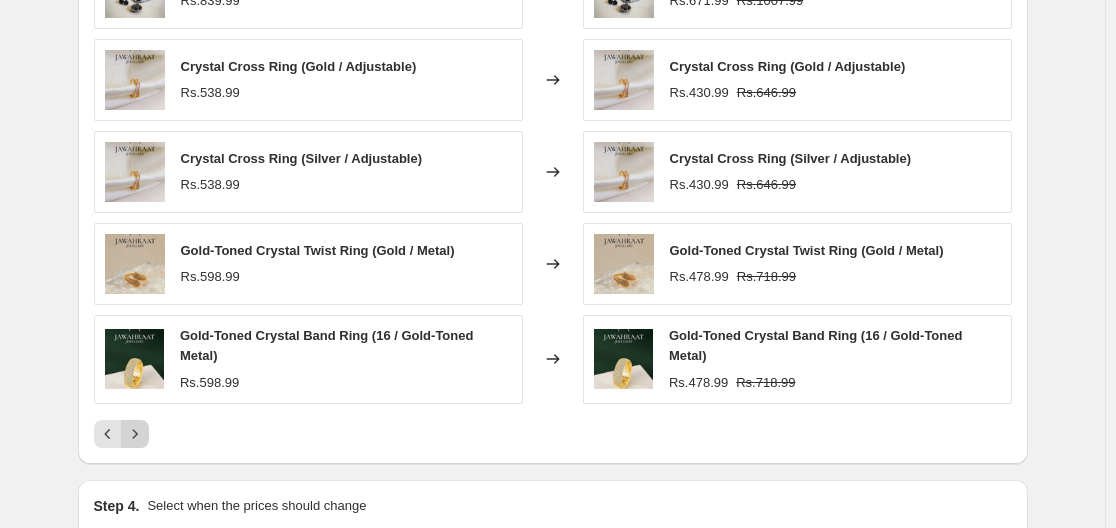 click 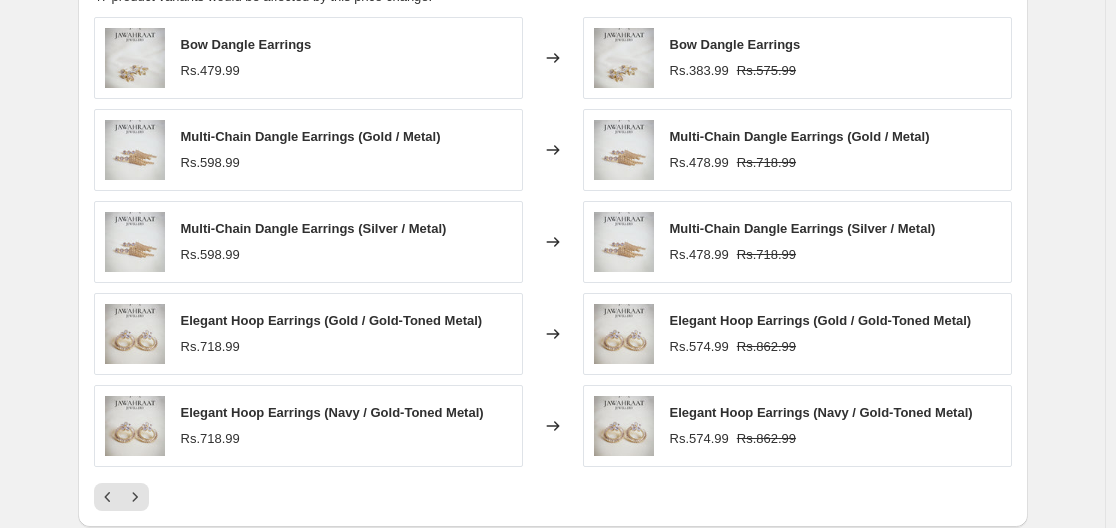 scroll, scrollTop: 1438, scrollLeft: 0, axis: vertical 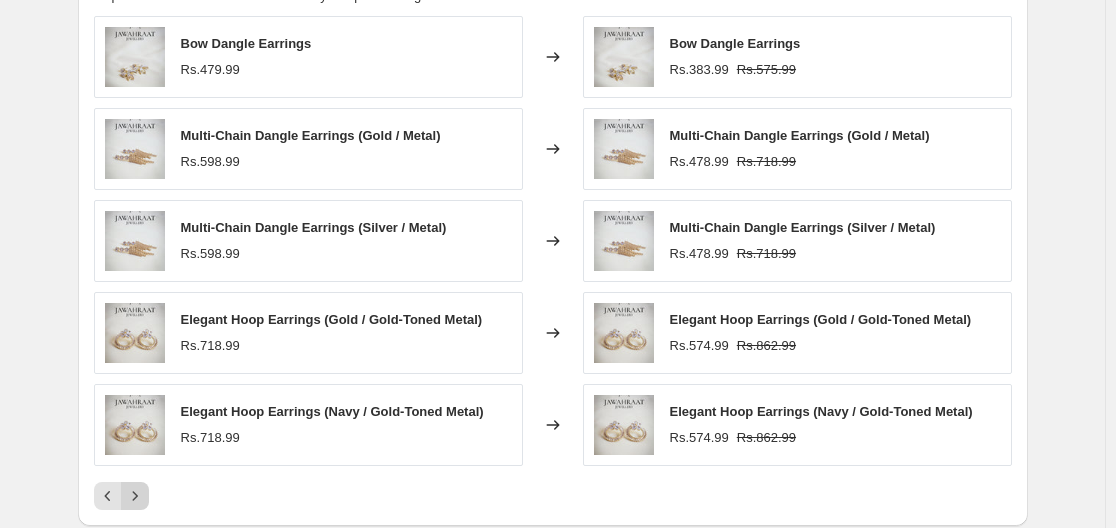 click 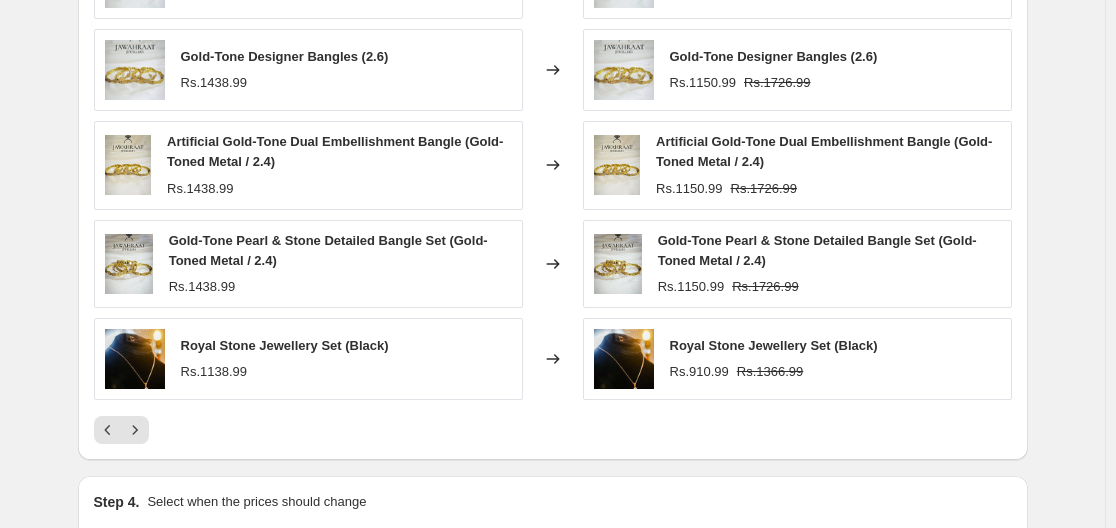 scroll, scrollTop: 1518, scrollLeft: 0, axis: vertical 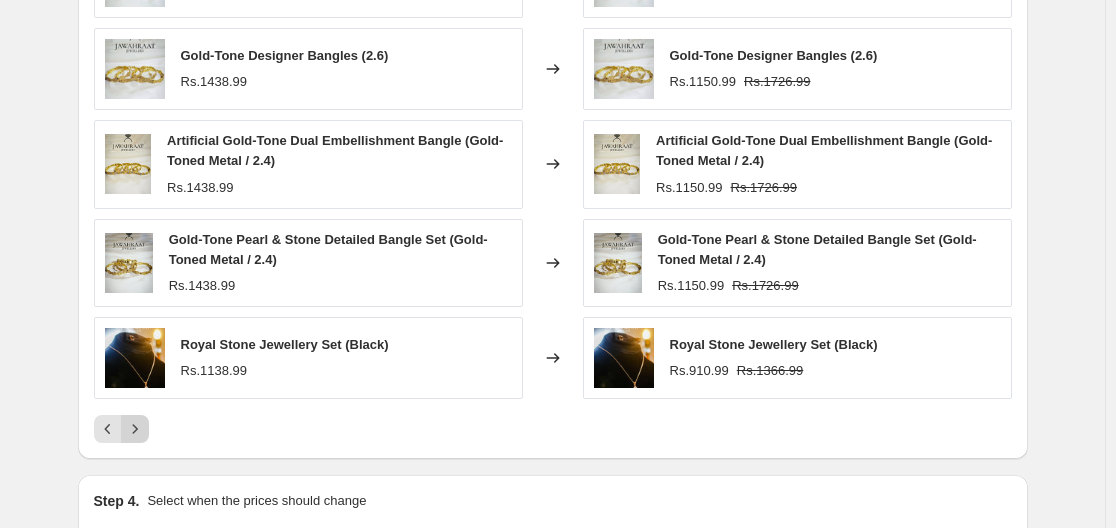 click 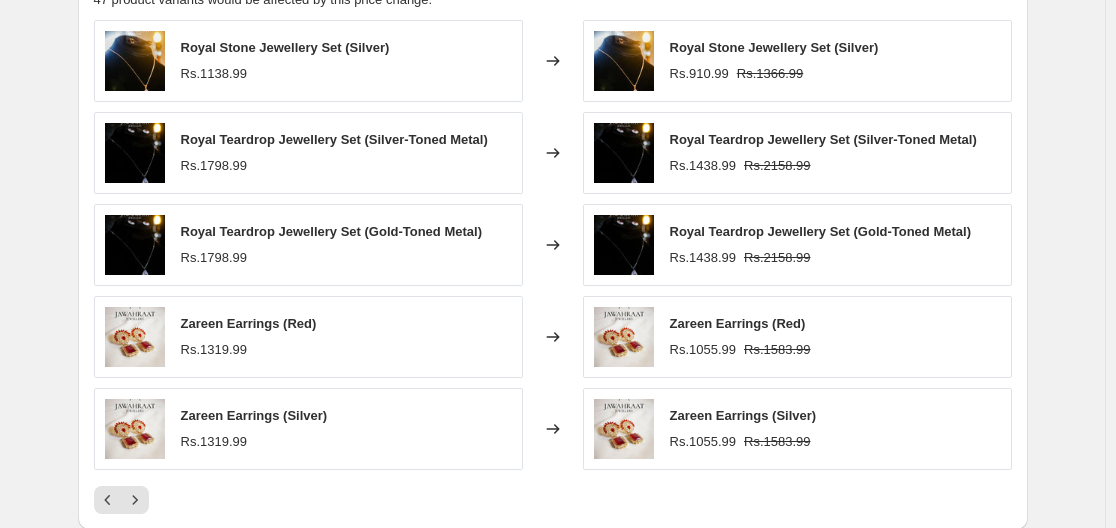 scroll, scrollTop: 1451, scrollLeft: 0, axis: vertical 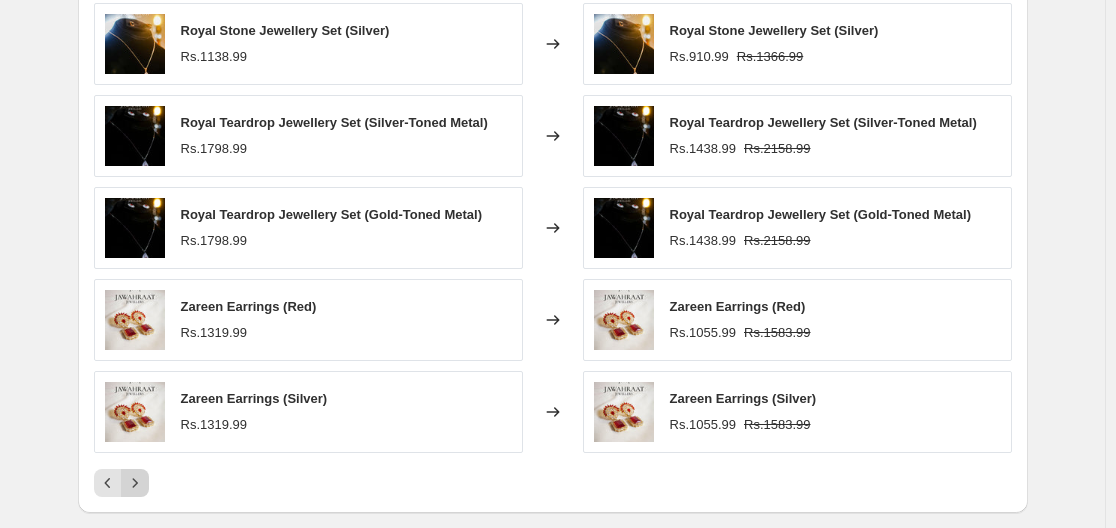 click 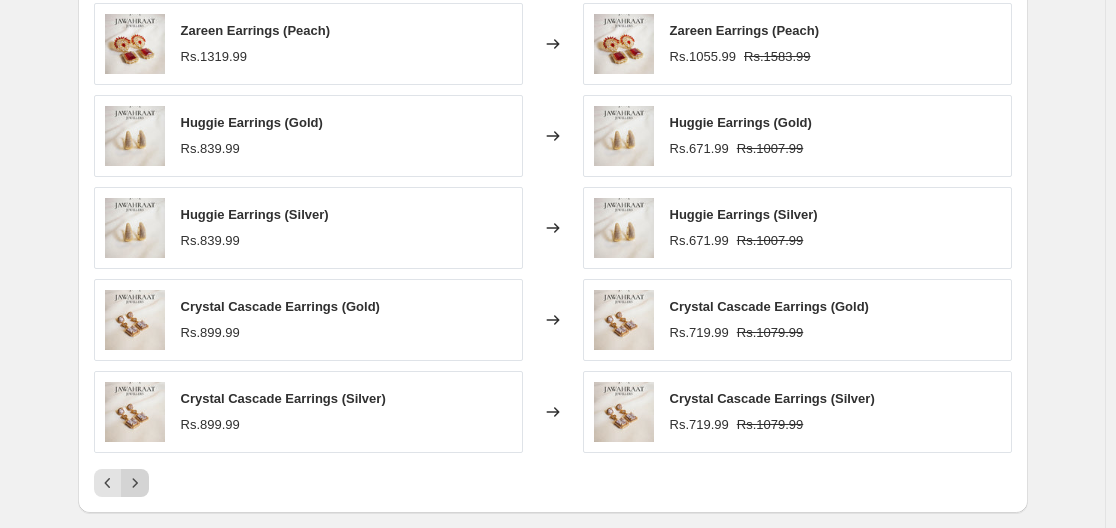 click 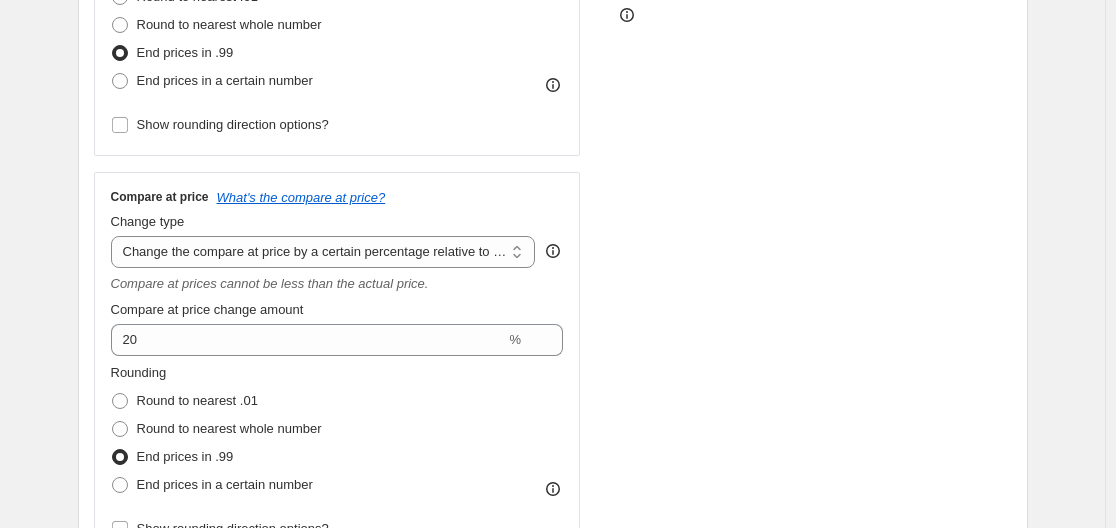scroll, scrollTop: 572, scrollLeft: 0, axis: vertical 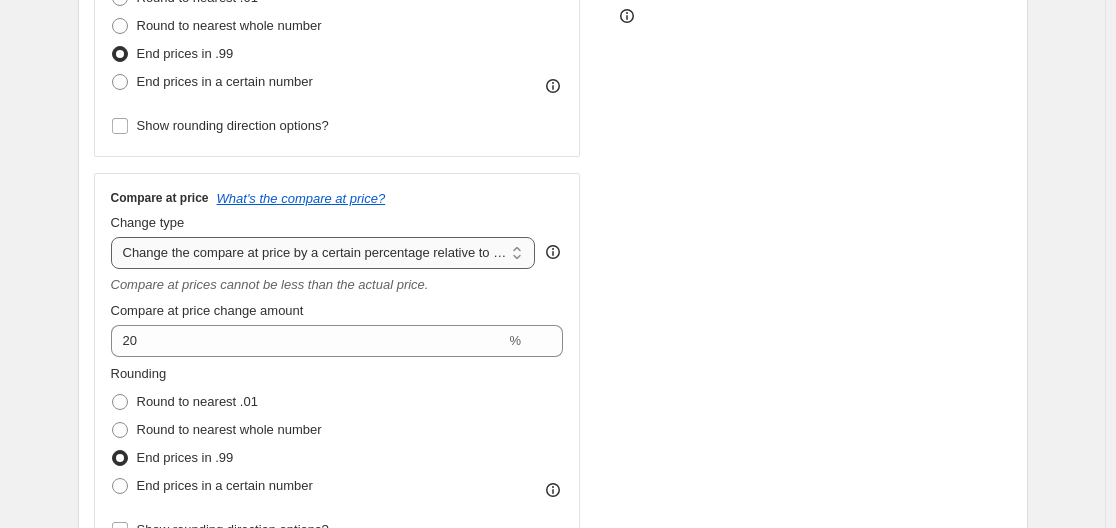 click on "Change the compare at price to the current price (sale) Change the compare at price to a certain amount Change the compare at price by a certain amount Change the compare at price by a certain percentage Change the compare at price by a certain amount relative to the actual price Change the compare at price by a certain percentage relative to the actual price Don't change the compare at price Remove the compare at price" at bounding box center (323, 253) 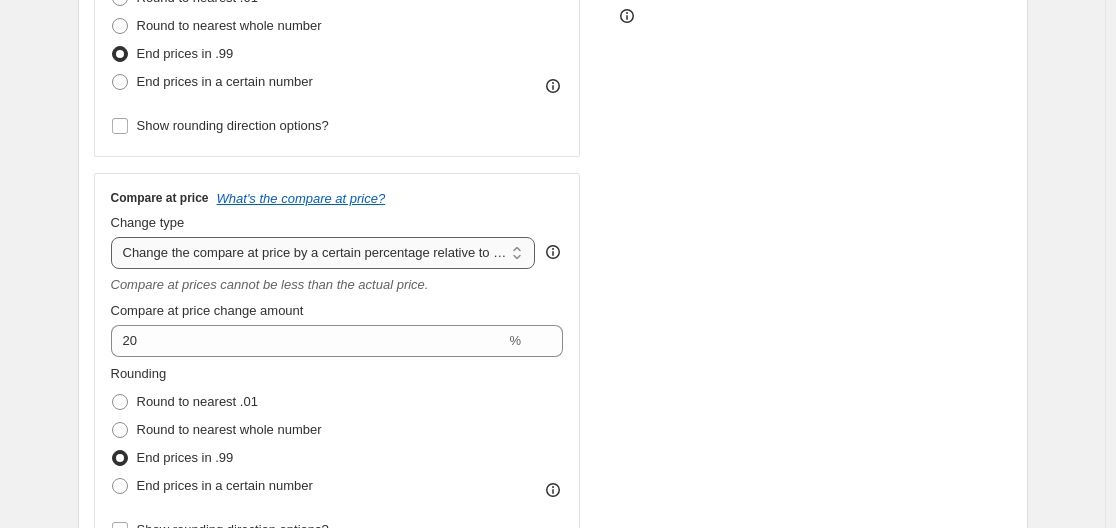 select on "percentage" 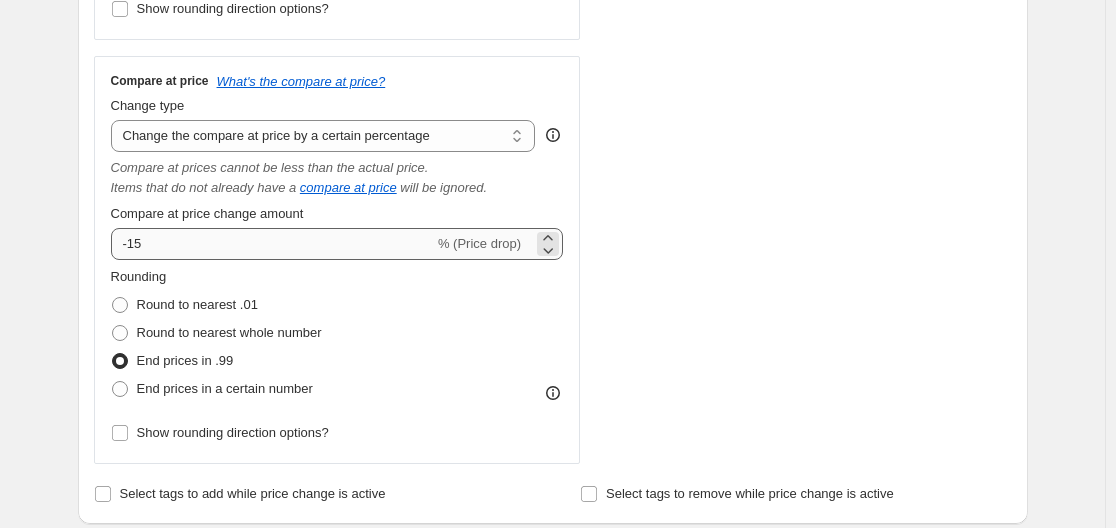 scroll, scrollTop: 688, scrollLeft: 0, axis: vertical 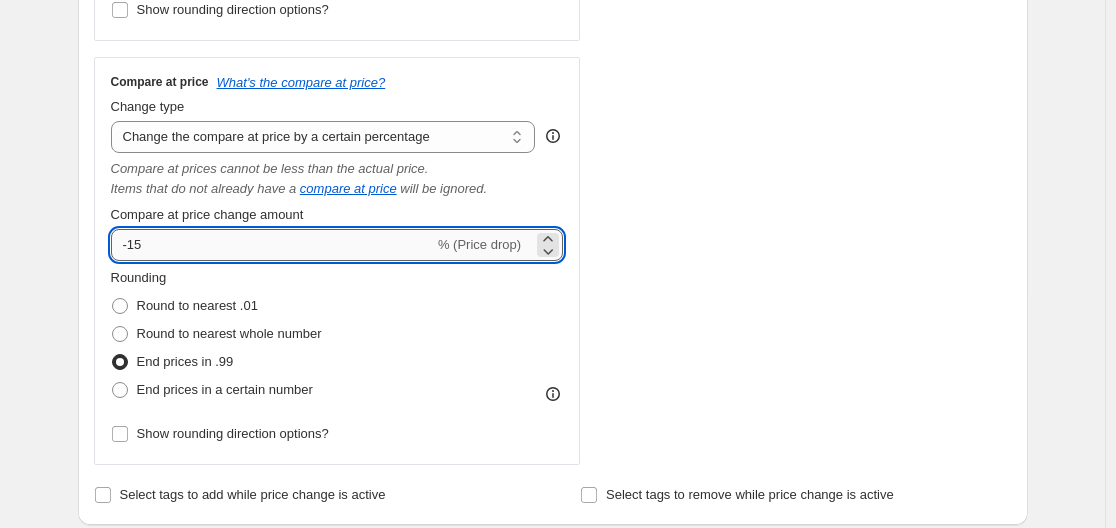 click on "-15" at bounding box center (272, 245) 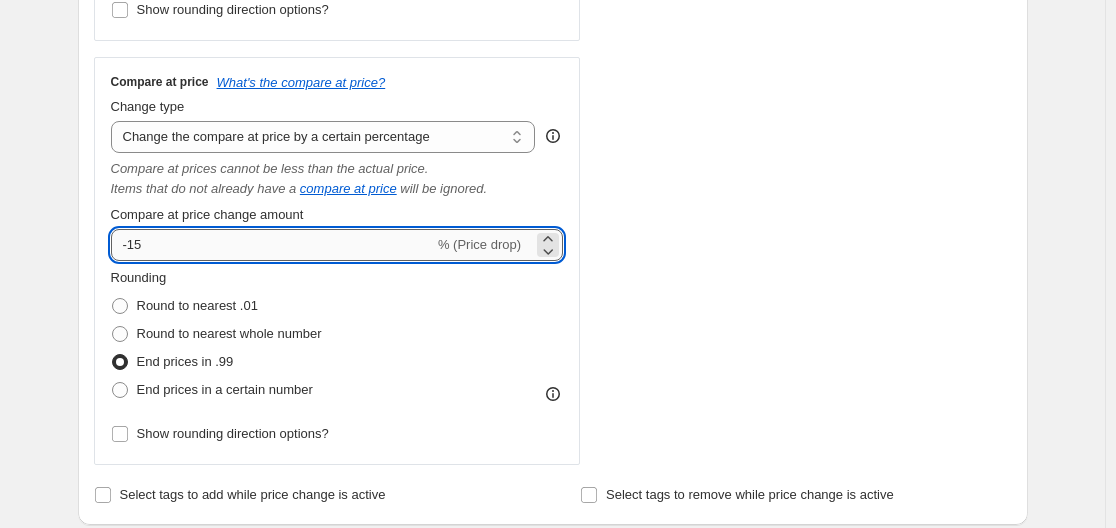 type on "-1" 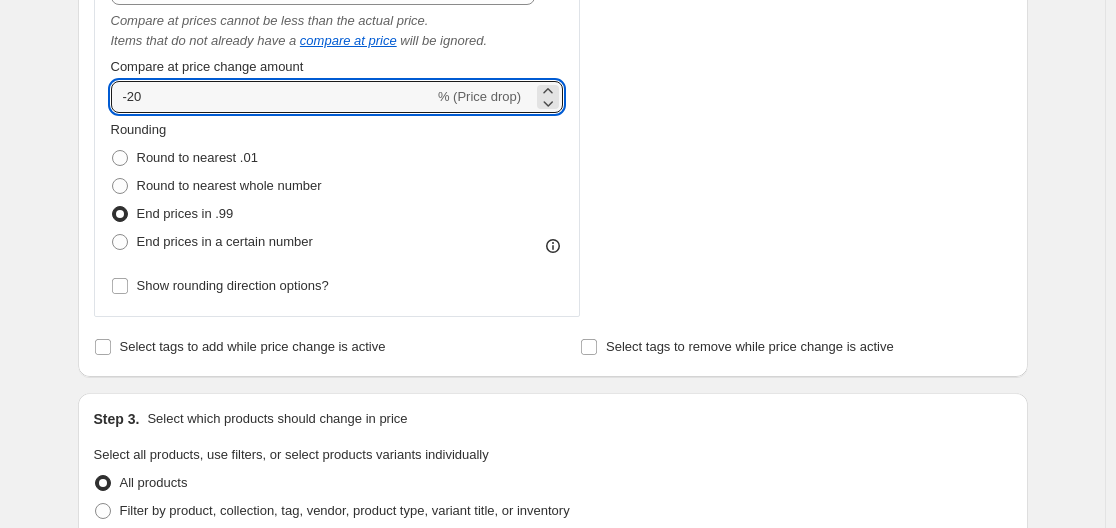 scroll, scrollTop: 833, scrollLeft: 0, axis: vertical 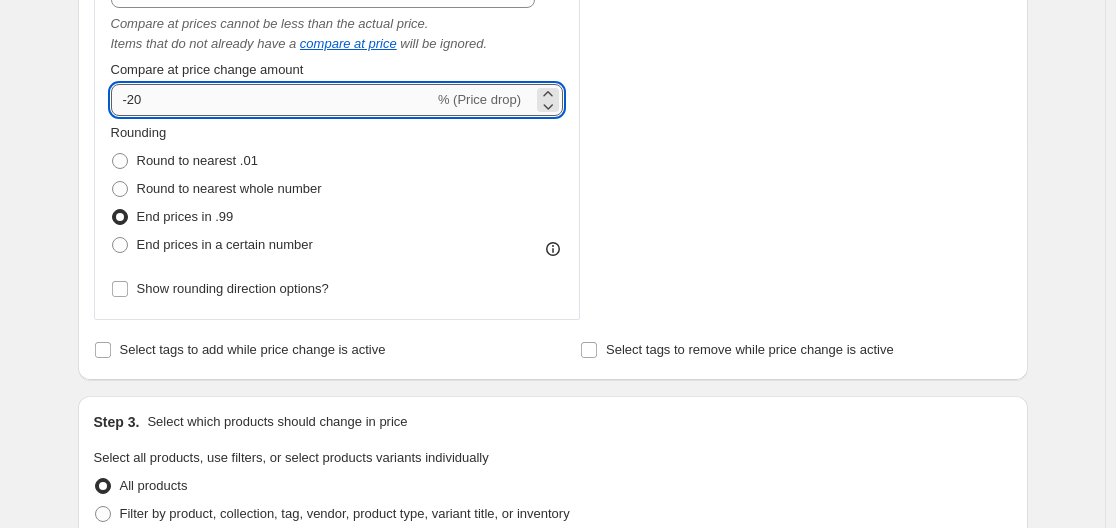 type on "-2" 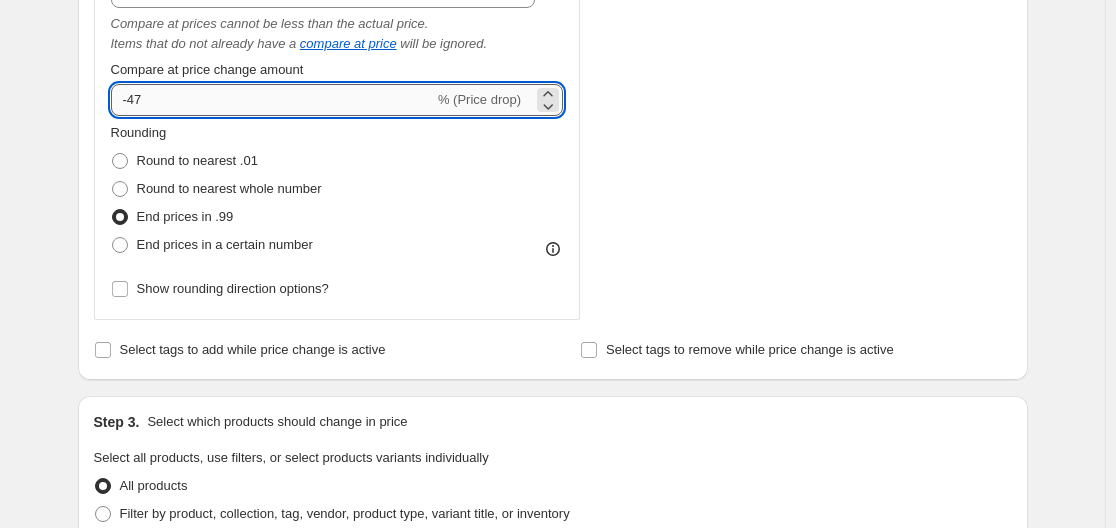 click on "-47" at bounding box center (272, 100) 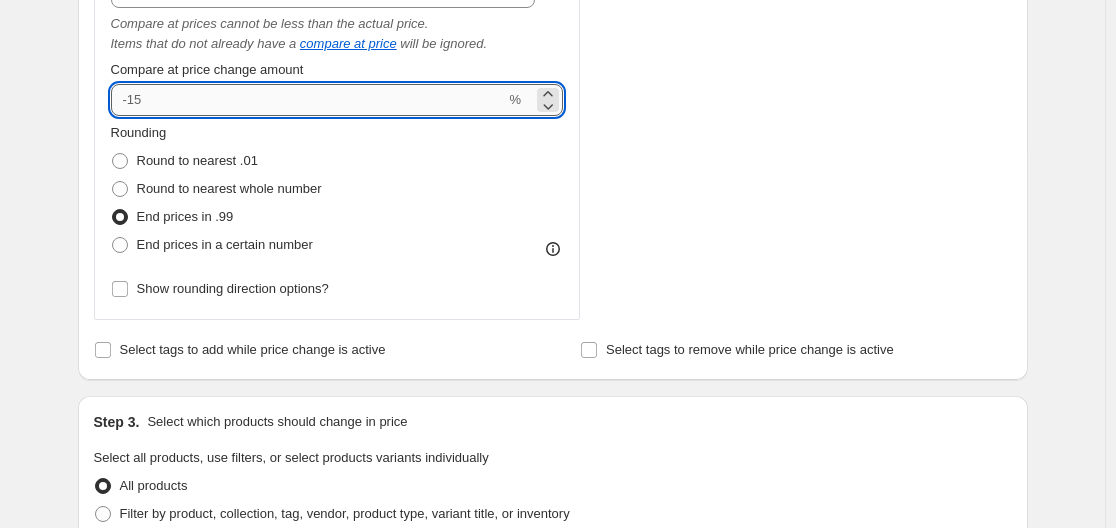 type on "-2" 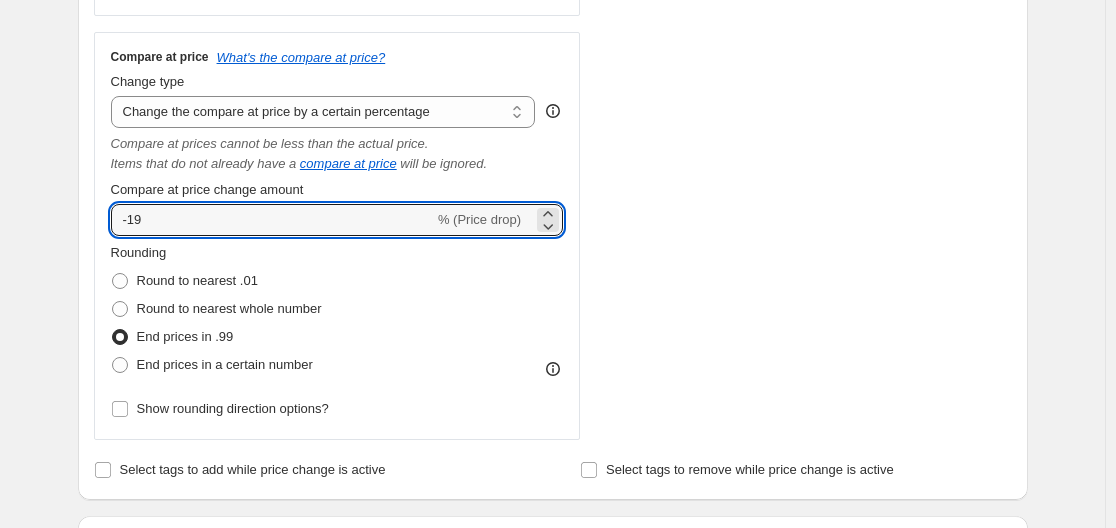 scroll, scrollTop: 710, scrollLeft: 0, axis: vertical 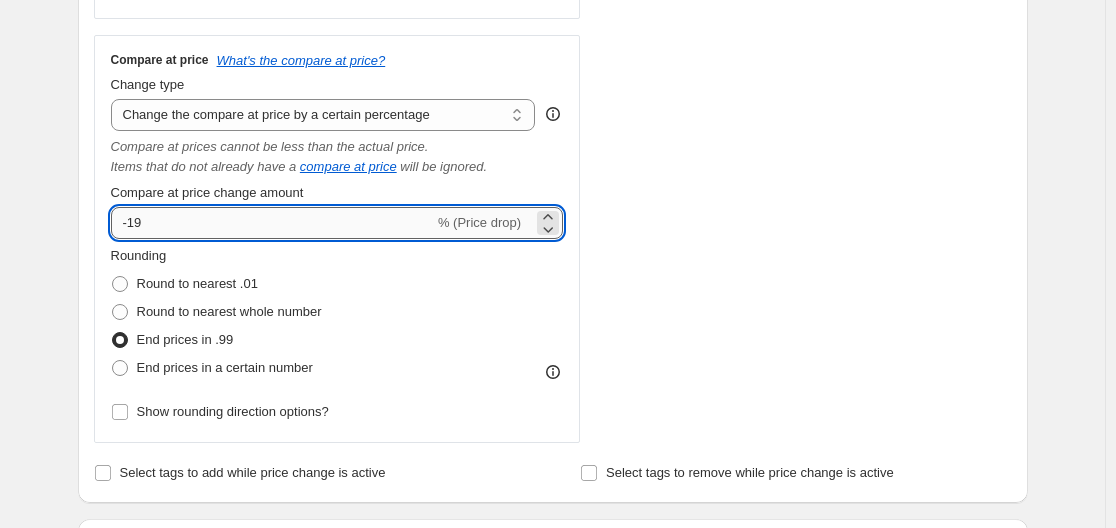 click on "-19" at bounding box center (272, 223) 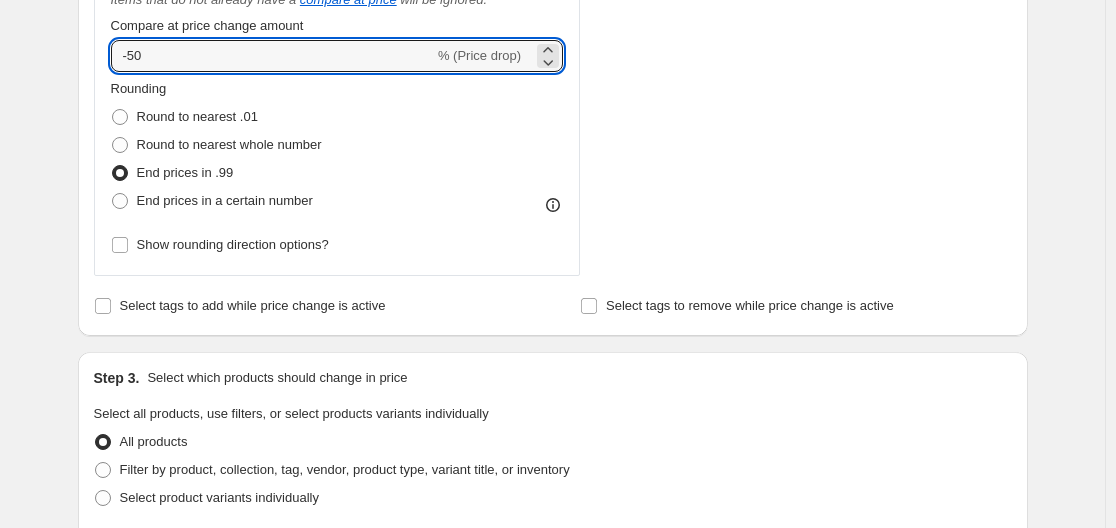 scroll, scrollTop: 876, scrollLeft: 0, axis: vertical 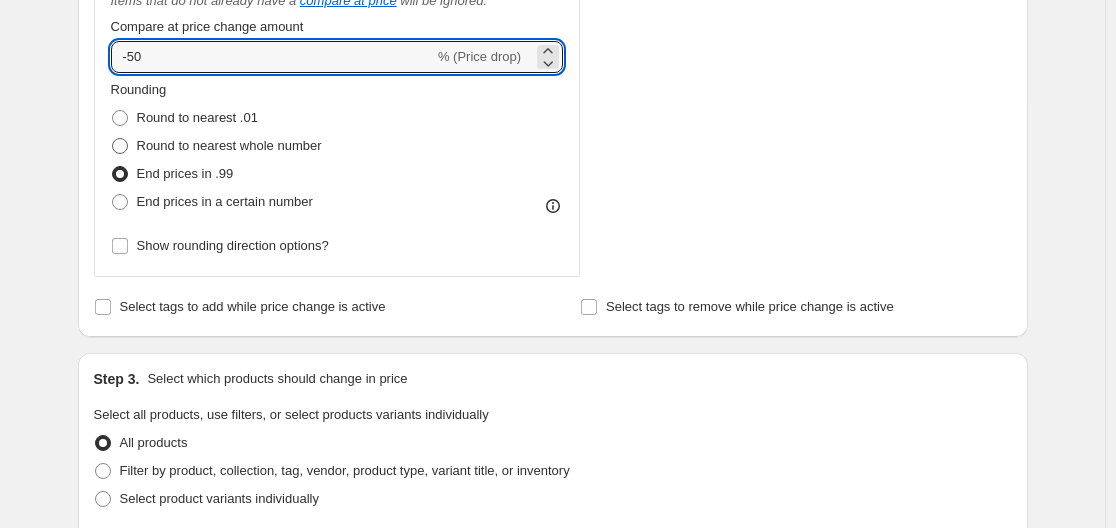 type on "-50" 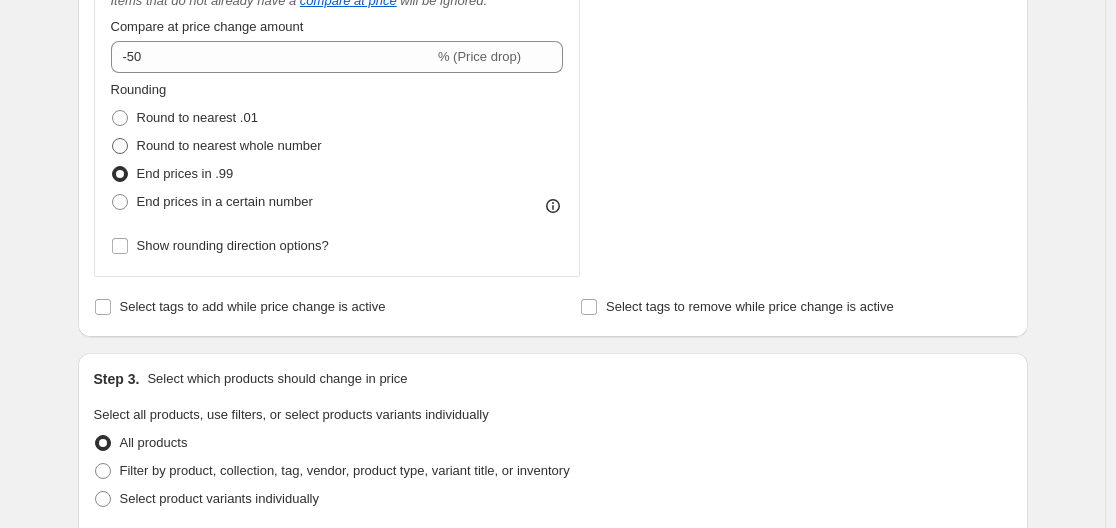 click on "Round to nearest whole number" at bounding box center [229, 145] 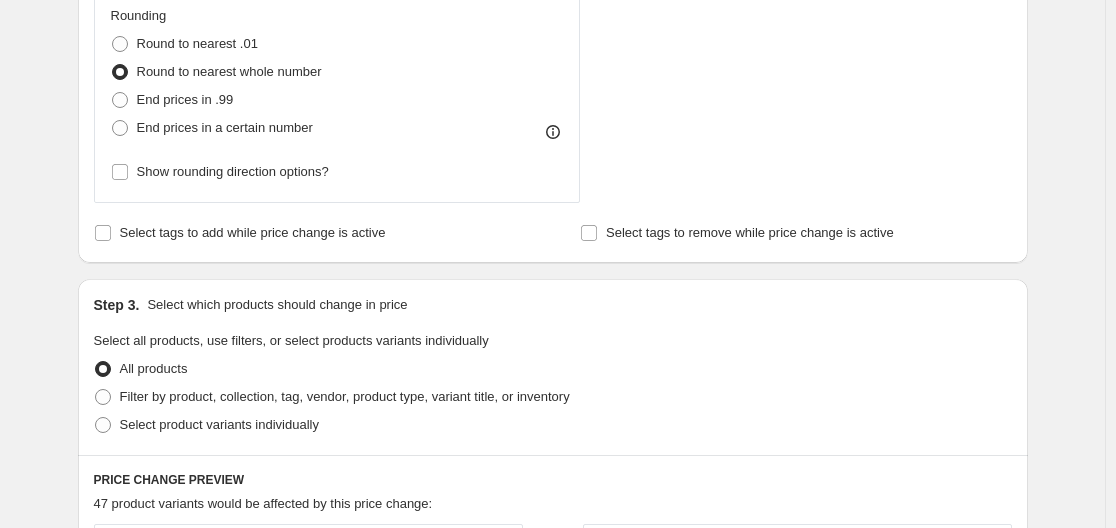 scroll, scrollTop: 943, scrollLeft: 0, axis: vertical 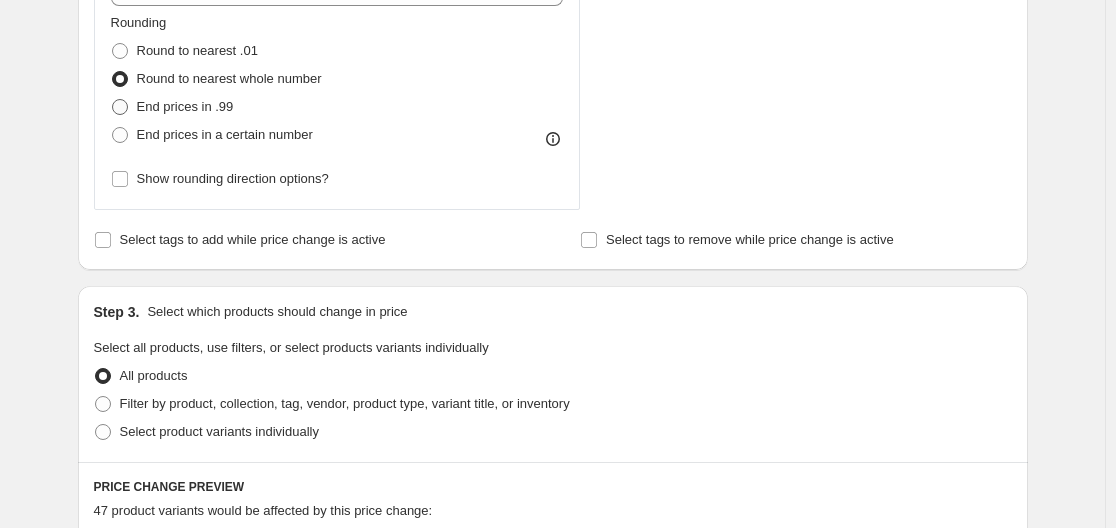click on "End prices in .99" at bounding box center [172, 107] 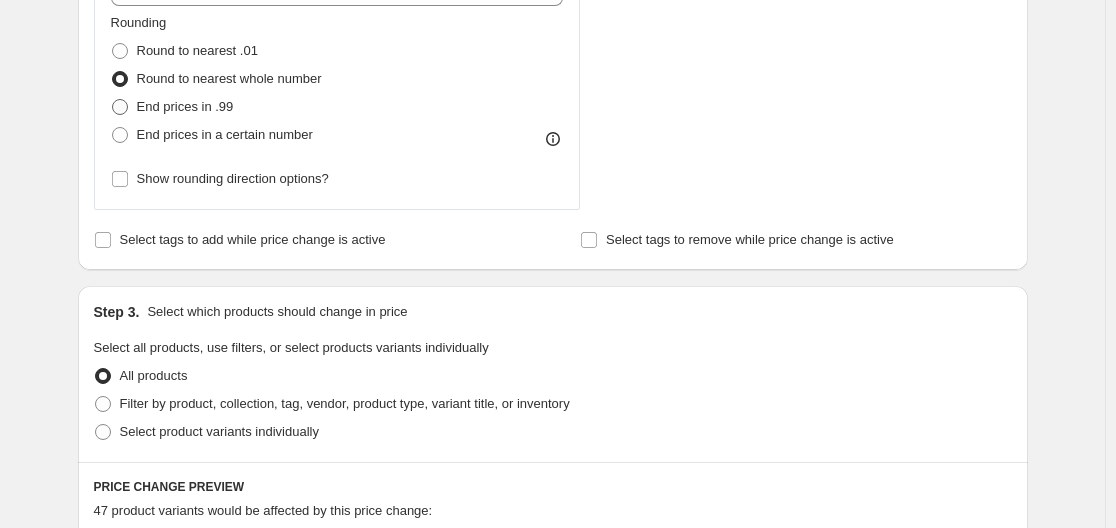 radio on "true" 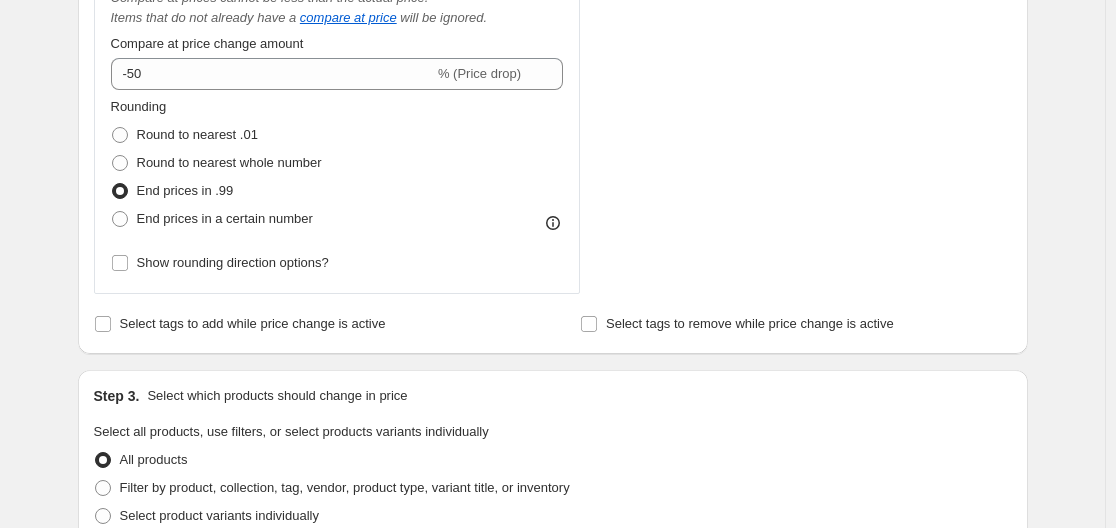 scroll, scrollTop: 858, scrollLeft: 0, axis: vertical 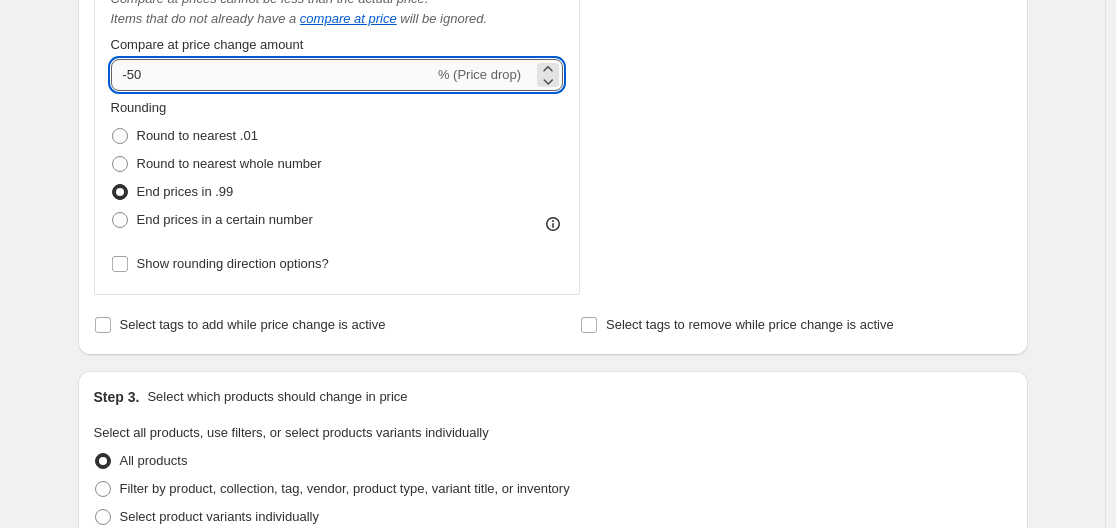 click on "-50" at bounding box center (272, 75) 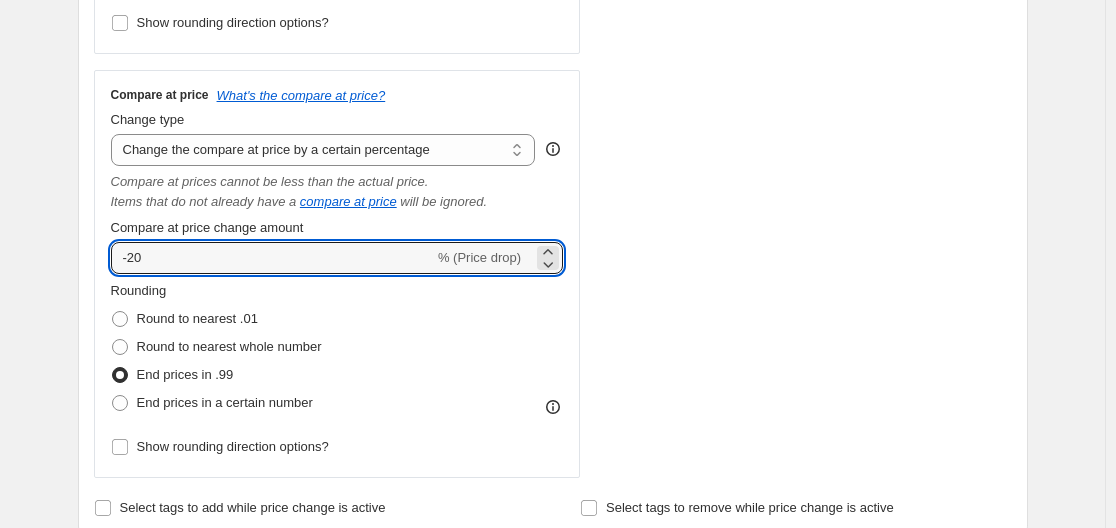 scroll, scrollTop: 676, scrollLeft: 0, axis: vertical 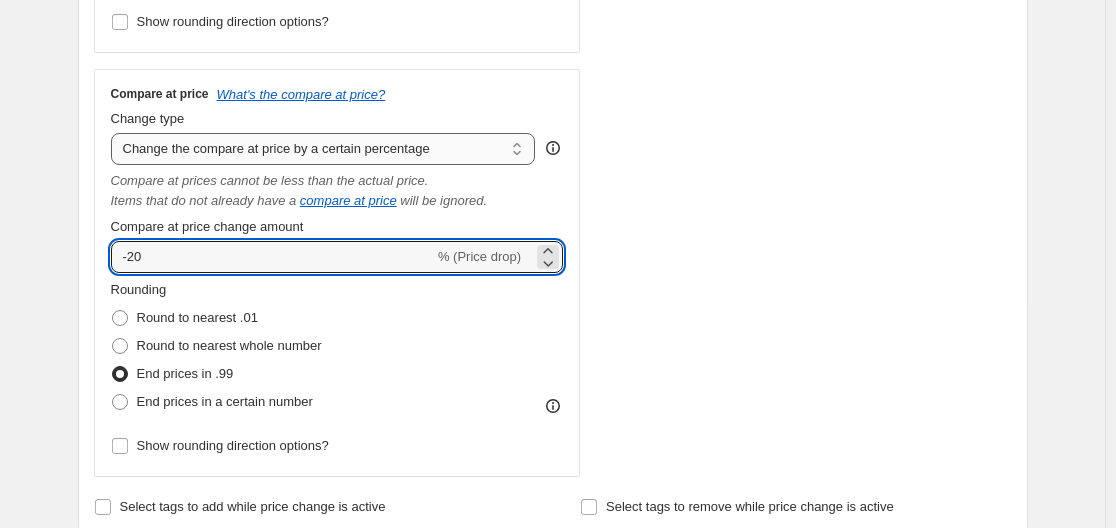 type on "-20" 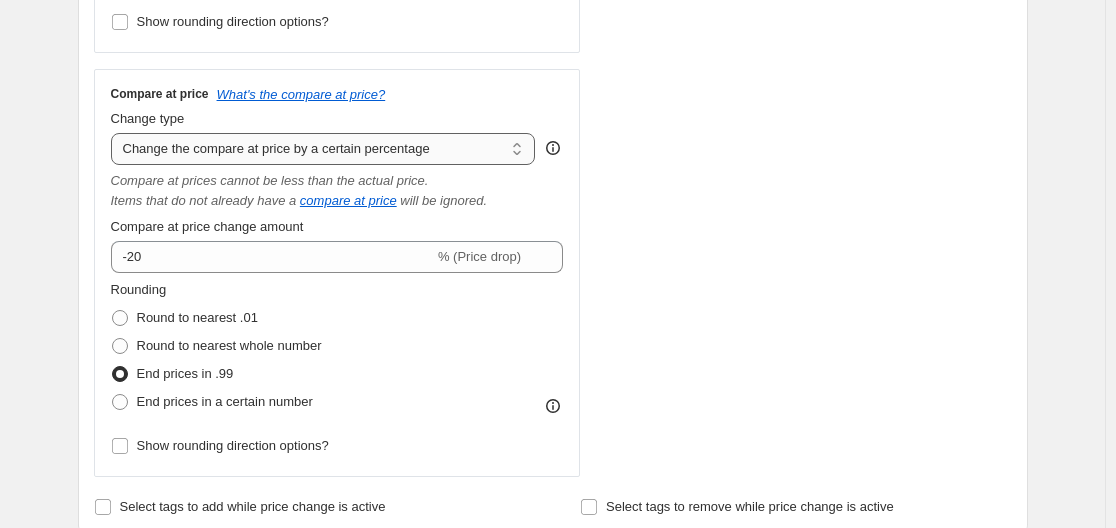 click on "Change the compare at price to the current price (sale) Change the compare at price to a certain amount Change the compare at price by a certain amount Change the compare at price by a certain percentage Change the compare at price by a certain amount relative to the actual price Change the compare at price by a certain percentage relative to the actual price Don't change the compare at price Remove the compare at price" at bounding box center (323, 149) 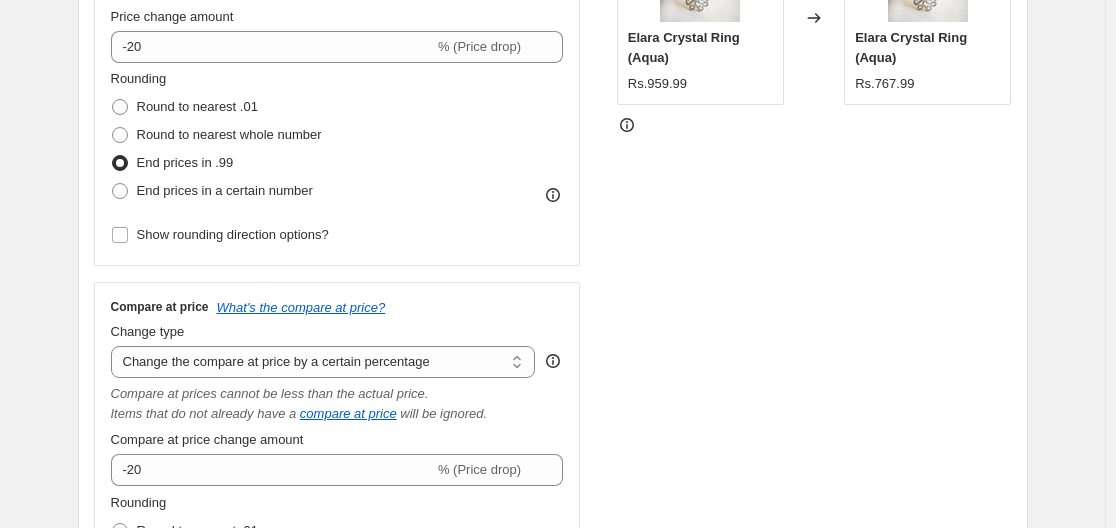 scroll, scrollTop: 464, scrollLeft: 0, axis: vertical 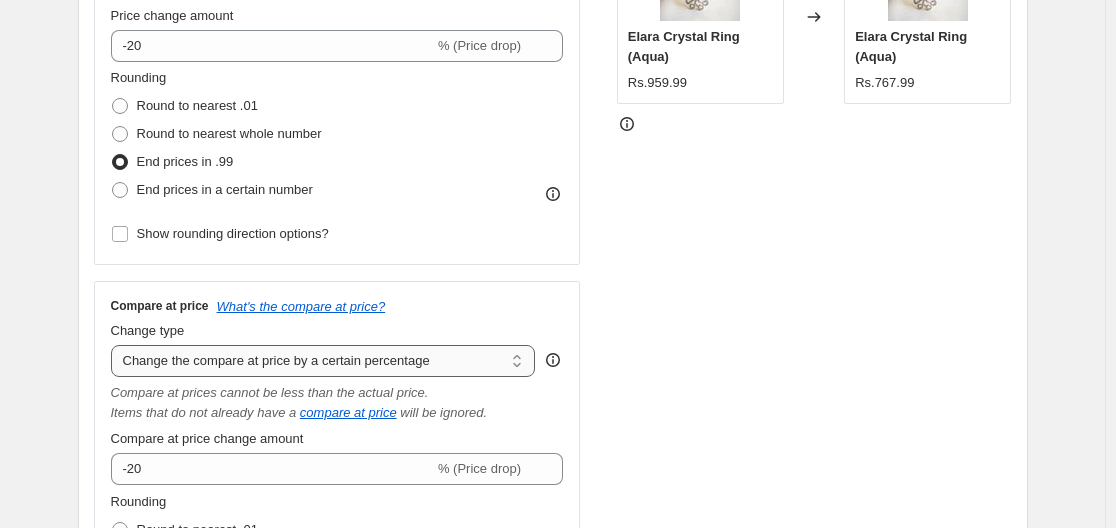 click on "Change the compare at price to the current price (sale) Change the compare at price to a certain amount Change the compare at price by a certain amount Change the compare at price by a certain percentage Change the compare at price by a certain amount relative to the actual price Change the compare at price by a certain percentage relative to the actual price Don't change the compare at price Remove the compare at price" at bounding box center (323, 361) 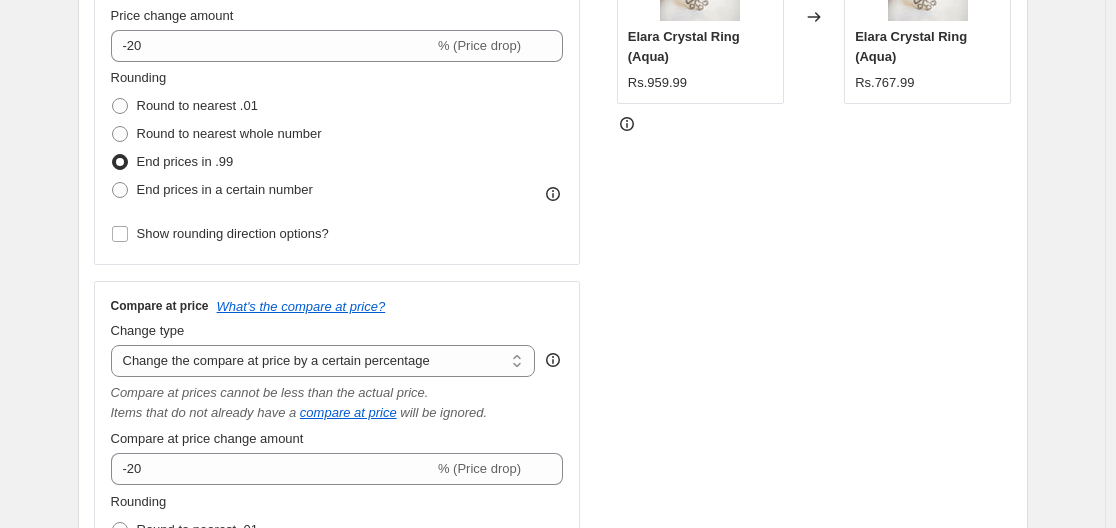 type on "20" 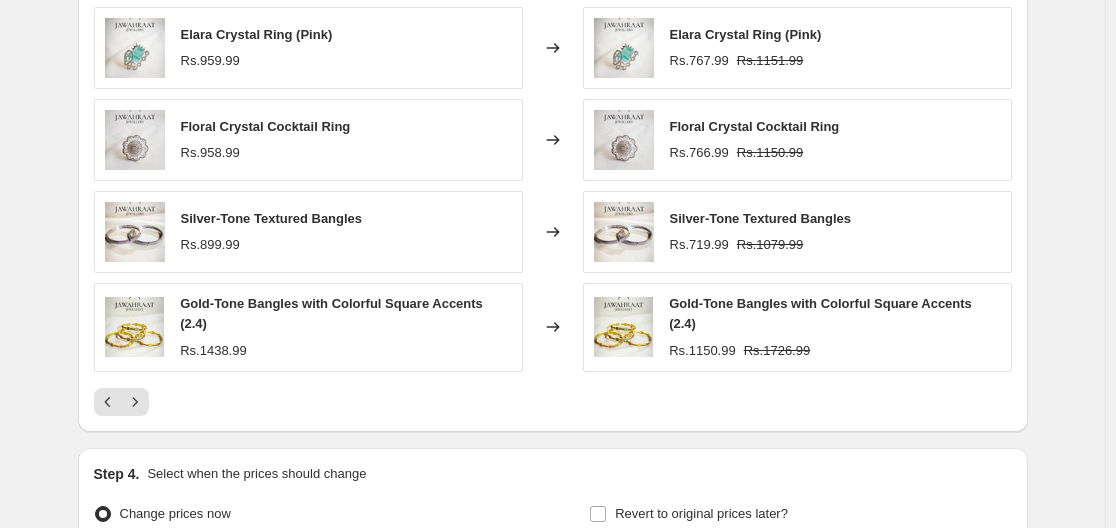 scroll, scrollTop: 1538, scrollLeft: 0, axis: vertical 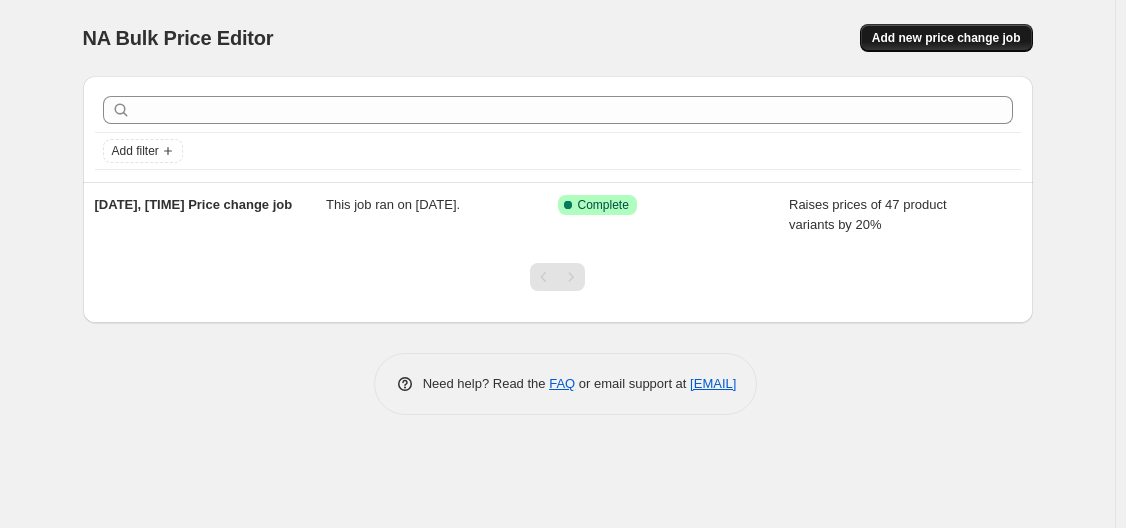 click on "Add new price change job" at bounding box center [946, 38] 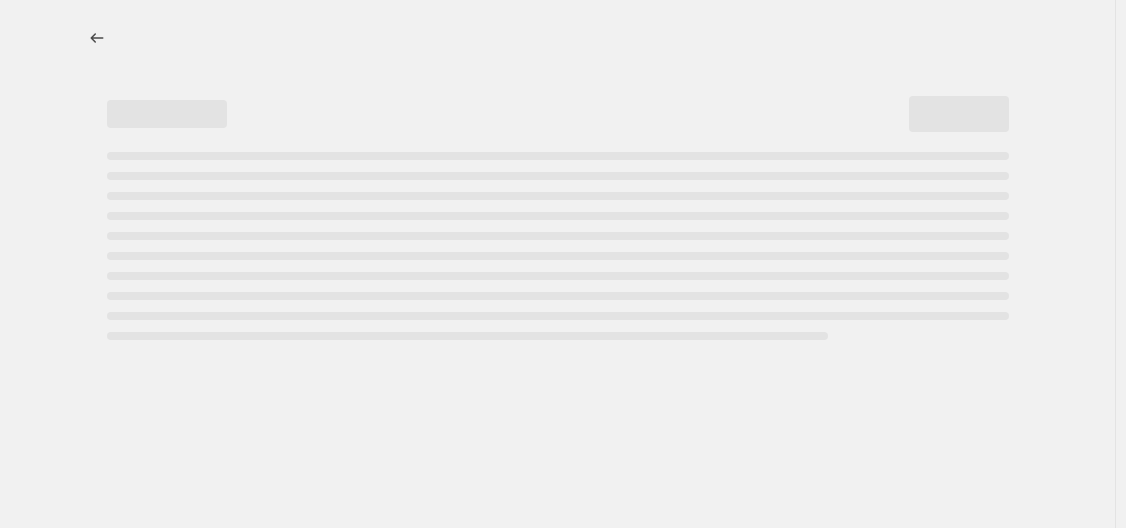 select on "percentage" 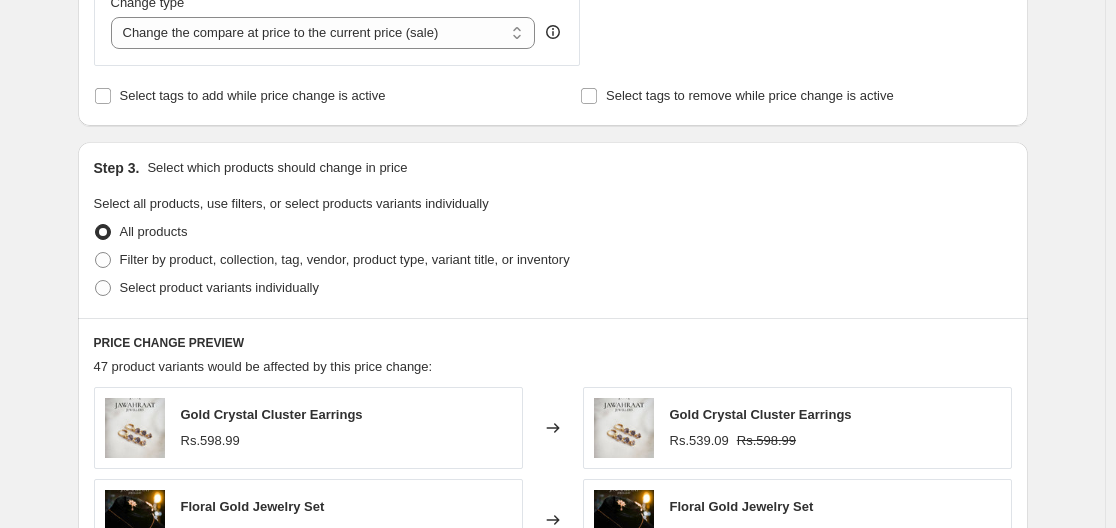 scroll, scrollTop: 793, scrollLeft: 0, axis: vertical 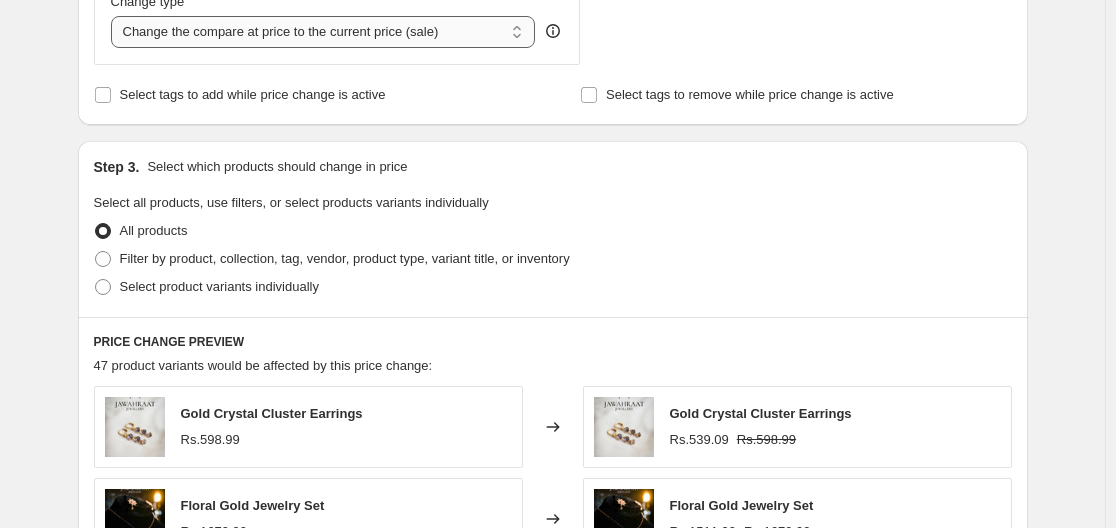 click on "Change the compare at price to the current price (sale) Change the compare at price to a certain amount Change the compare at price by a certain amount Change the compare at price by a certain percentage Change the compare at price by a certain amount relative to the actual price Change the compare at price by a certain percentage relative to the actual price Don't change the compare at price Remove the compare at price" at bounding box center (323, 32) 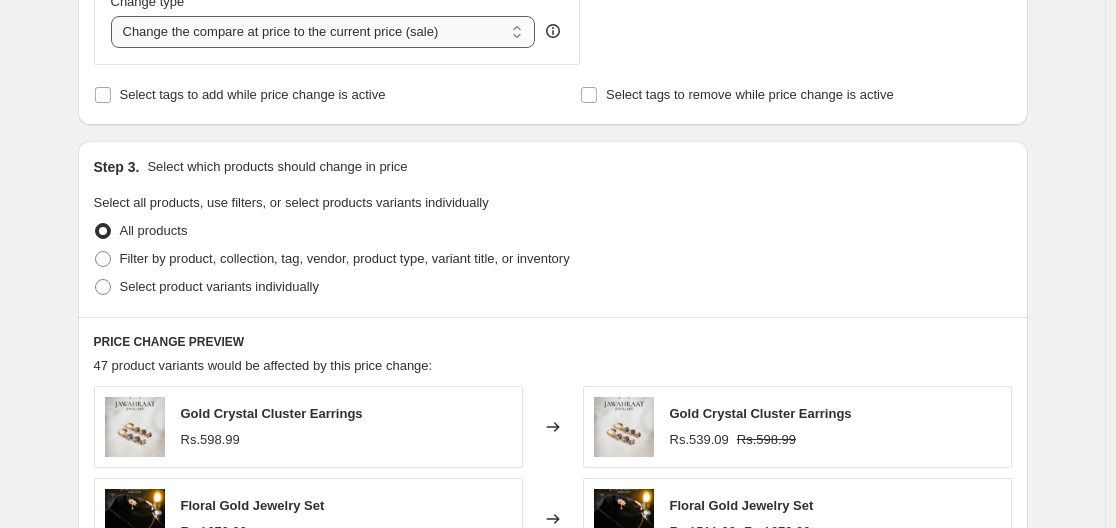 select on "no_change" 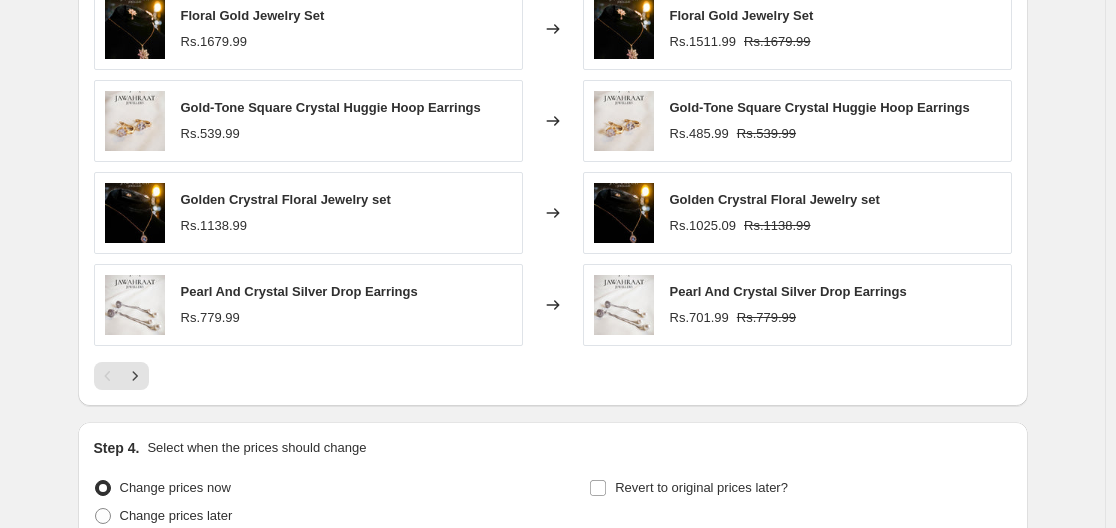 scroll, scrollTop: 1346, scrollLeft: 0, axis: vertical 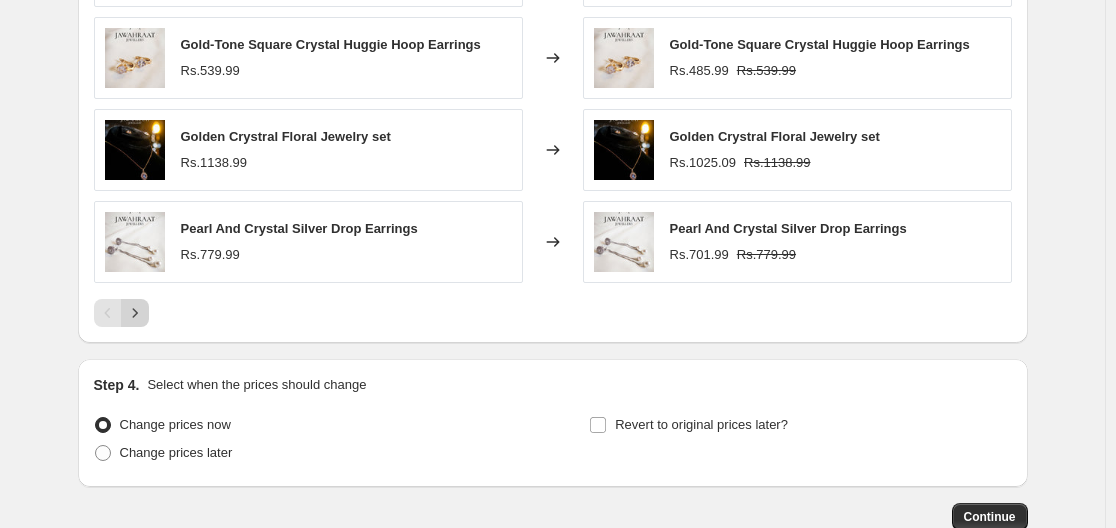 click 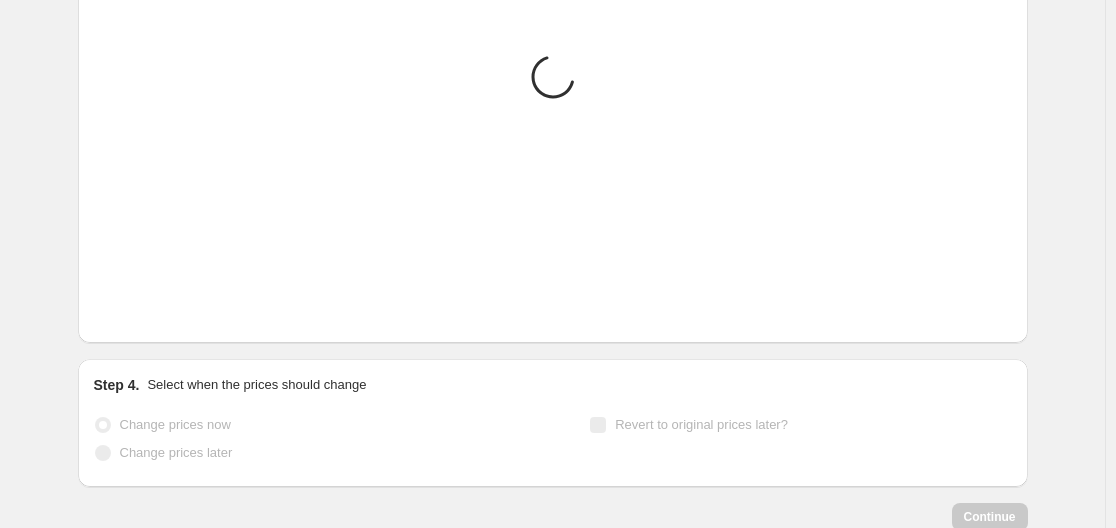 click 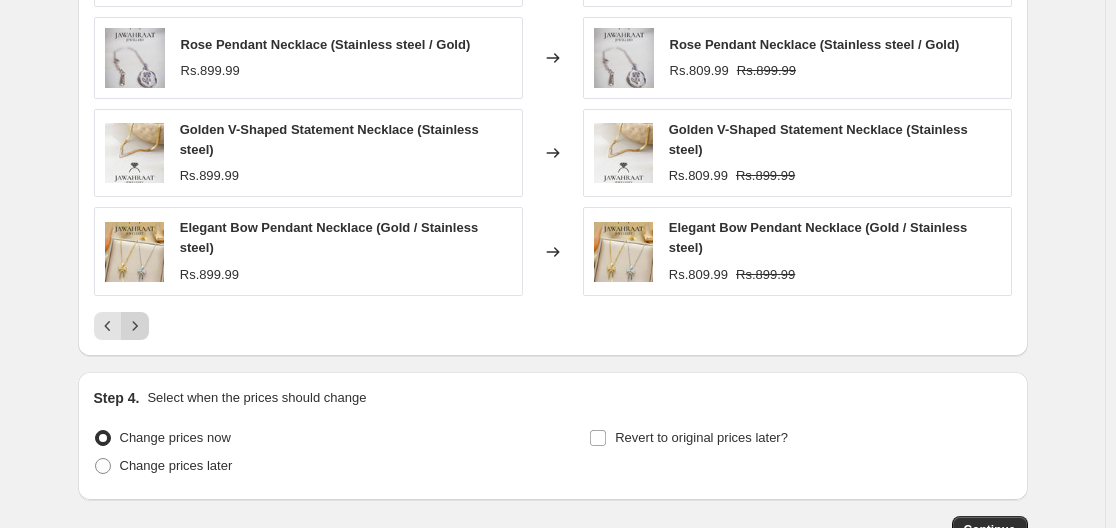 click 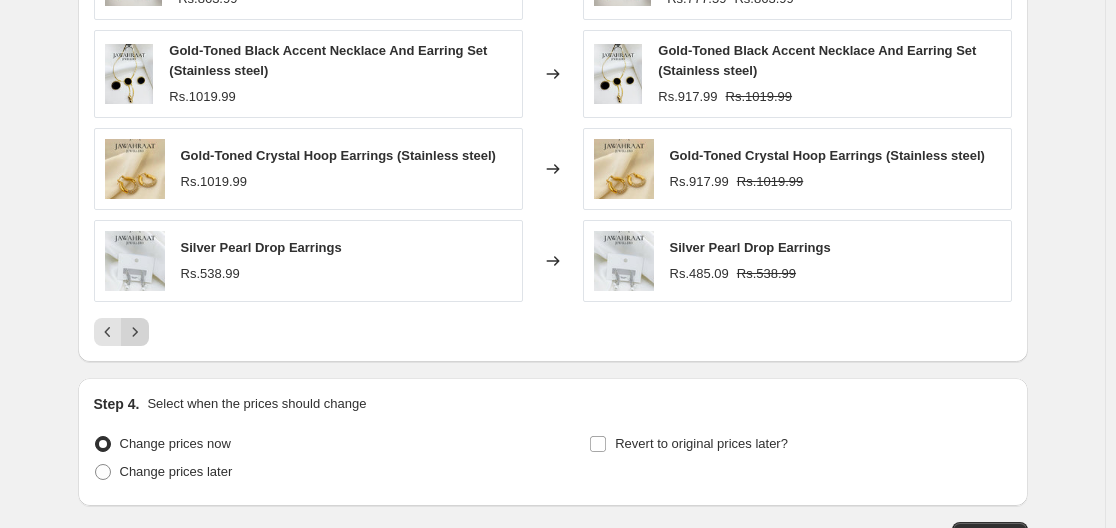 click on "Elegant Bow Pendant Necklace (Silver / Stainless steel) Rs.899.99 Changed to Elegant Bow Pendant Necklace (Silver / Stainless steel) Rs.809.99 Rs.899.99 Minimal Gold Square Pendant Necklace (Stainless steel) Rs.863.99 Changed to Minimal Gold Square Pendant Necklace (Stainless steel) Rs.777.59 Rs.863.99 Gold-Toned Black Accent Necklace And Earring Set (Stainless steel) Rs.1019.99 Changed to Gold-Toned Black Accent Necklace And Earring Set (Stainless steel) Rs.917.99 Rs.1019.99 Gold-Toned Crystal Hoop Earrings (Stainless steel) Rs.1019.99 Changed to Gold-Toned Crystal Hoop Earrings (Stainless steel) Rs.917.99 Rs.1019.99 Silver Pearl Drop Earrings Rs.538.99 Changed to Silver Pearl Drop Earrings Rs.485.09 Rs.538.99" at bounding box center (553, 89) 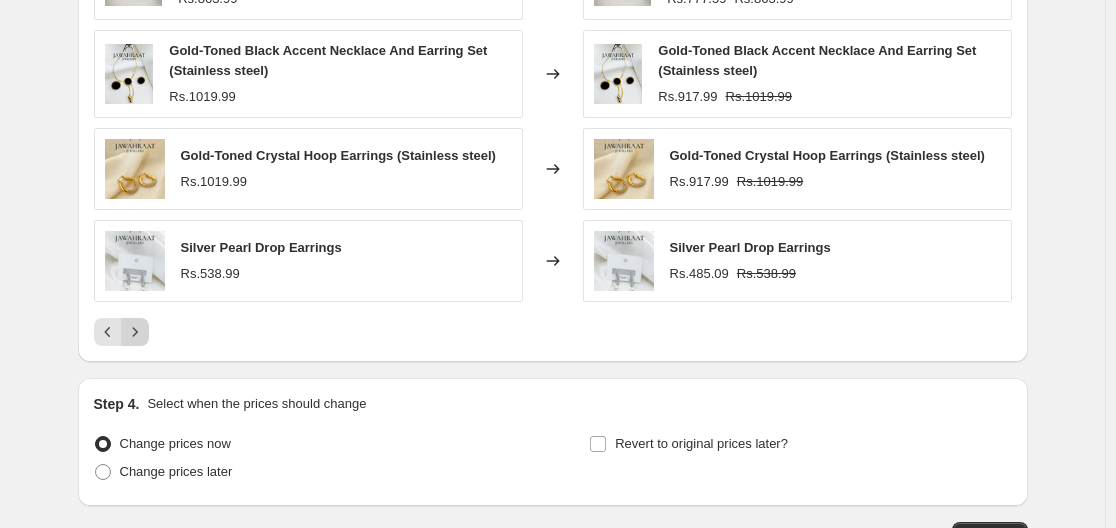 click 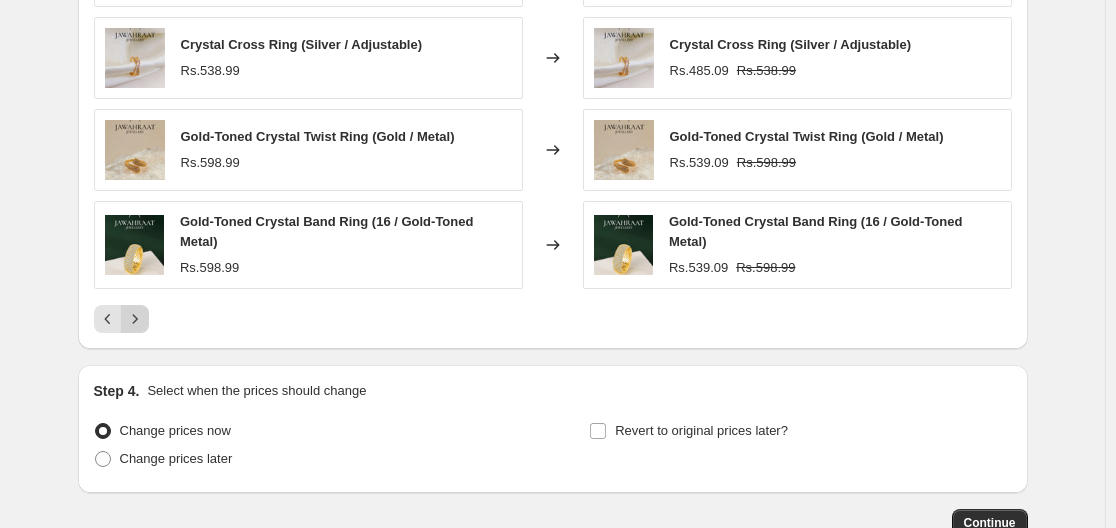 click 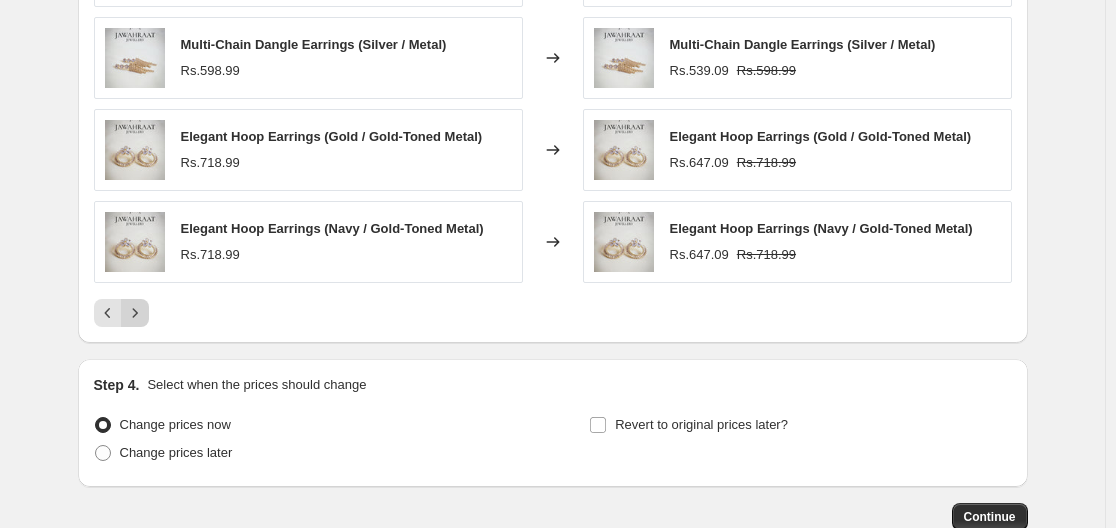 click on "PRICE CHANGE PREVIEW 47 product variants would be affected by this price change: Bow Dangle Earrings Rs.479.99 Changed to Bow Dangle Earrings Rs.431.99 Rs.479.99 Multi-Chain Dangle Earrings (Gold / Metal) Rs.598.99 Changed to Multi-Chain Dangle Earrings (Gold / Metal) Rs.539.09 Rs.598.99 Multi-Chain Dangle Earrings (Silver / Metal) Rs.598.99 Changed to Multi-Chain Dangle Earrings (Silver / Metal) Rs.539.09 Rs.598.99 Elegant Hoop Earrings (Gold / Gold-Toned Metal) Rs.718.99 Changed to Elegant Hoop Earrings (Gold / Gold-Toned Metal) Rs.647.09 Rs.718.99 Elegant Hoop Earrings (Navy / Gold-Toned Metal) Rs.718.99 Changed to Elegant Hoop Earrings (Navy / Gold-Toned Metal) Rs.647.09 Rs.718.99" at bounding box center [553, 53] 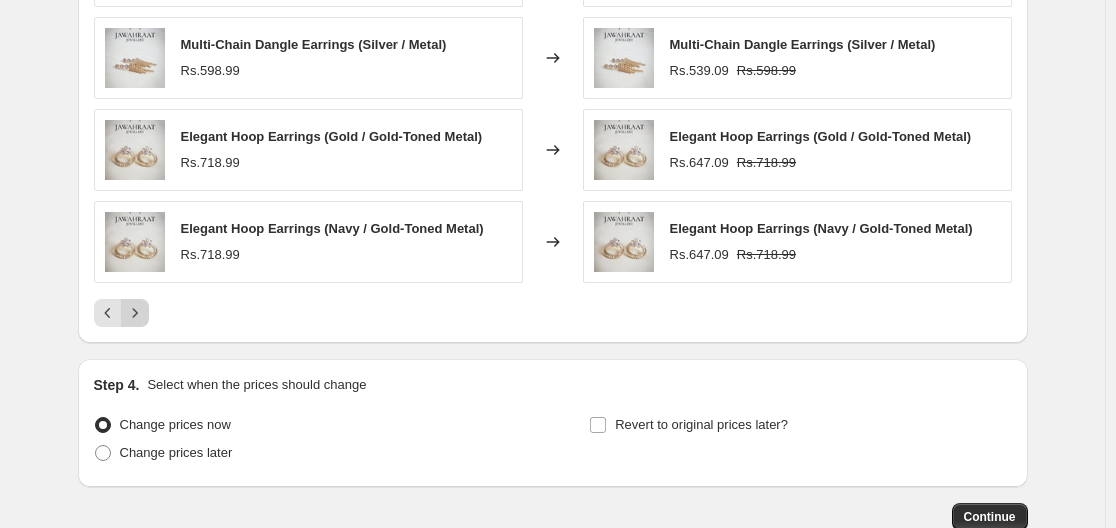 click 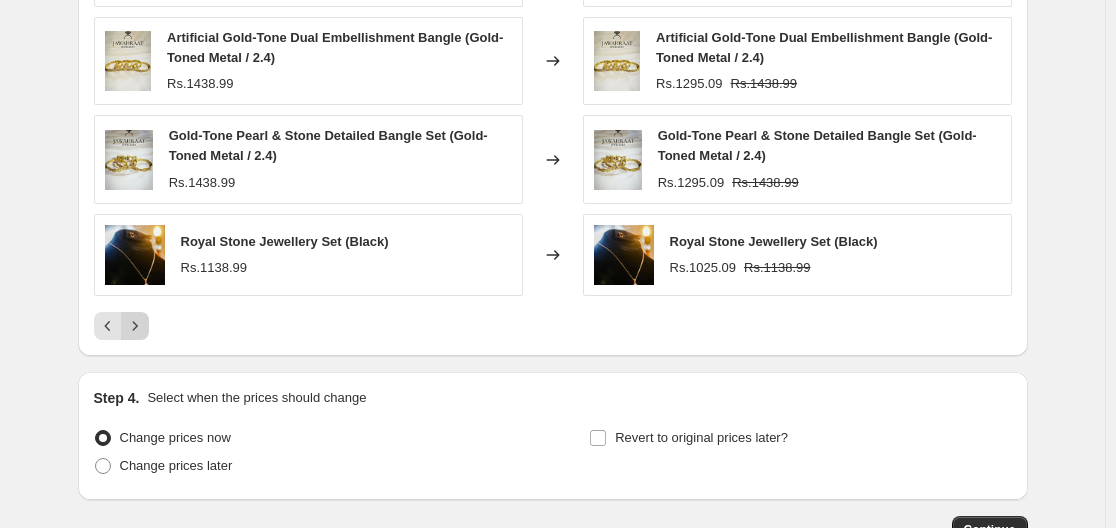 click 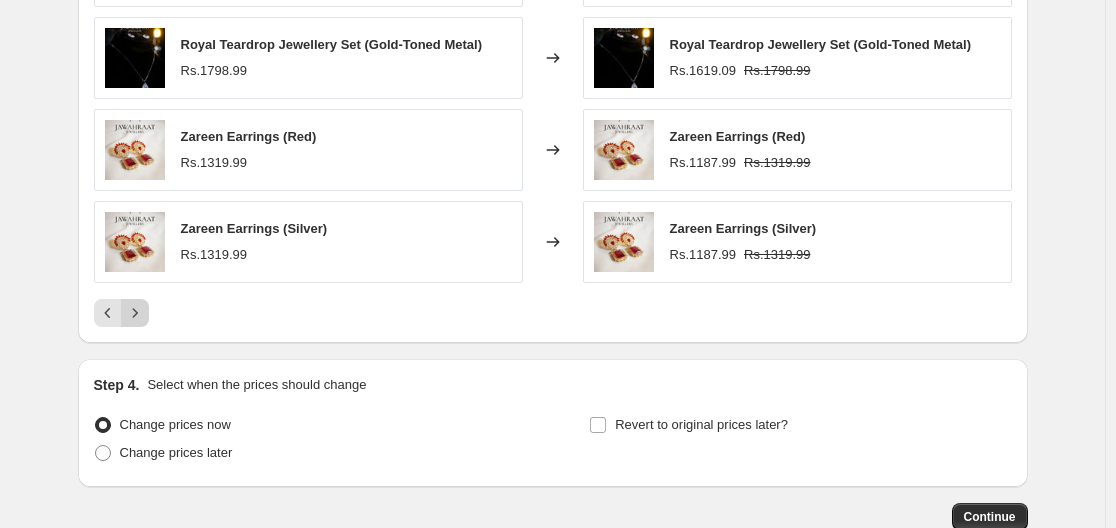 click 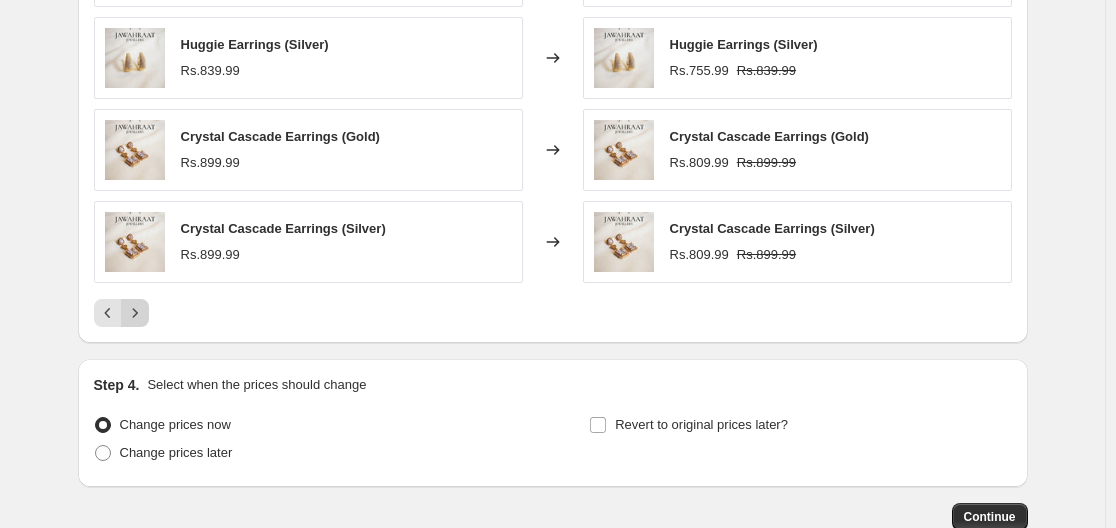 click 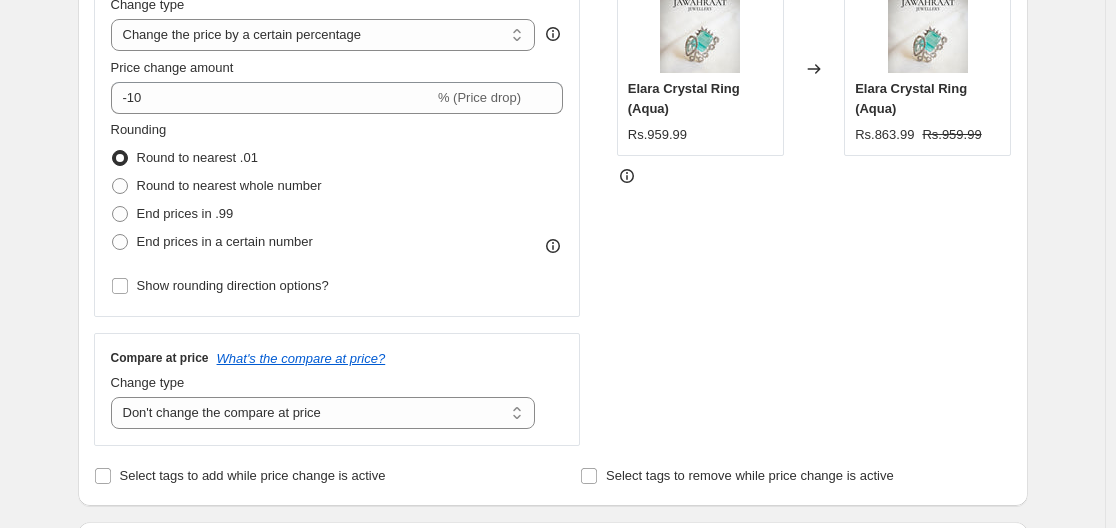 scroll, scrollTop: 411, scrollLeft: 0, axis: vertical 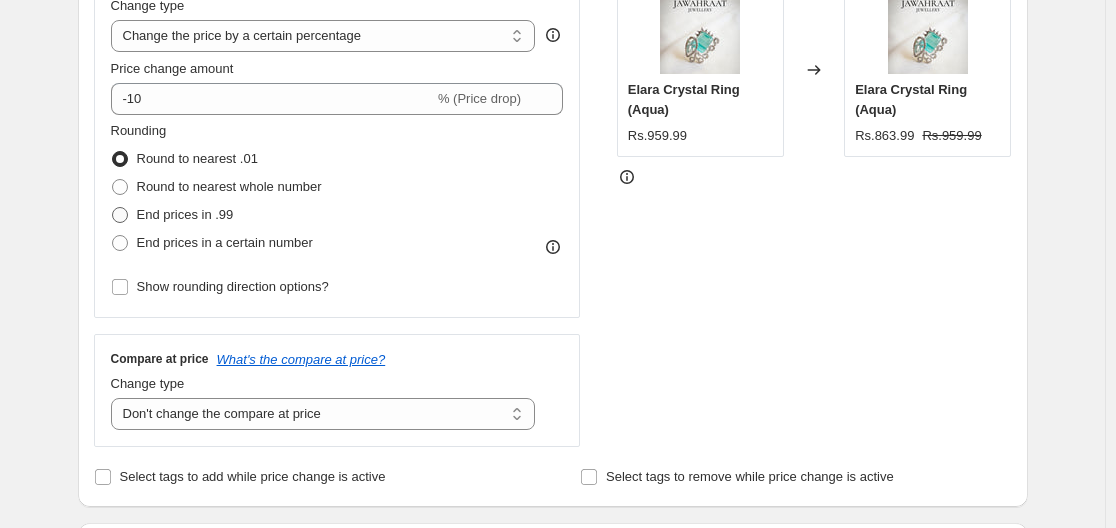click on "End prices in .99" at bounding box center [185, 214] 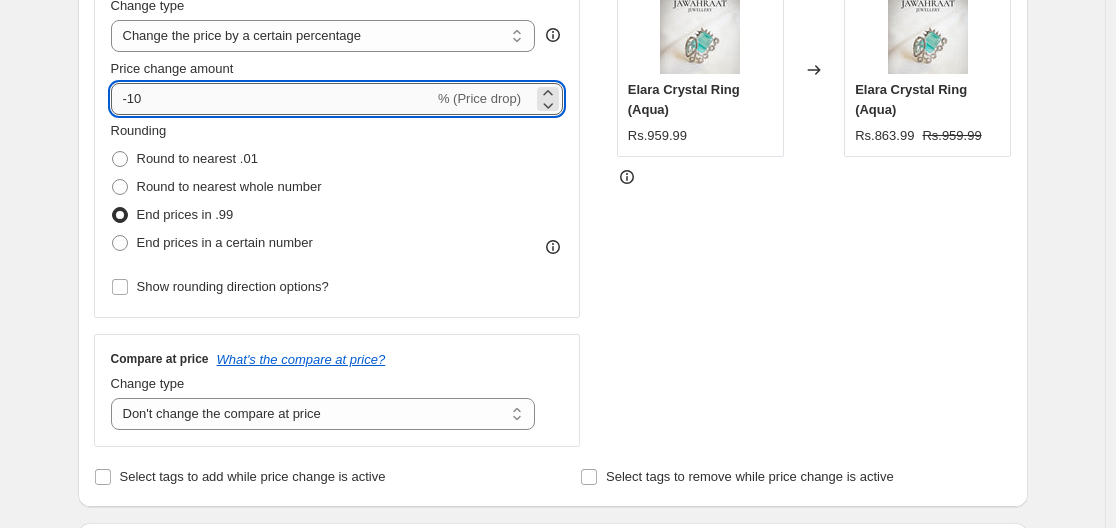 click on "-10" at bounding box center (272, 99) 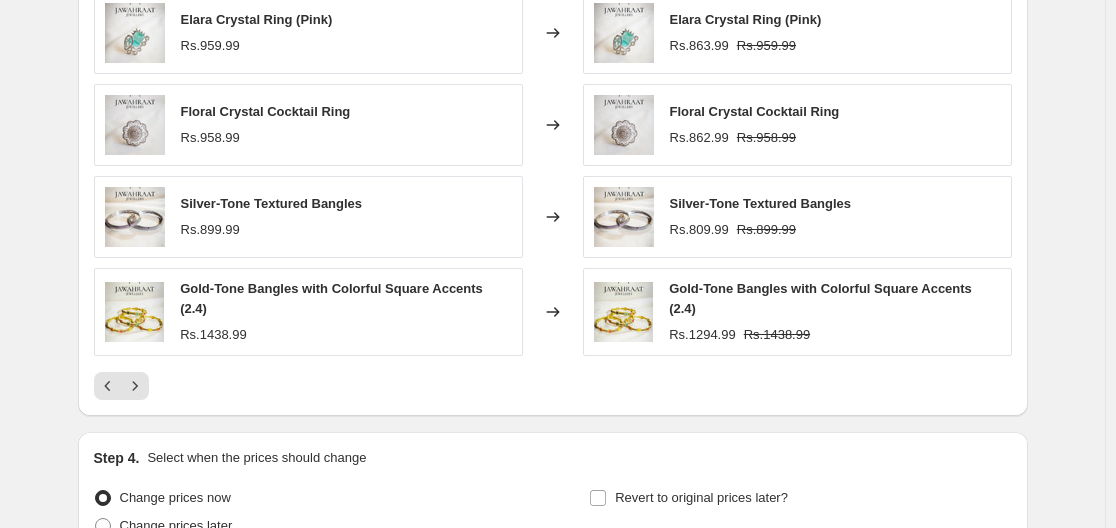 scroll, scrollTop: 1280, scrollLeft: 0, axis: vertical 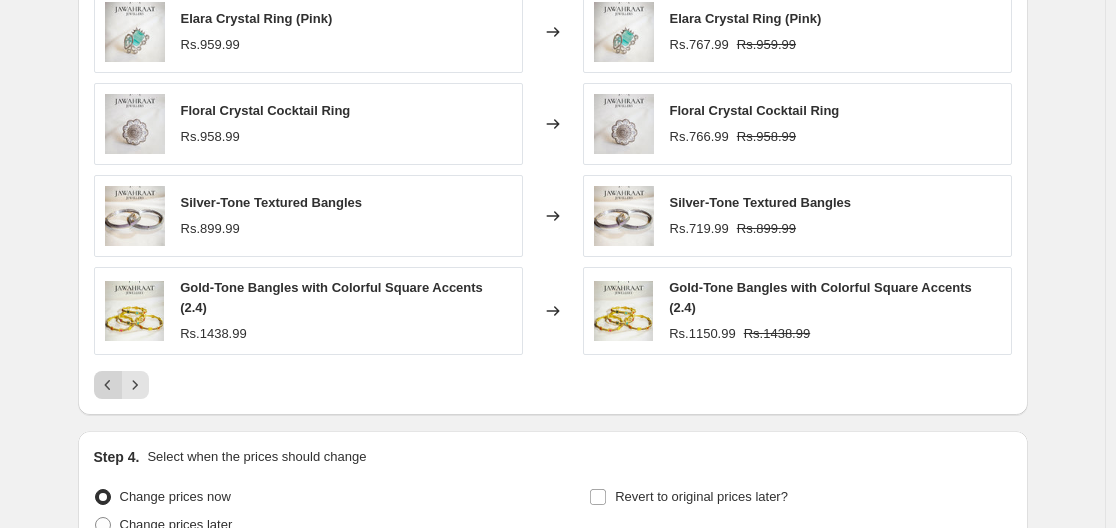 click 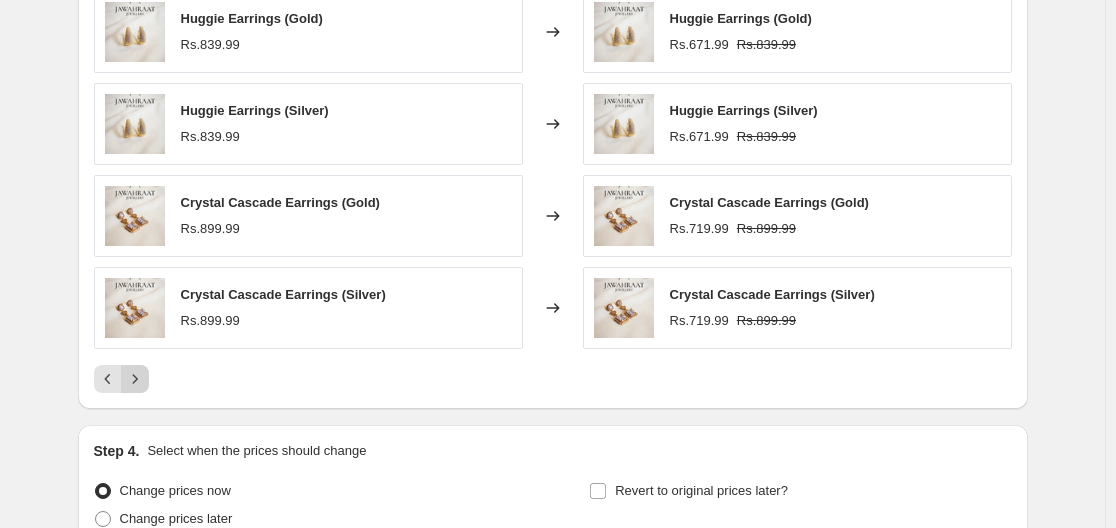 click 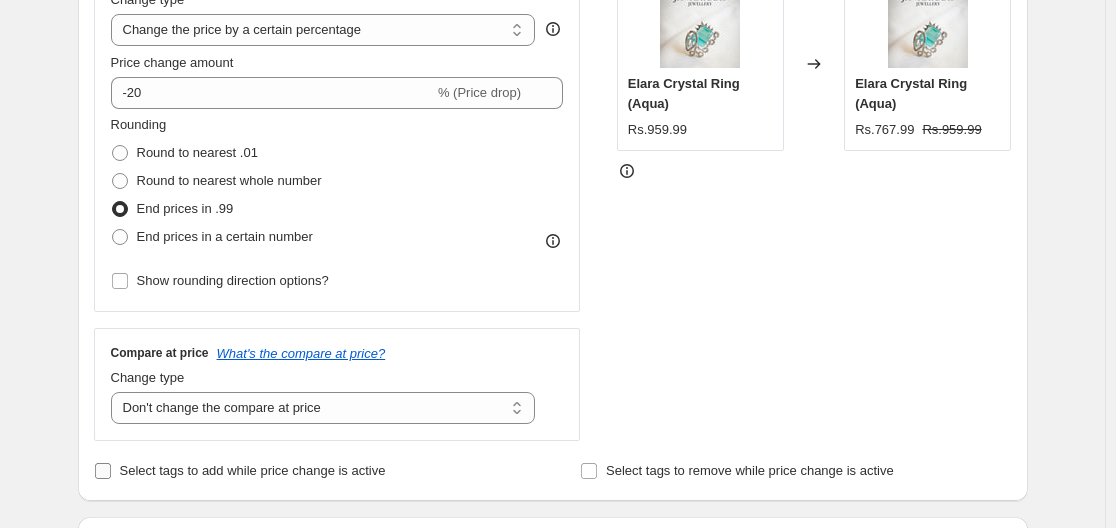 scroll, scrollTop: 416, scrollLeft: 0, axis: vertical 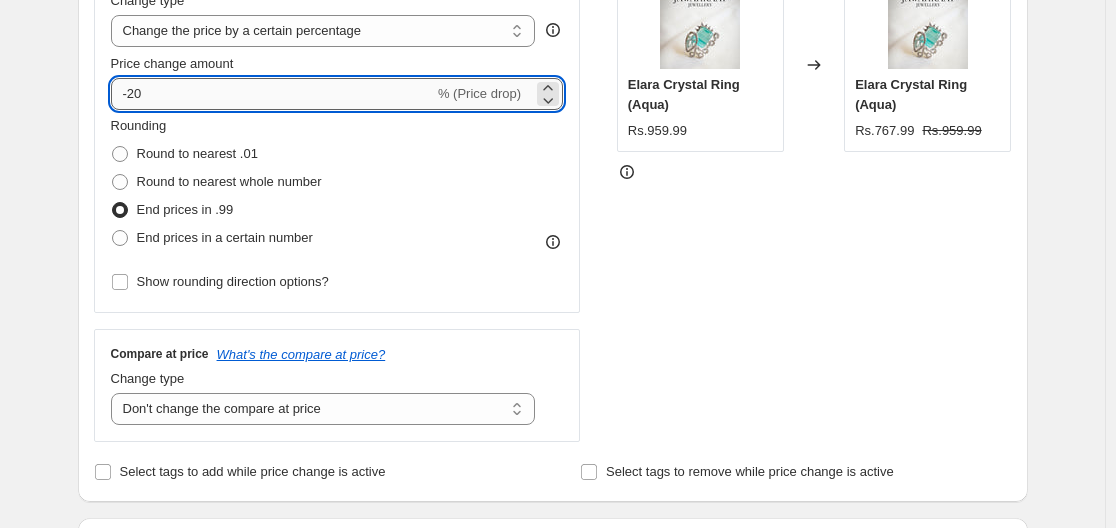 click on "-20" at bounding box center [272, 94] 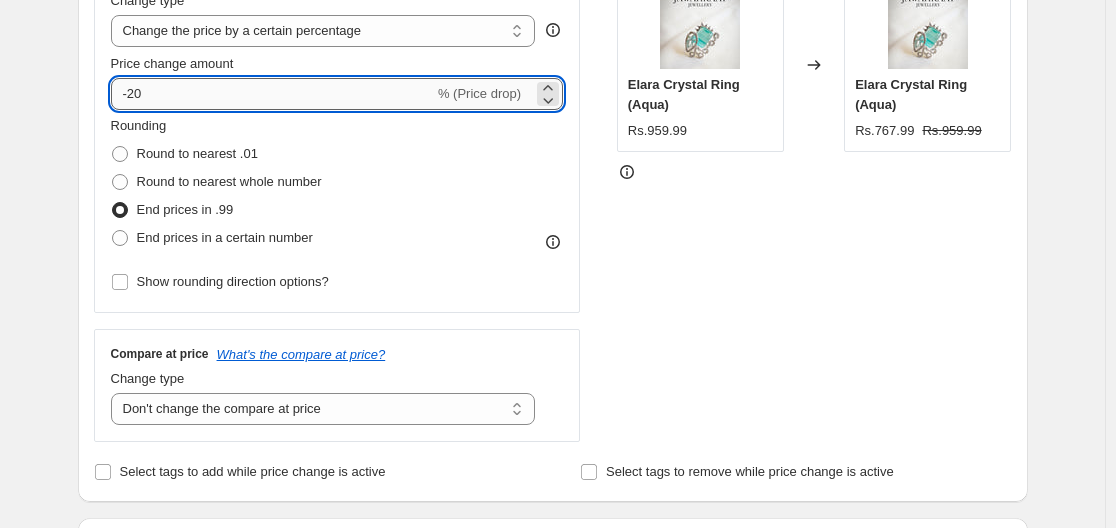 type on "-2" 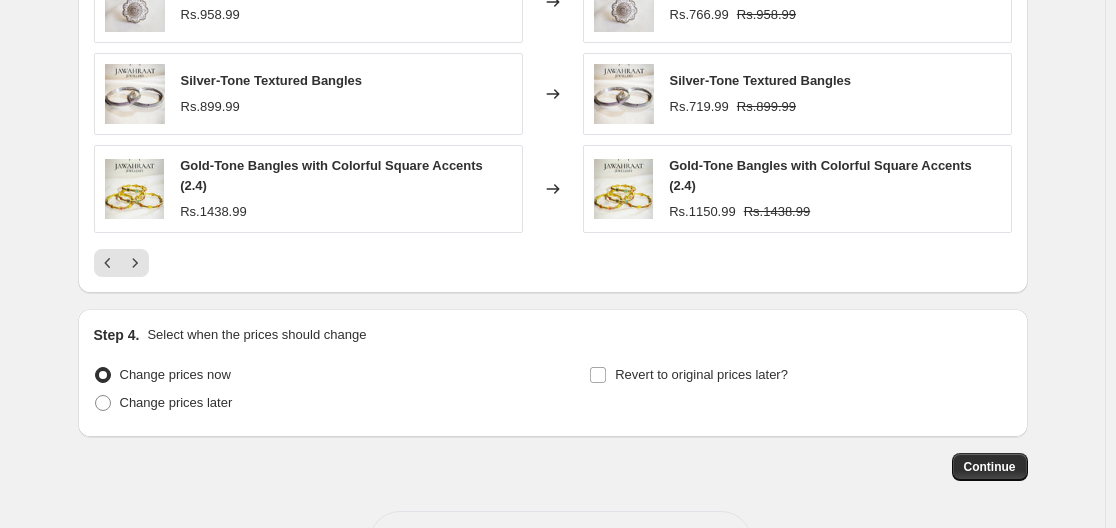 scroll, scrollTop: 1387, scrollLeft: 0, axis: vertical 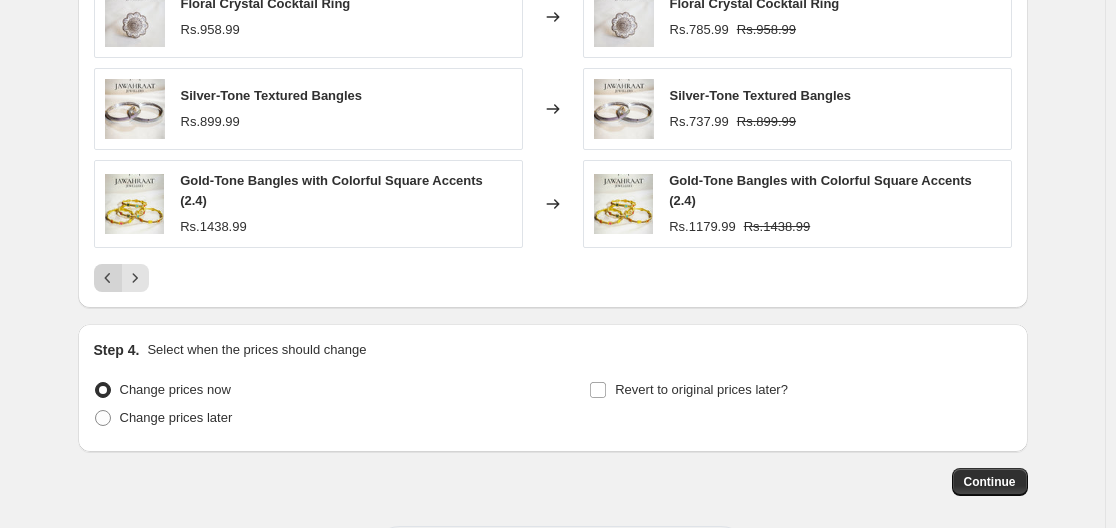click 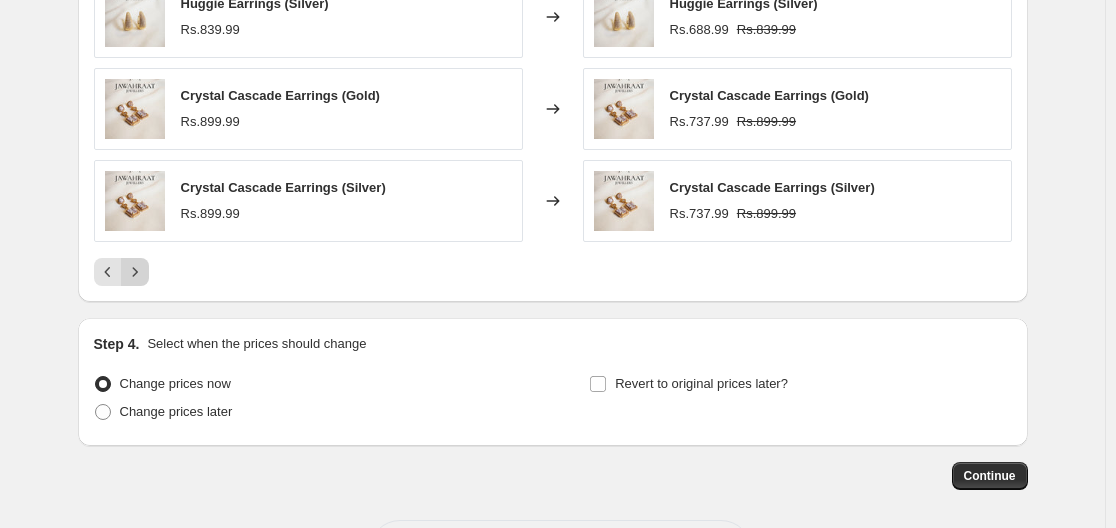 click 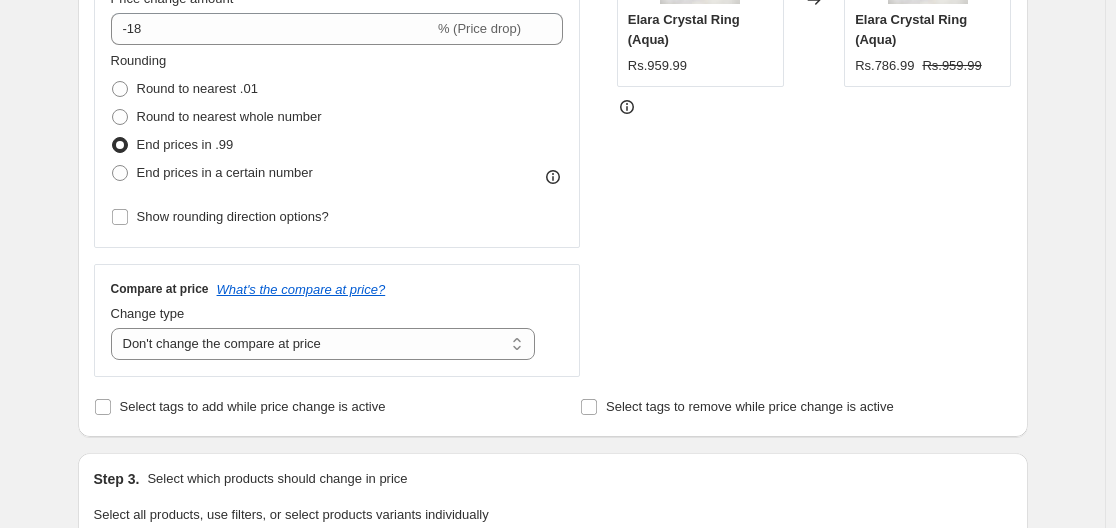 scroll, scrollTop: 434, scrollLeft: 0, axis: vertical 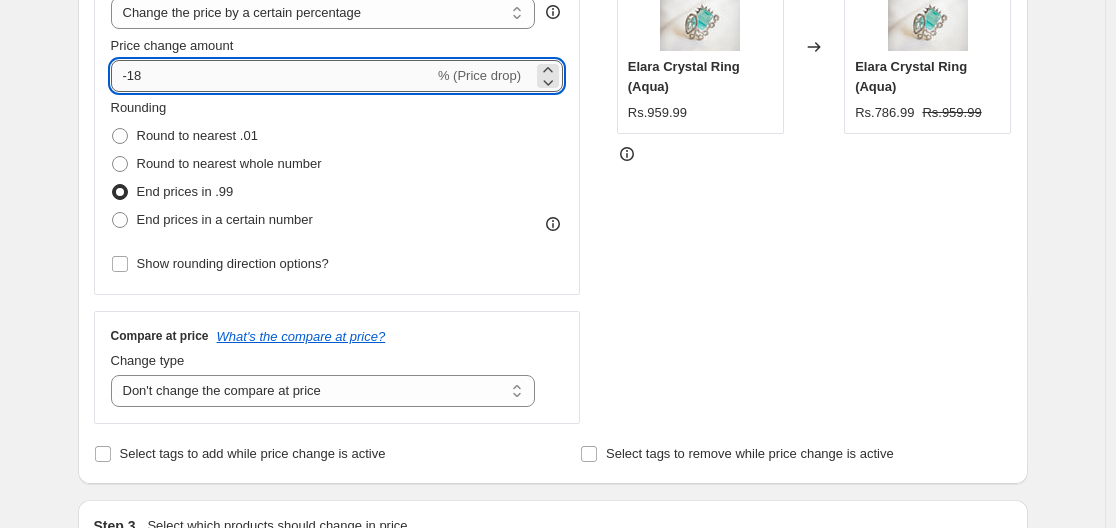click on "-18" at bounding box center [272, 76] 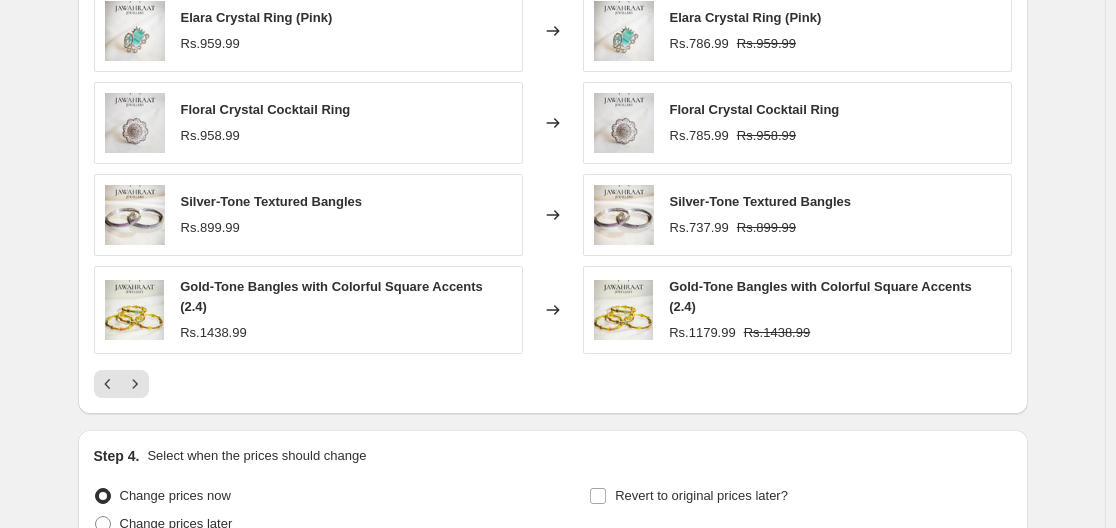 scroll, scrollTop: 1282, scrollLeft: 0, axis: vertical 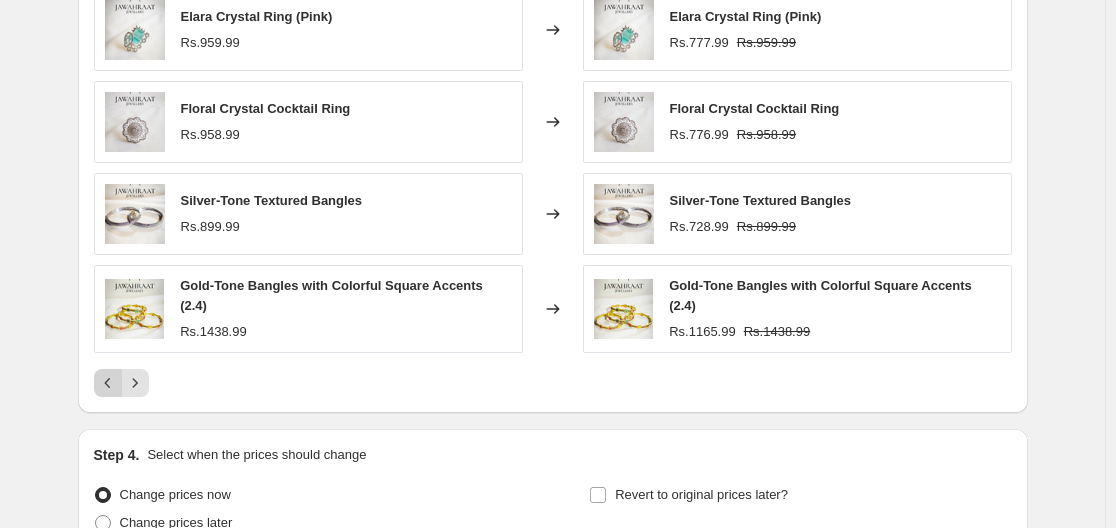 click 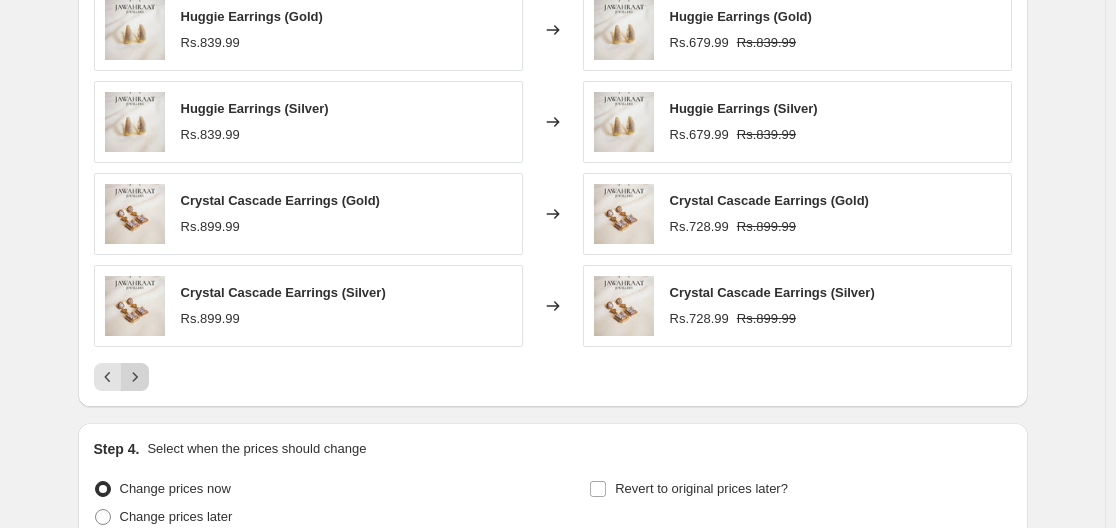 click 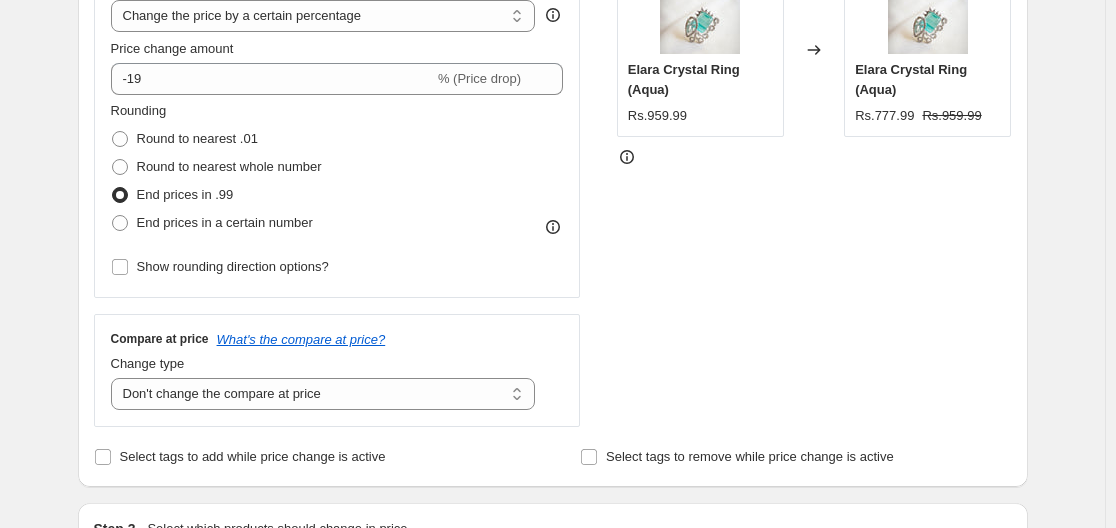 scroll, scrollTop: 430, scrollLeft: 0, axis: vertical 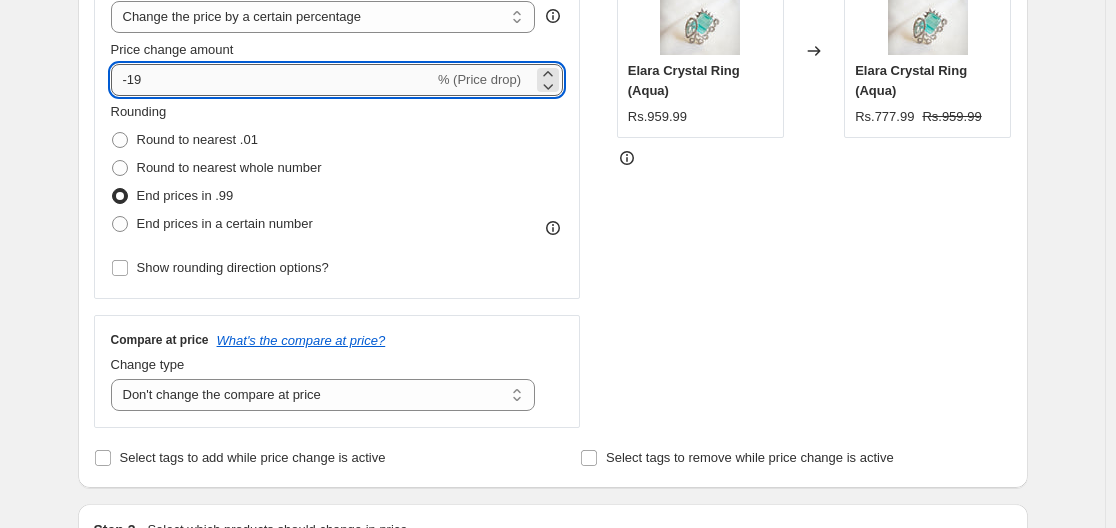 click on "-19" at bounding box center (272, 80) 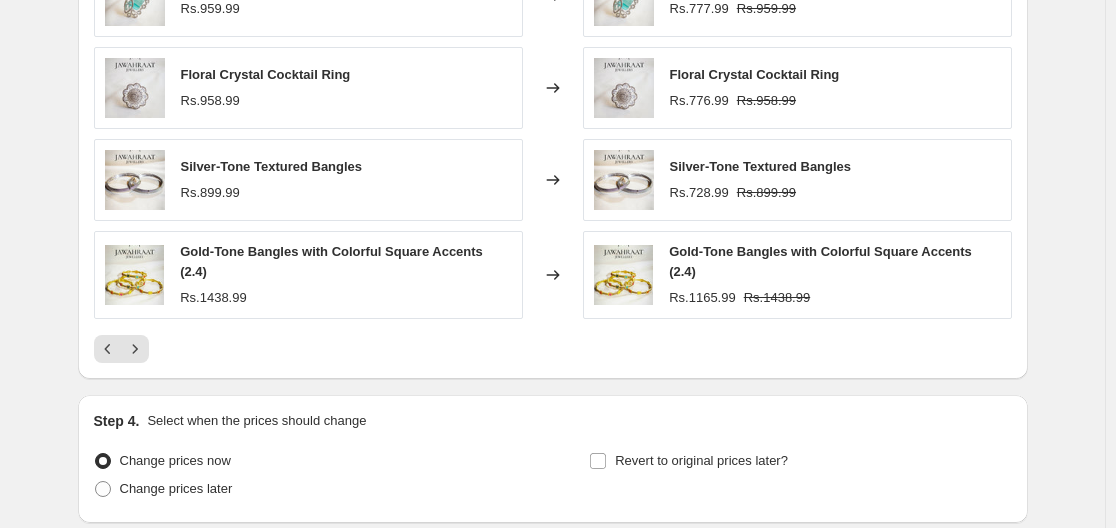 scroll, scrollTop: 1306, scrollLeft: 0, axis: vertical 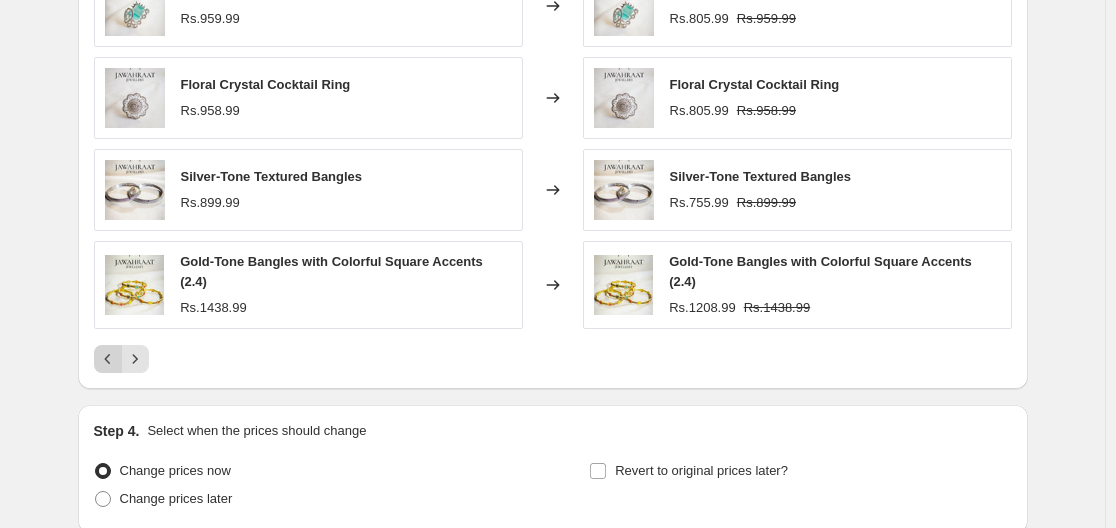 click 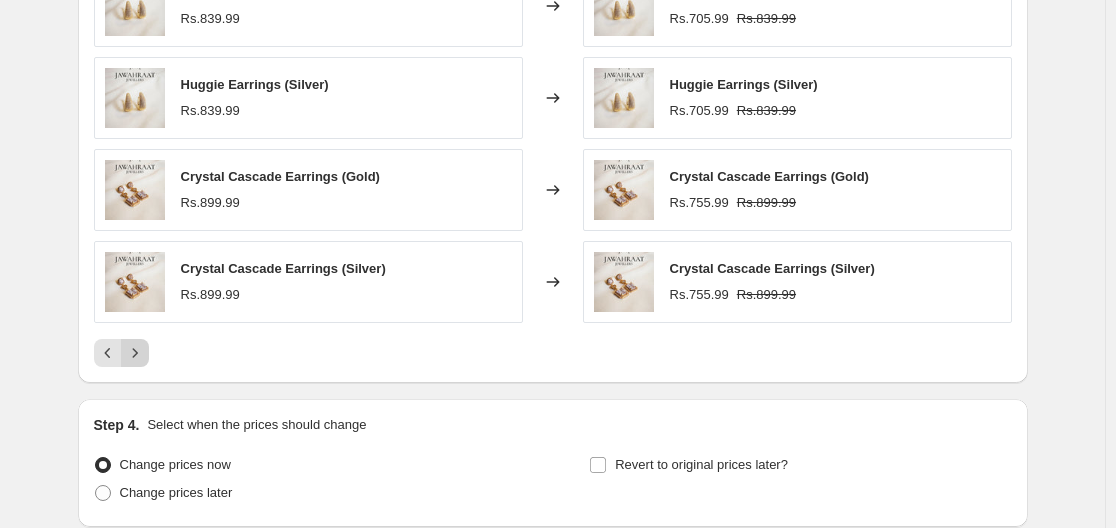 click 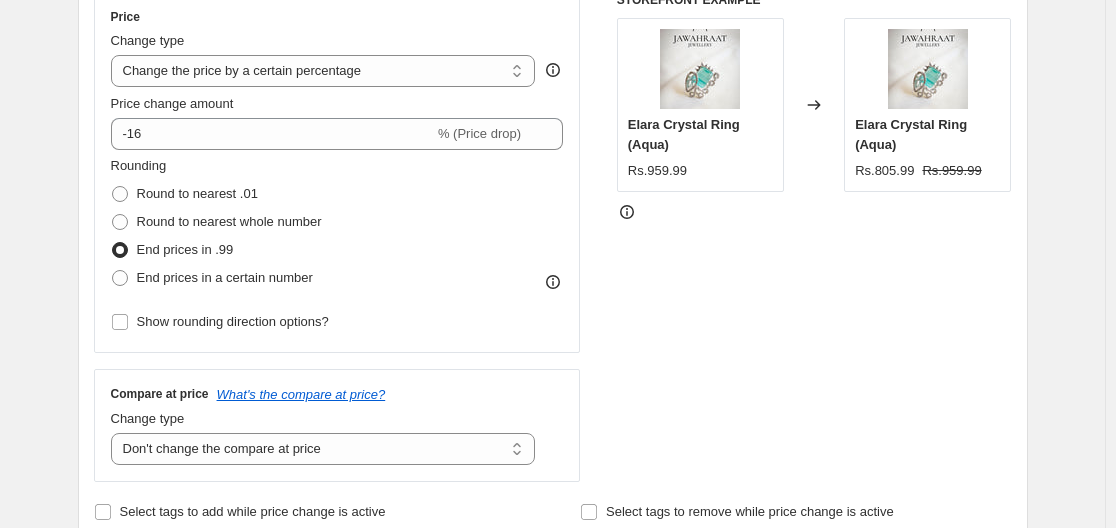 scroll, scrollTop: 359, scrollLeft: 0, axis: vertical 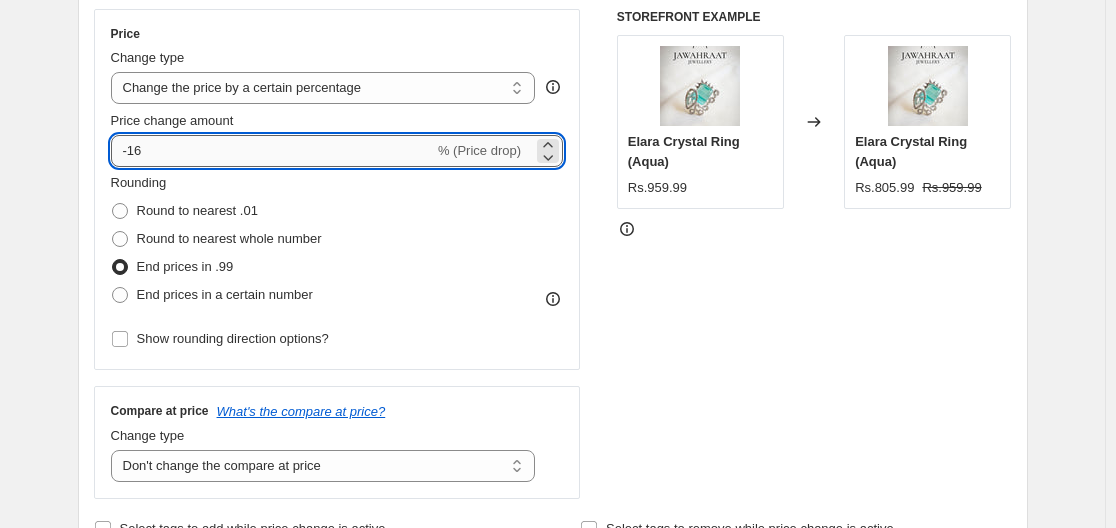 click on "-16" at bounding box center [272, 151] 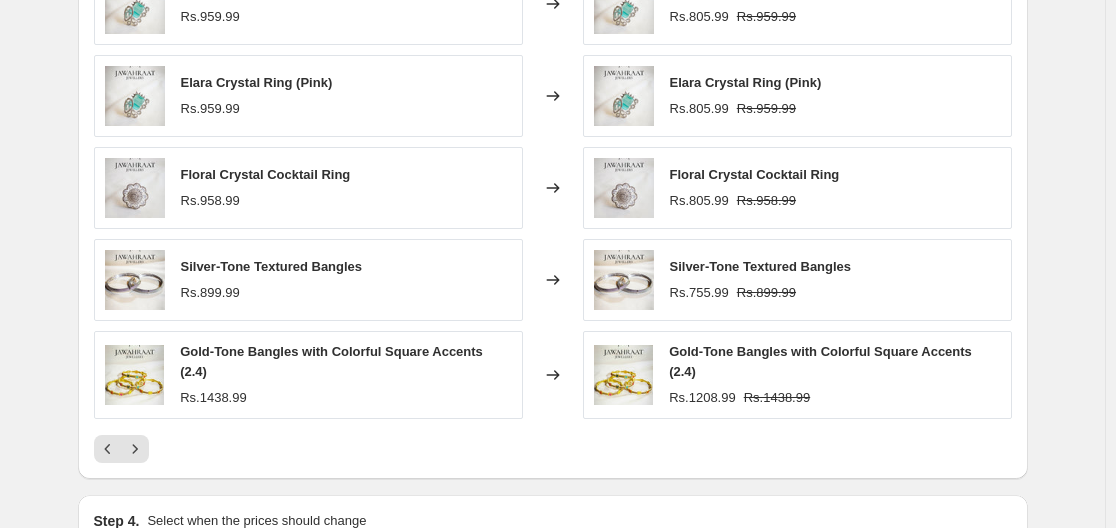 scroll, scrollTop: 1210, scrollLeft: 0, axis: vertical 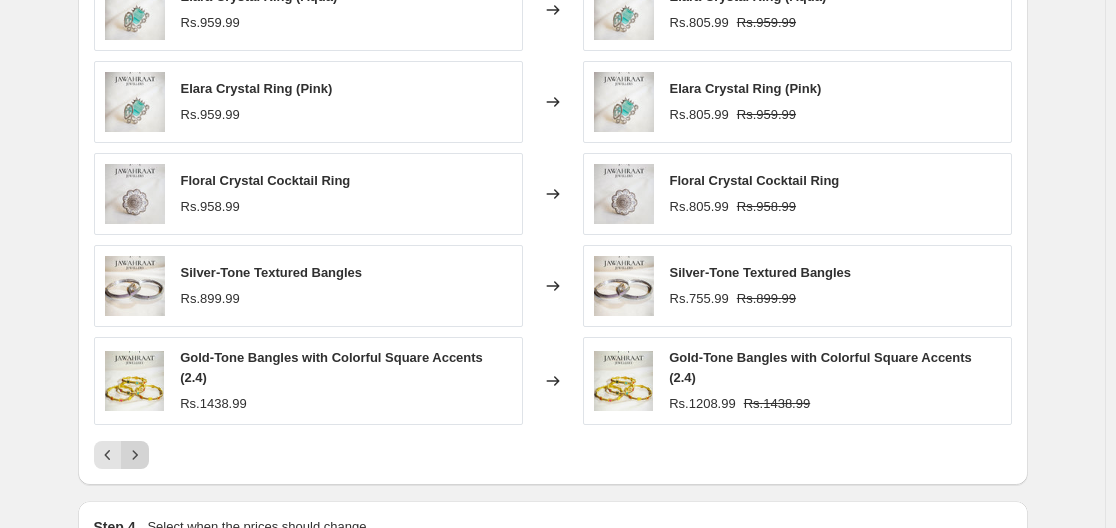 click 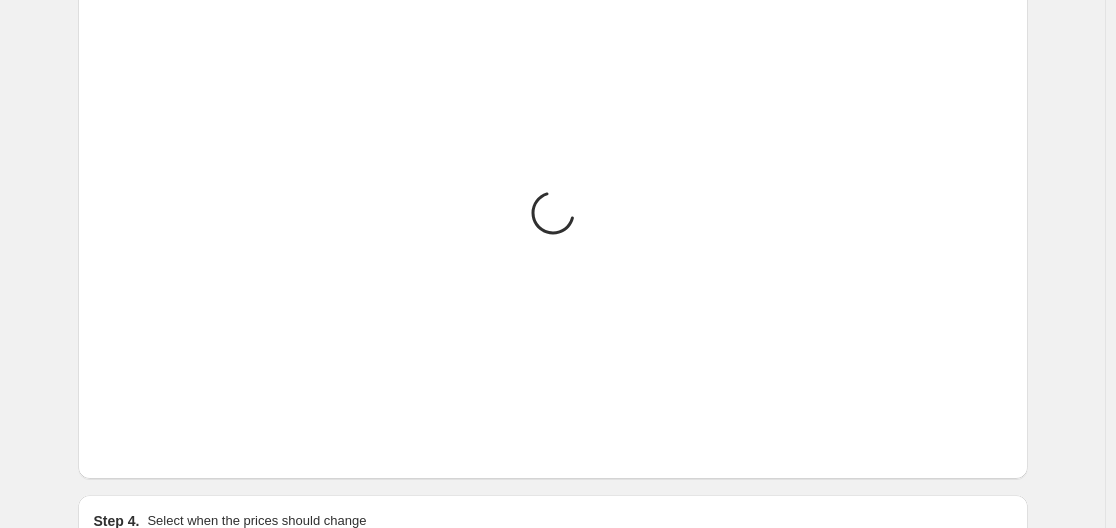 scroll, scrollTop: 1202, scrollLeft: 0, axis: vertical 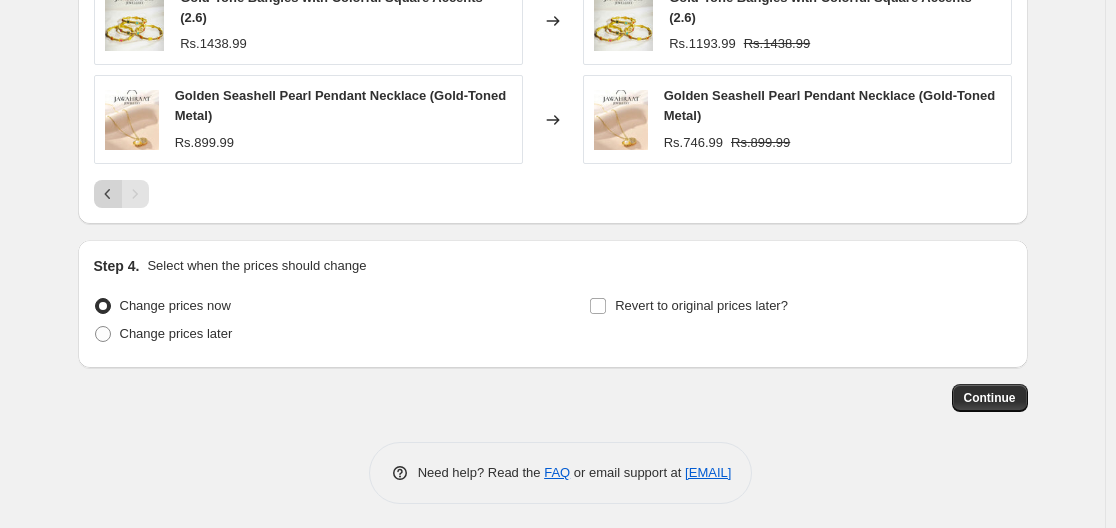 click 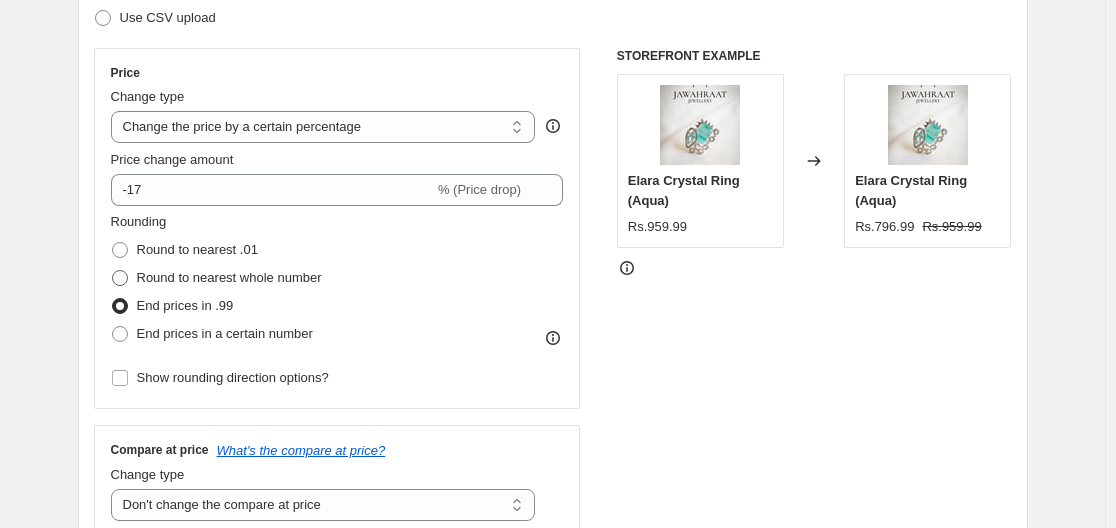 scroll, scrollTop: 302, scrollLeft: 0, axis: vertical 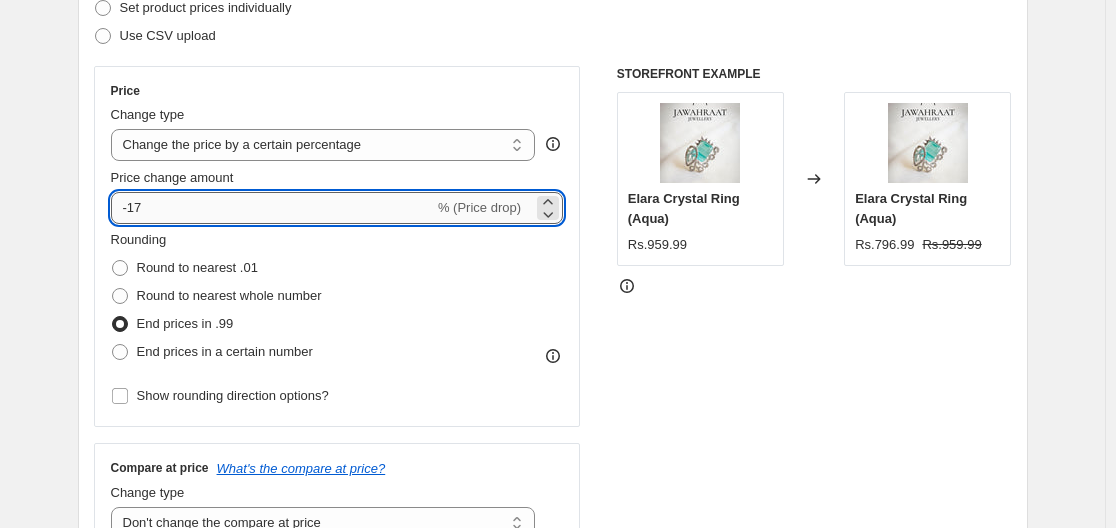 click on "-17" at bounding box center (272, 208) 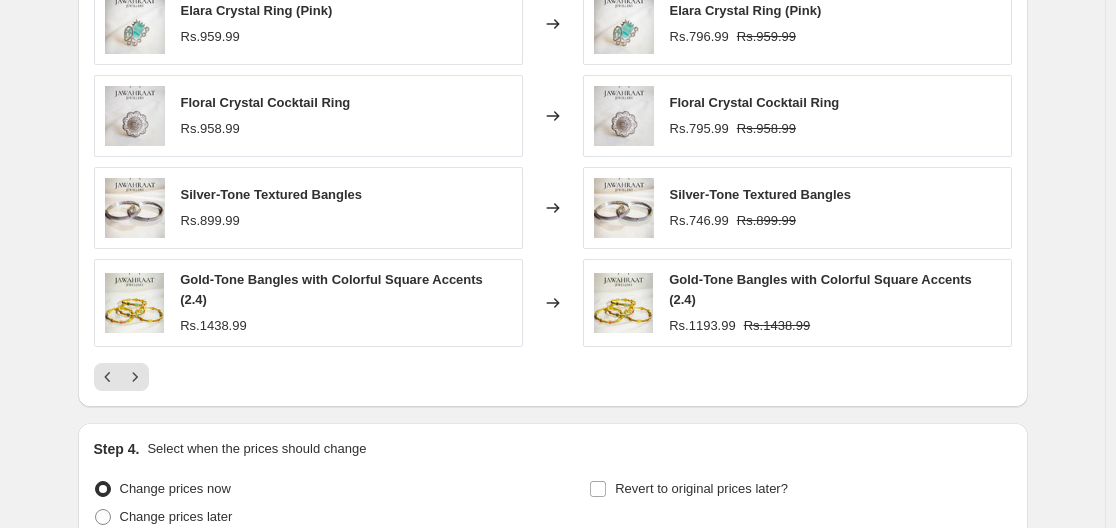 scroll, scrollTop: 1289, scrollLeft: 0, axis: vertical 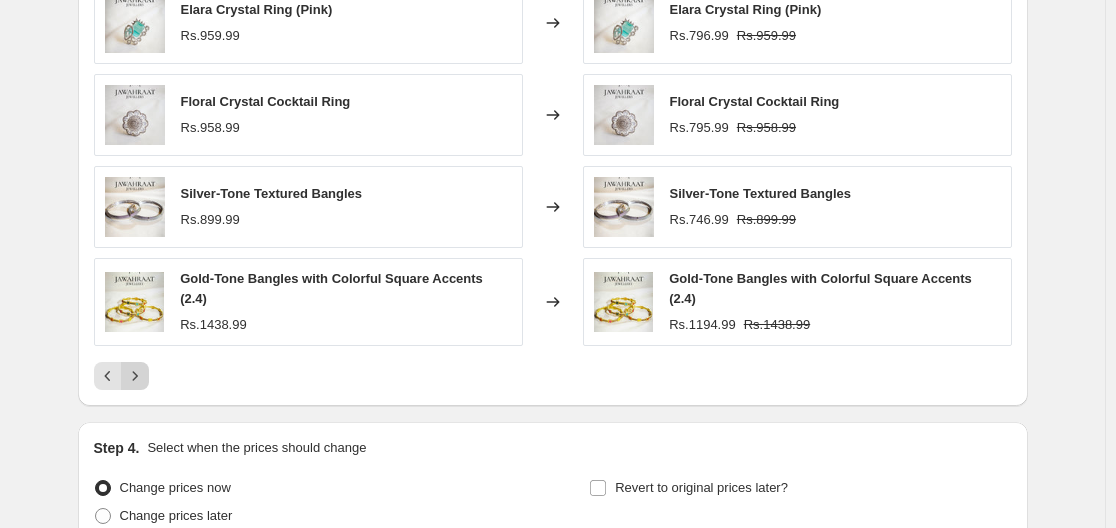 click 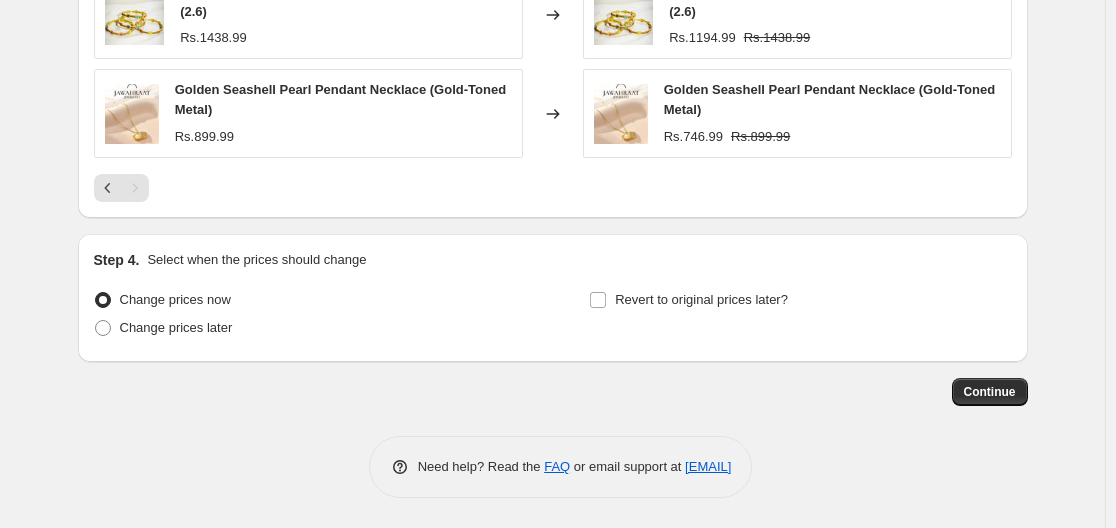 scroll, scrollTop: 1202, scrollLeft: 0, axis: vertical 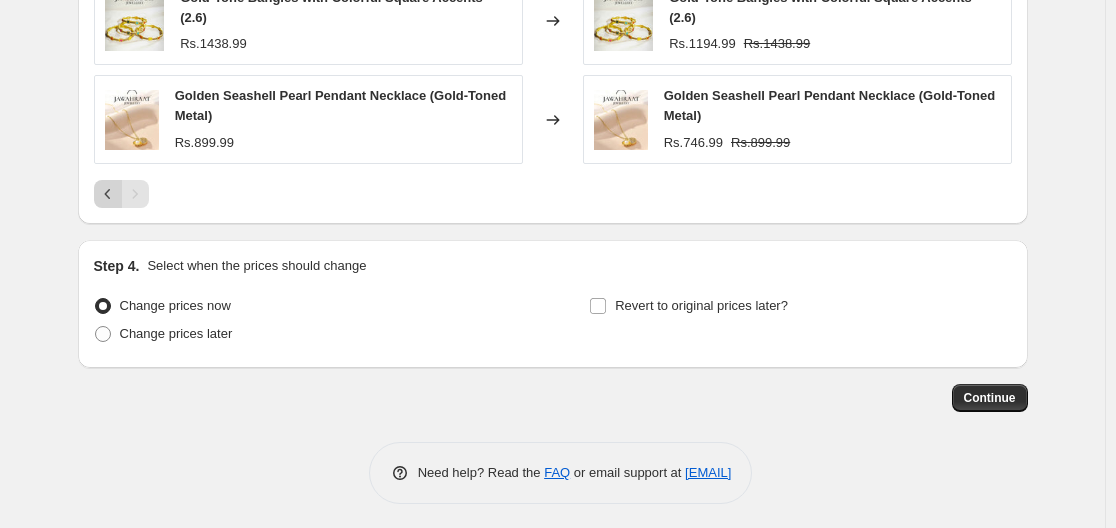 click 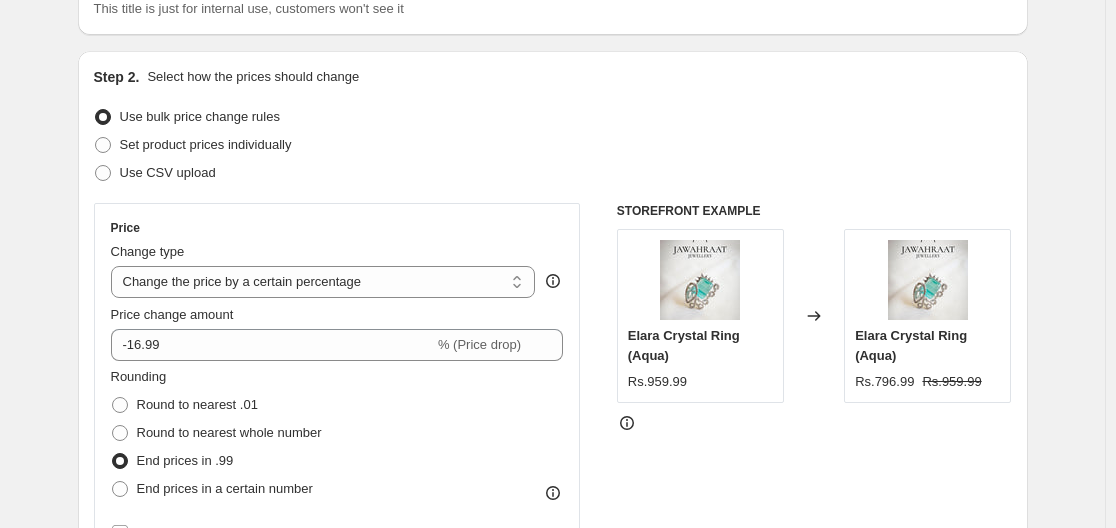 scroll, scrollTop: 162, scrollLeft: 0, axis: vertical 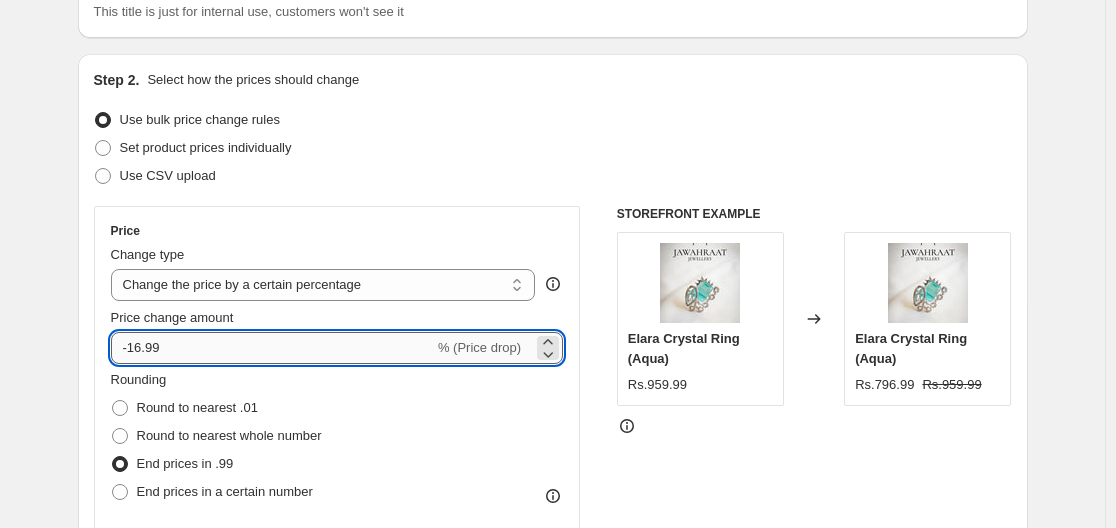 click on "-16.99" at bounding box center (272, 348) 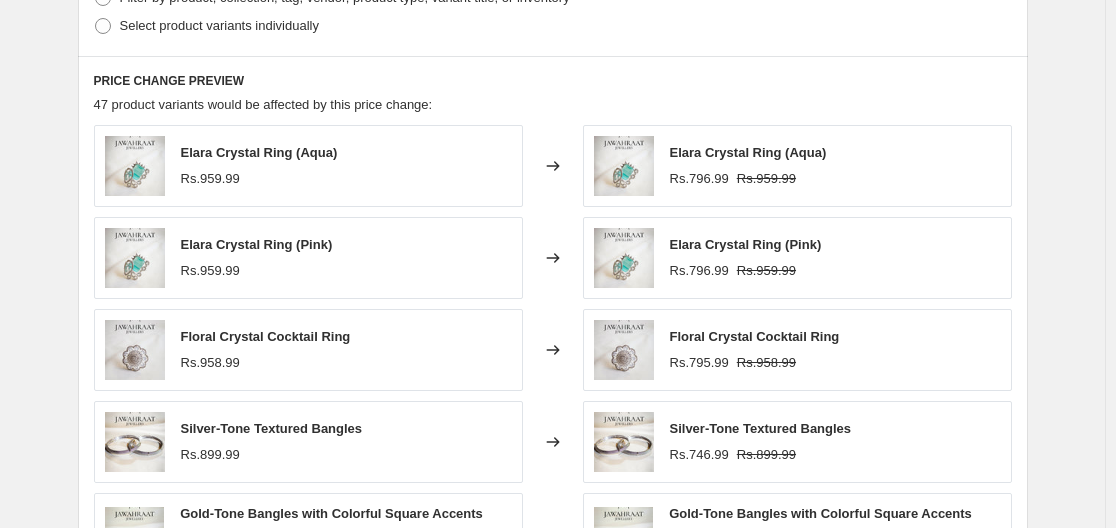 scroll, scrollTop: 1218, scrollLeft: 0, axis: vertical 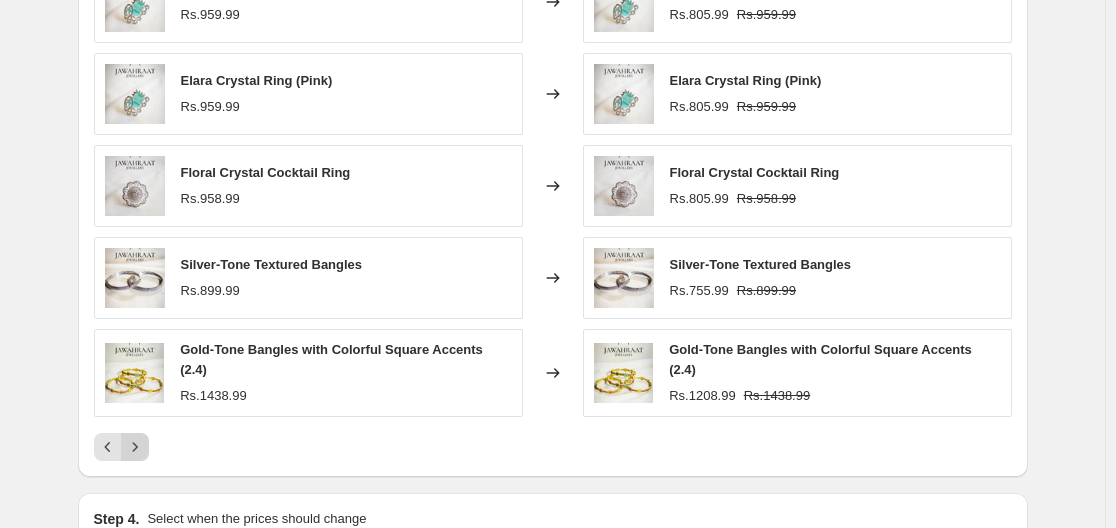 click 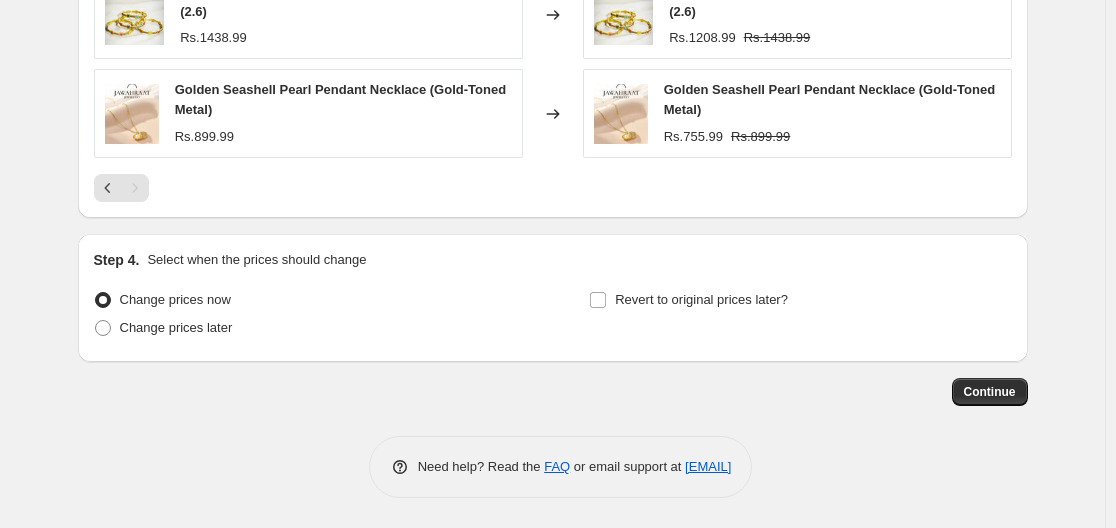 scroll, scrollTop: 1202, scrollLeft: 0, axis: vertical 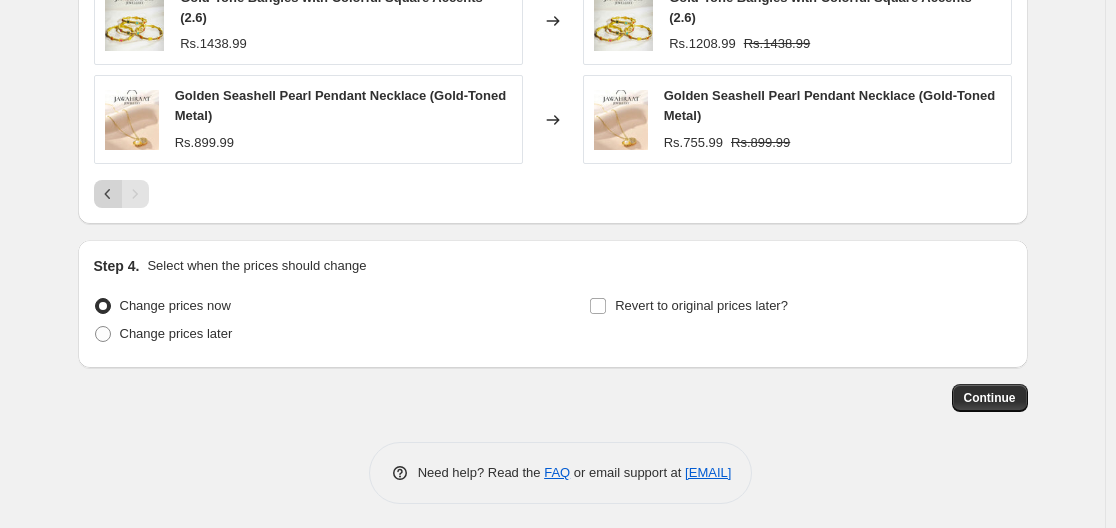 click 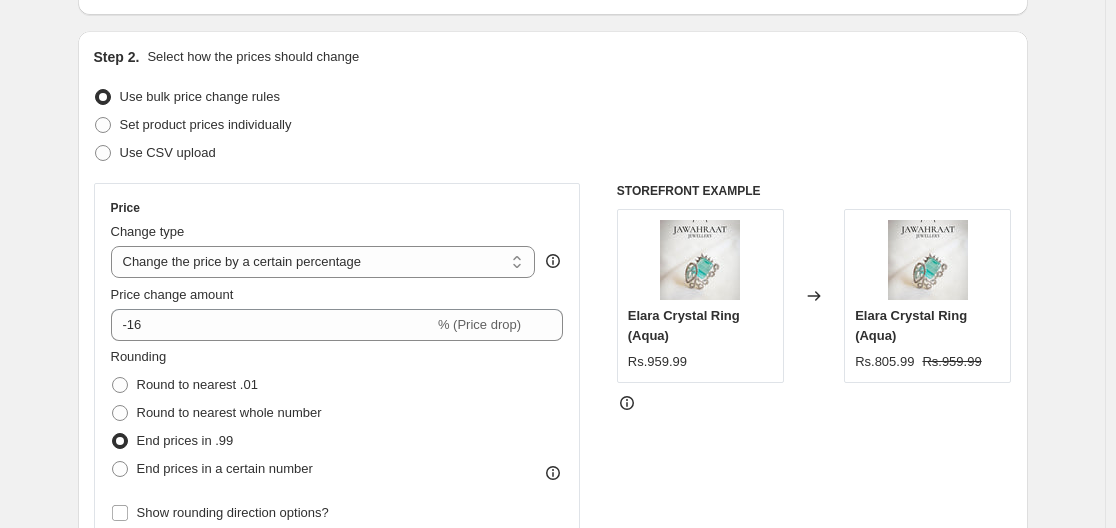 scroll, scrollTop: 186, scrollLeft: 0, axis: vertical 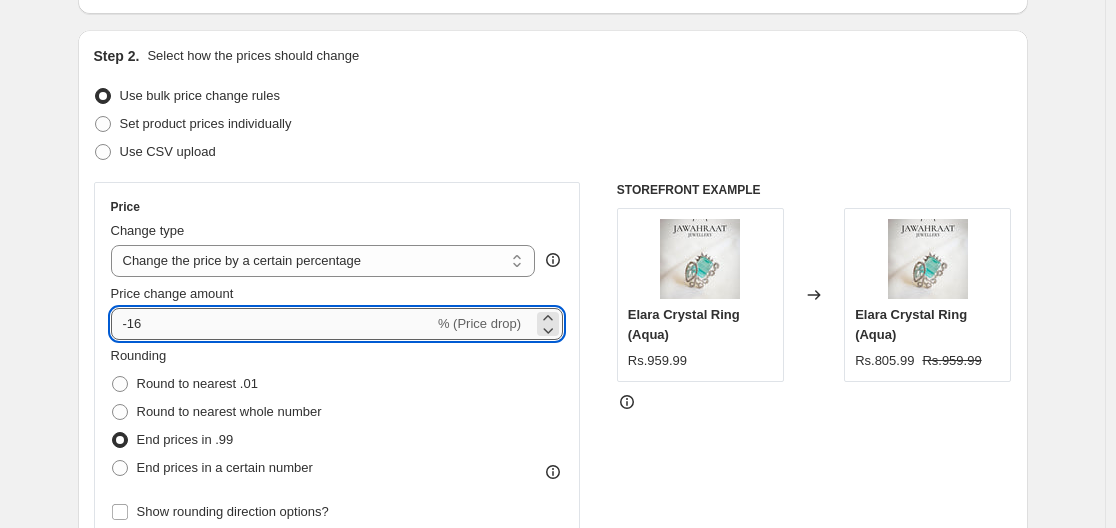 click on "-16" at bounding box center (272, 324) 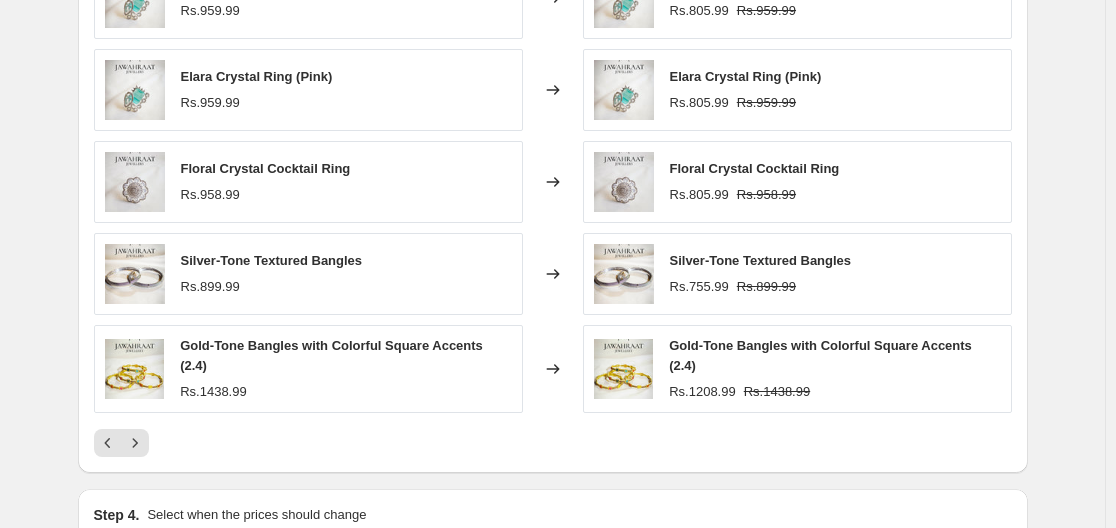 scroll, scrollTop: 1223, scrollLeft: 0, axis: vertical 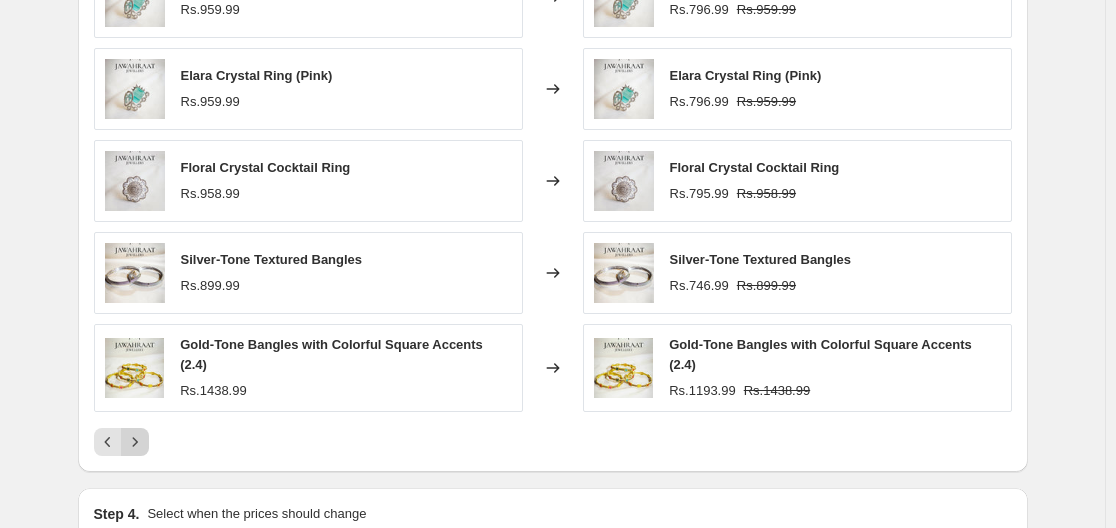 click 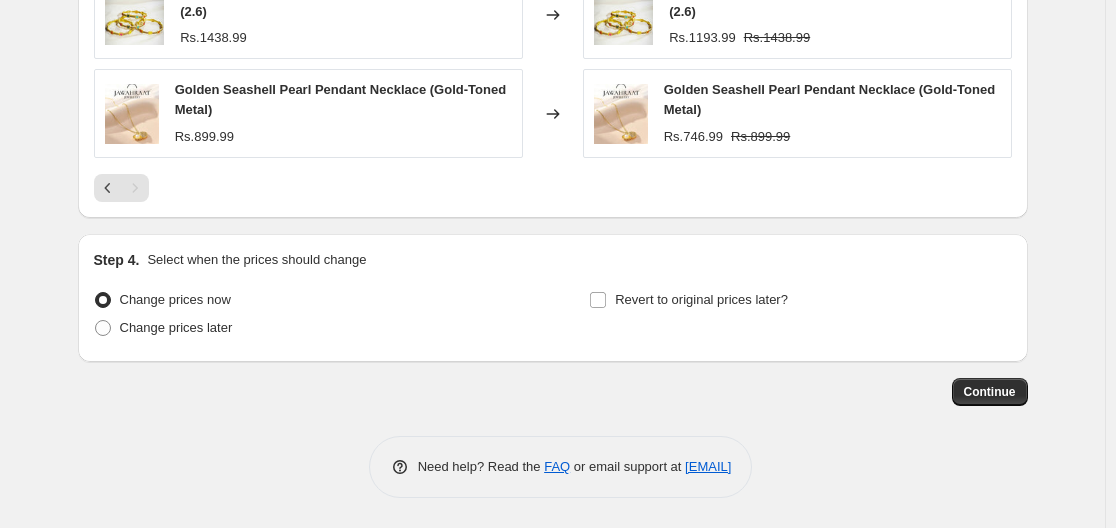 scroll, scrollTop: 1202, scrollLeft: 0, axis: vertical 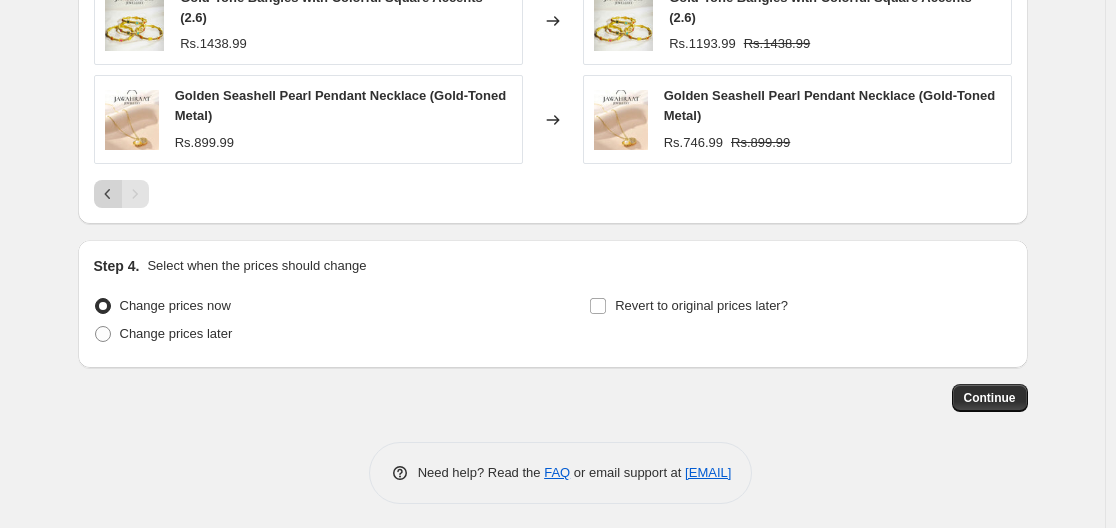 click 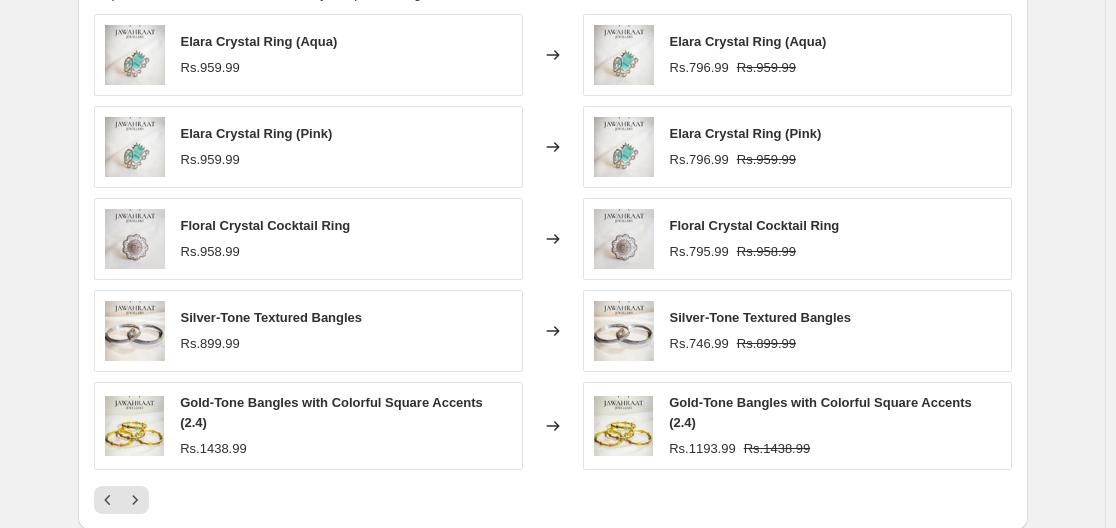 scroll, scrollTop: 1164, scrollLeft: 0, axis: vertical 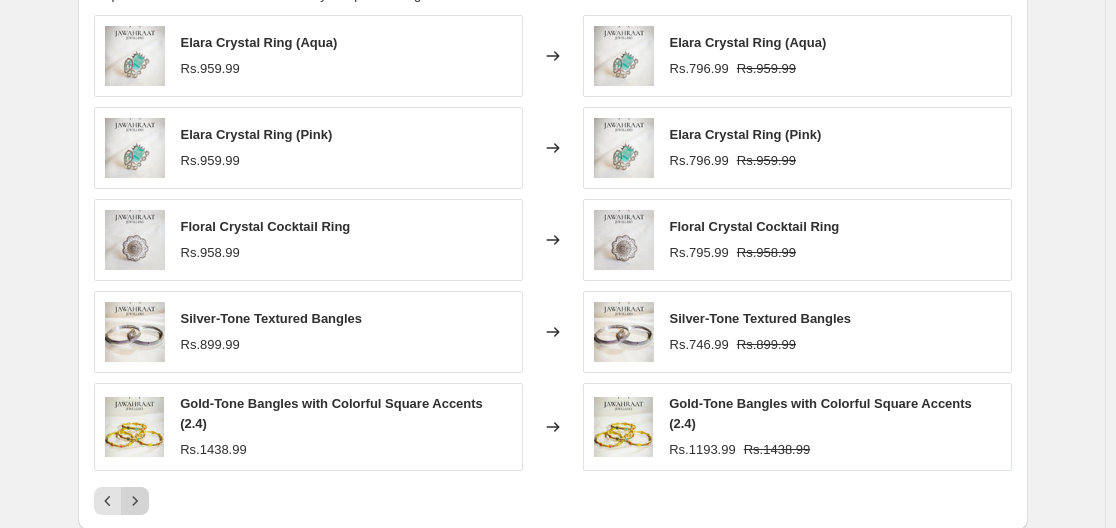 click 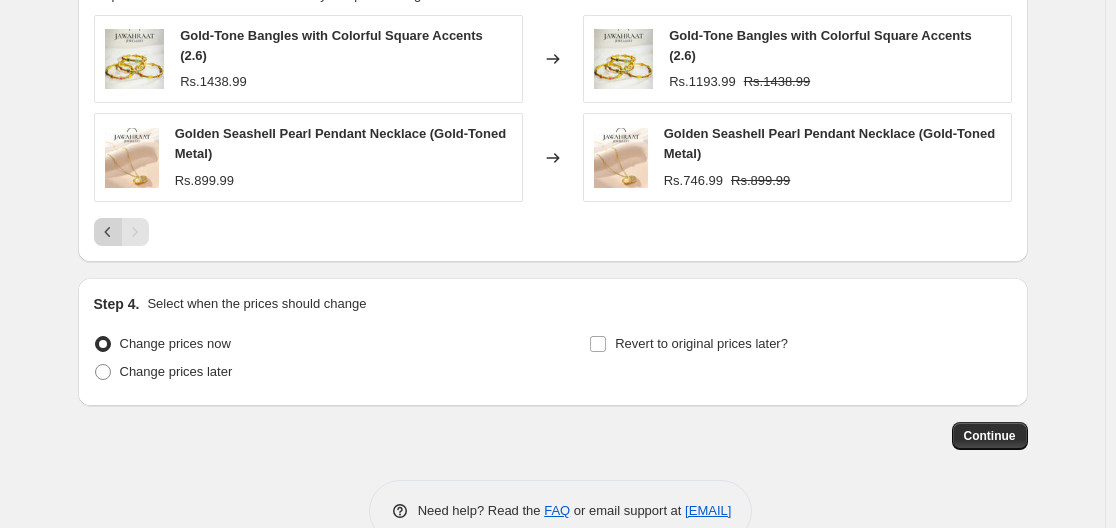 click 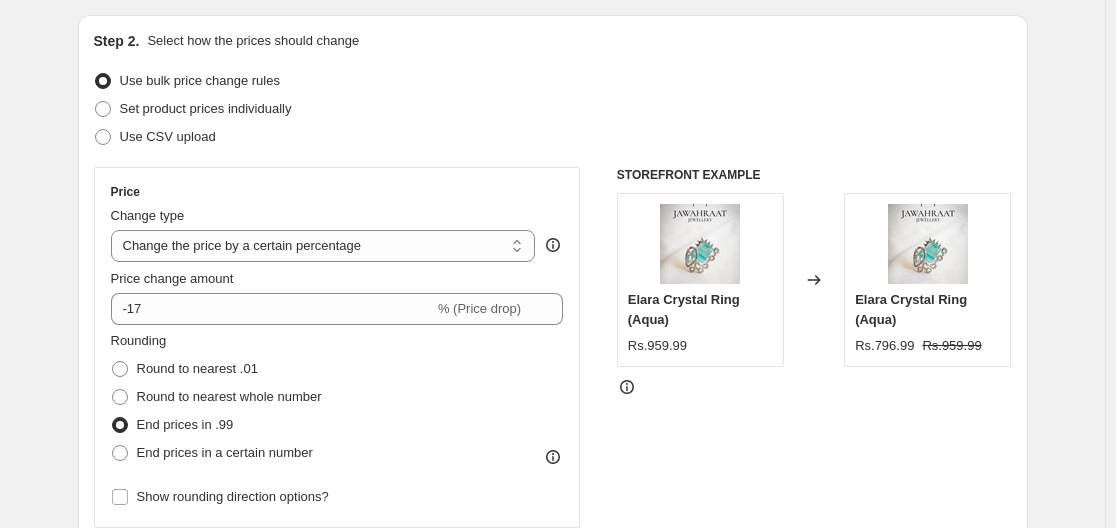 scroll, scrollTop: 200, scrollLeft: 0, axis: vertical 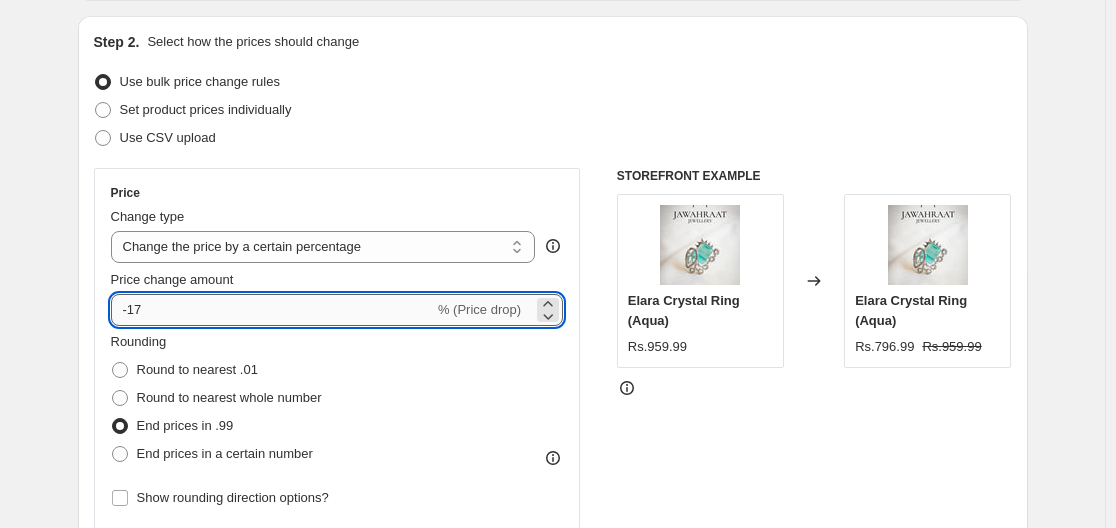 click on "-17" at bounding box center (272, 310) 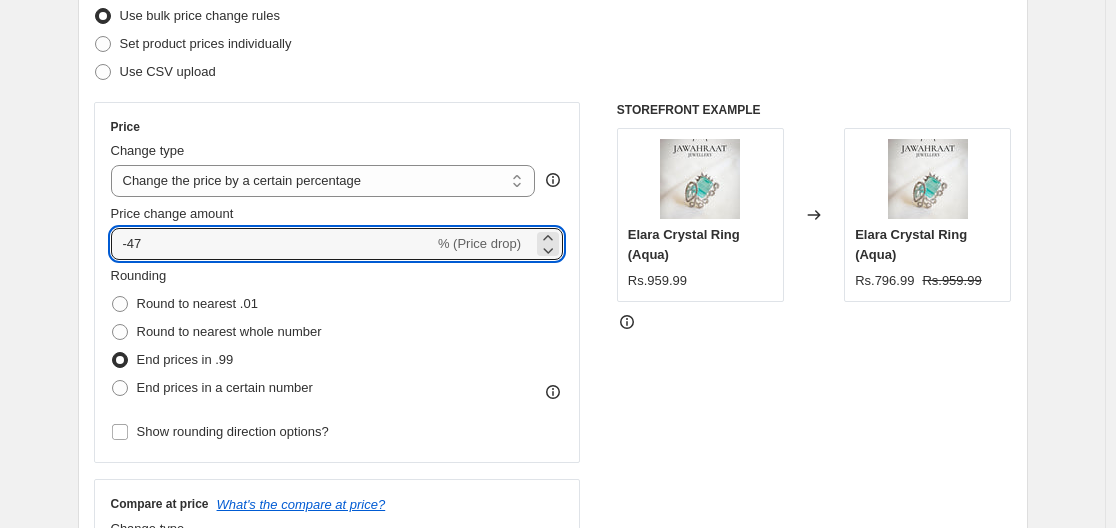 scroll, scrollTop: 257, scrollLeft: 0, axis: vertical 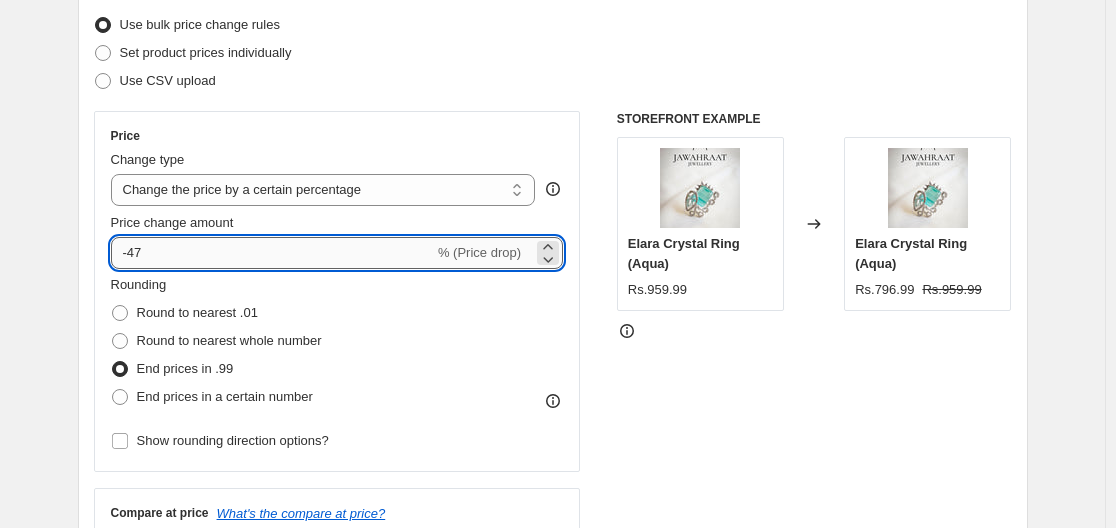 type on "-4" 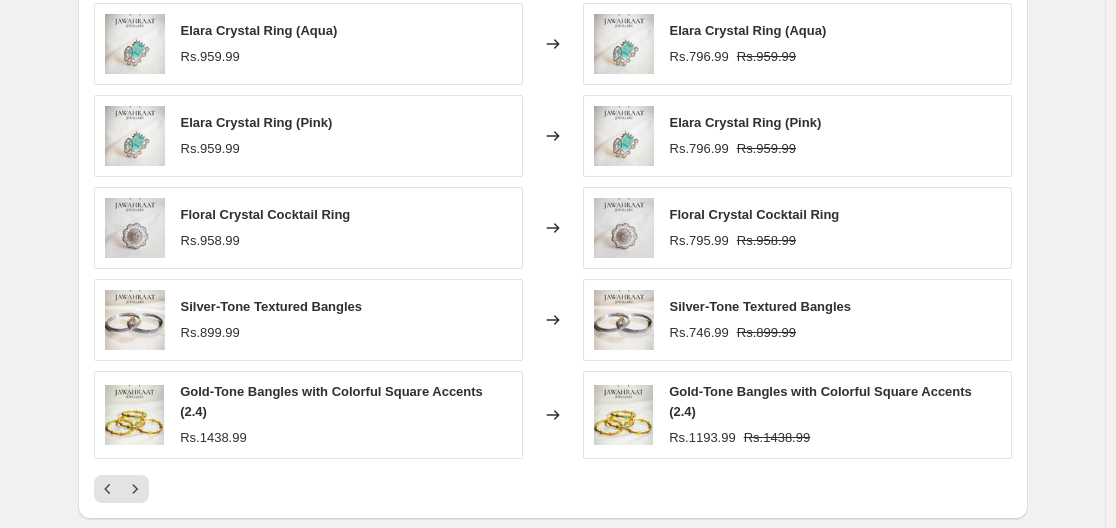 scroll, scrollTop: 1177, scrollLeft: 0, axis: vertical 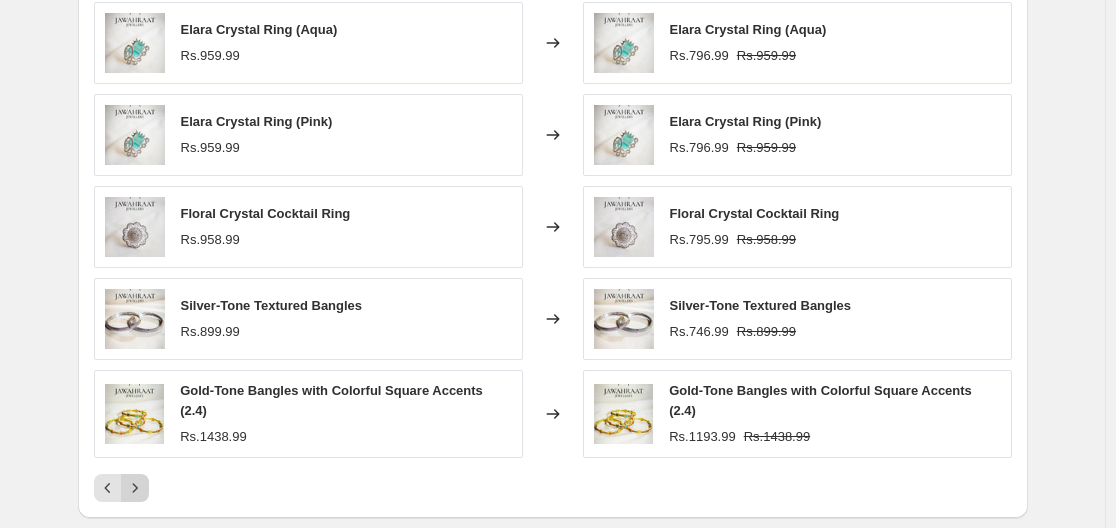 type on "-16.67" 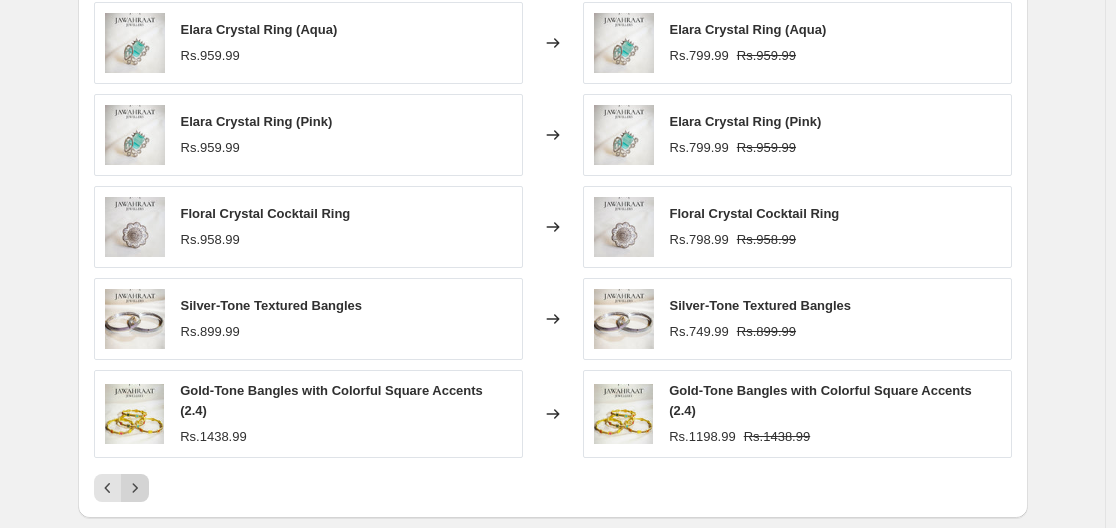 click 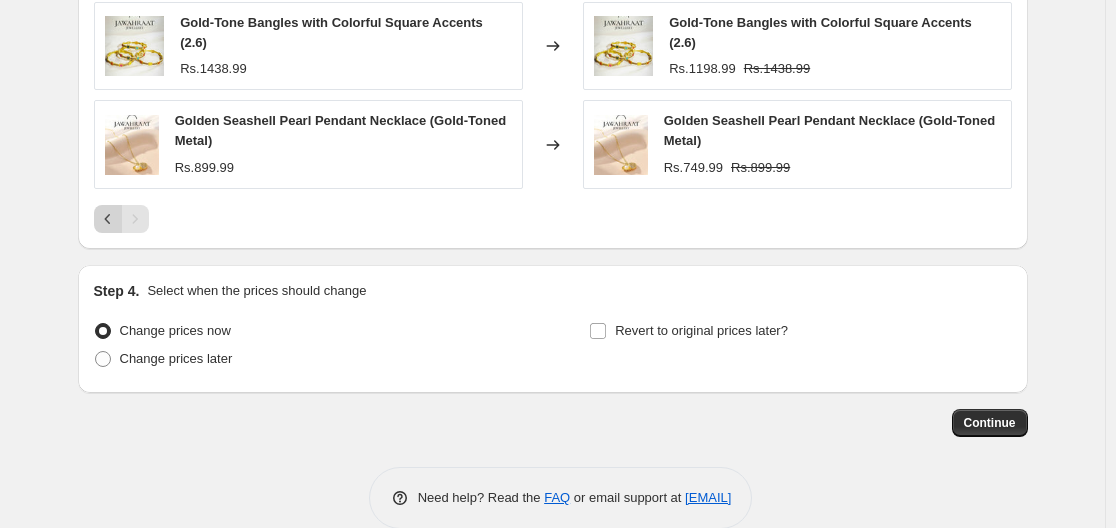 click 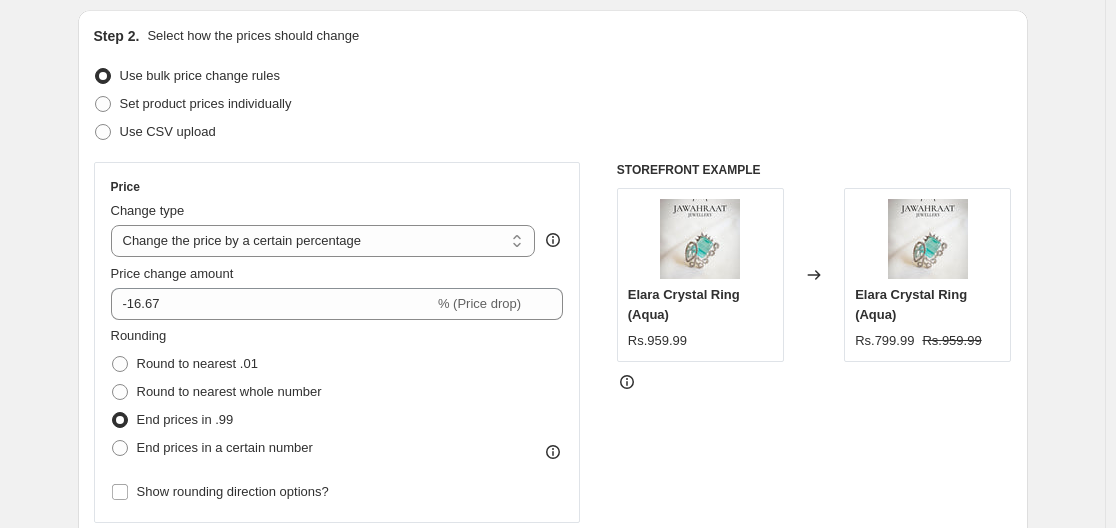 scroll, scrollTop: 207, scrollLeft: 0, axis: vertical 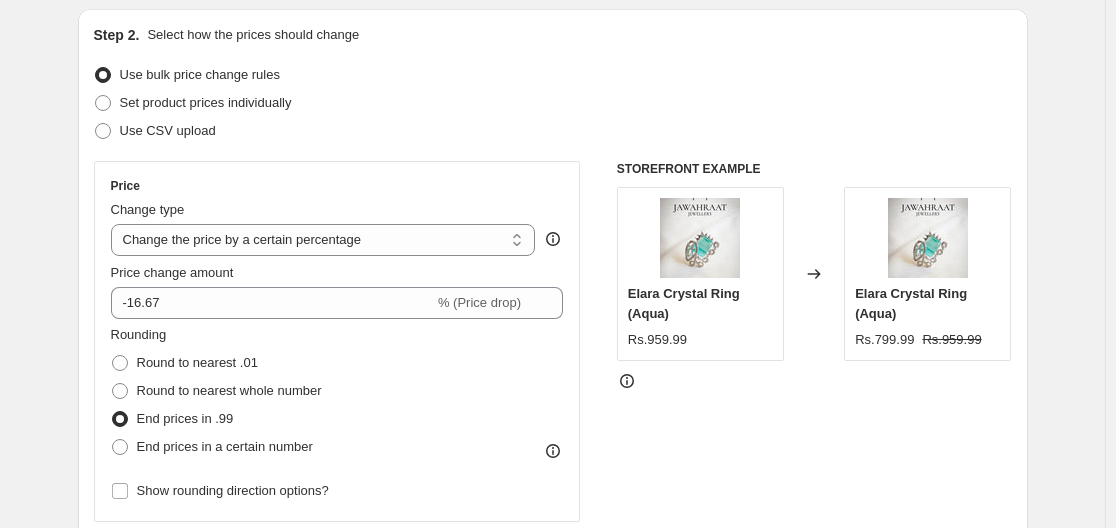 select on "percentage" 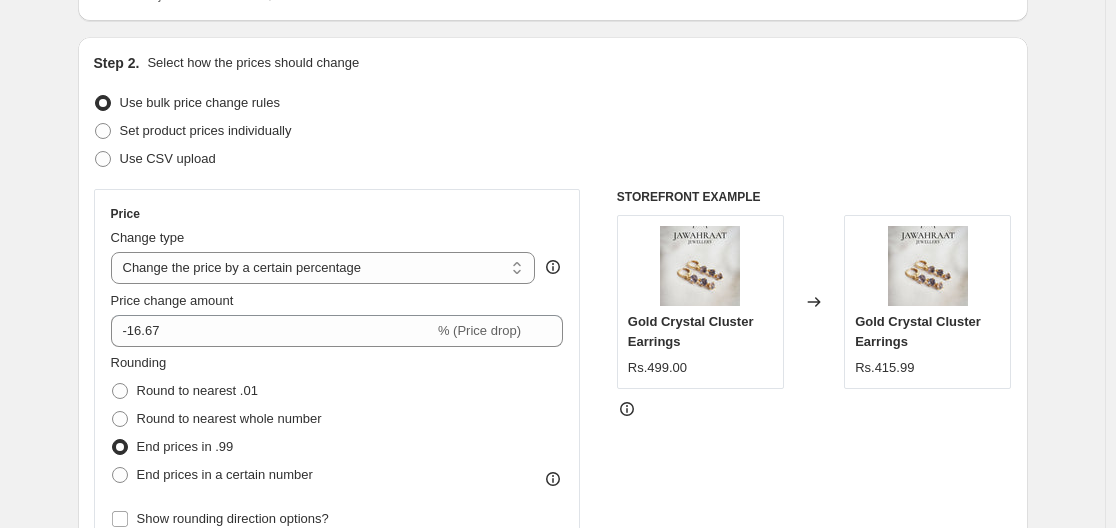 scroll, scrollTop: 181, scrollLeft: 0, axis: vertical 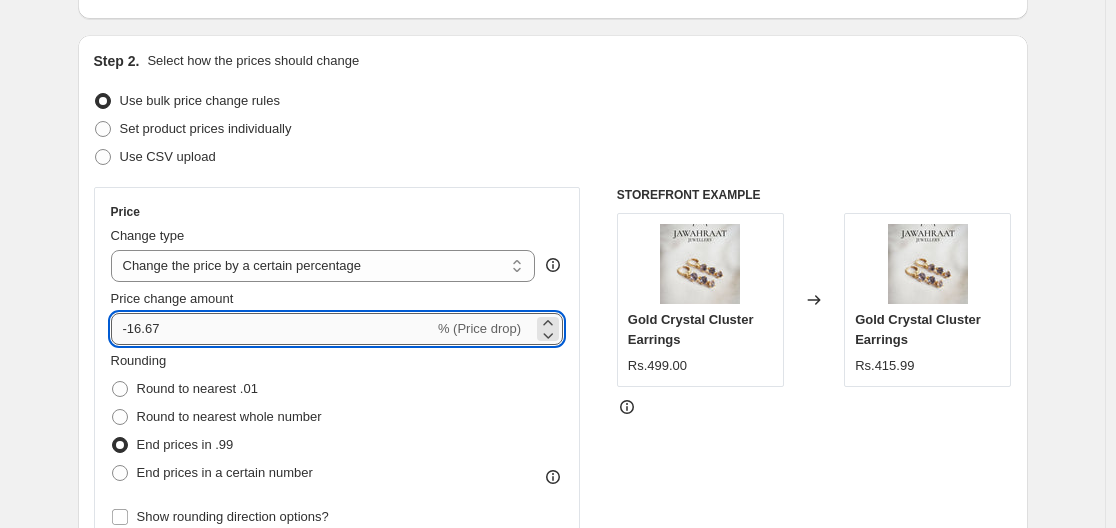 click on "-16.67" at bounding box center (272, 329) 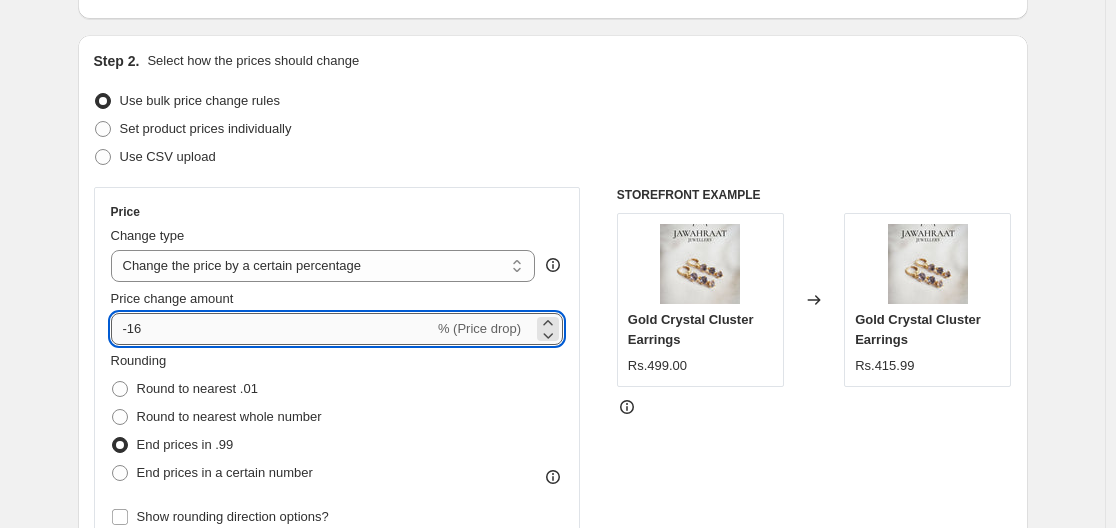 type on "-1" 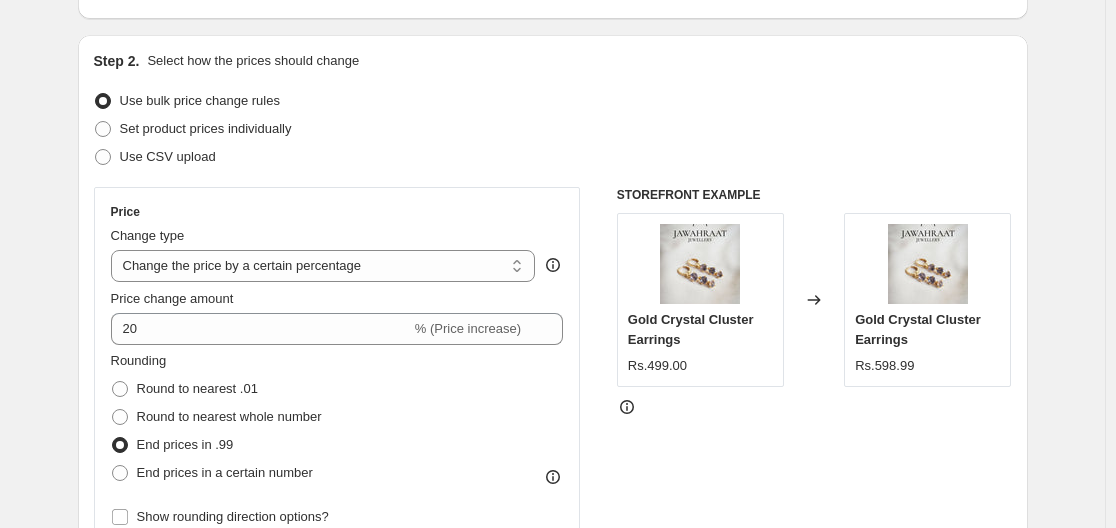 click 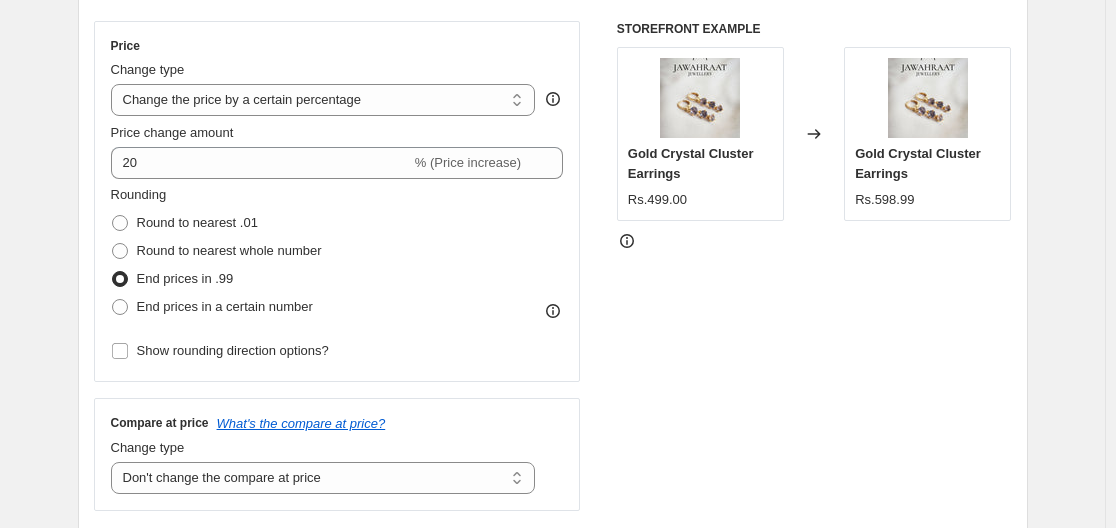 scroll, scrollTop: 346, scrollLeft: 0, axis: vertical 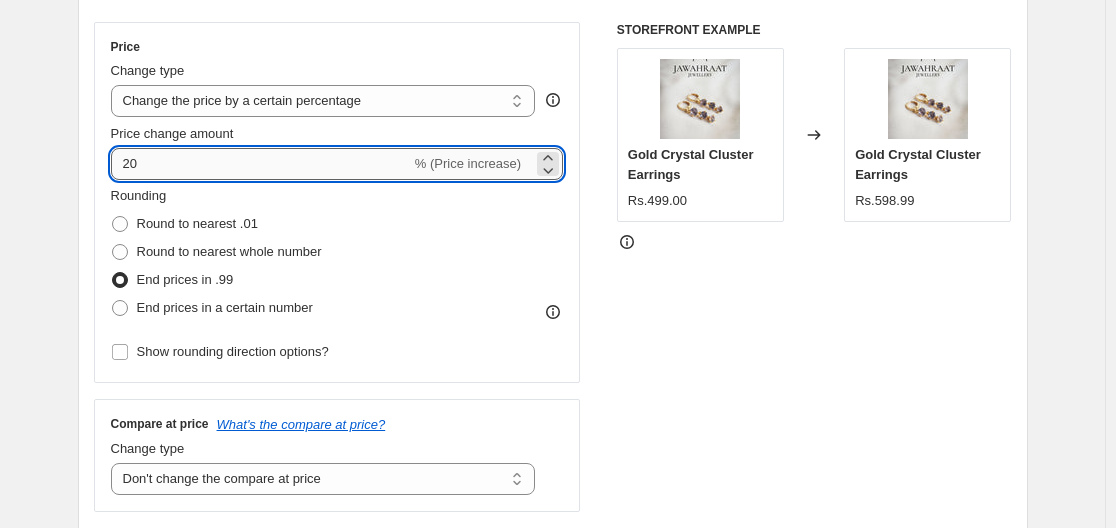 click on "20" at bounding box center (261, 164) 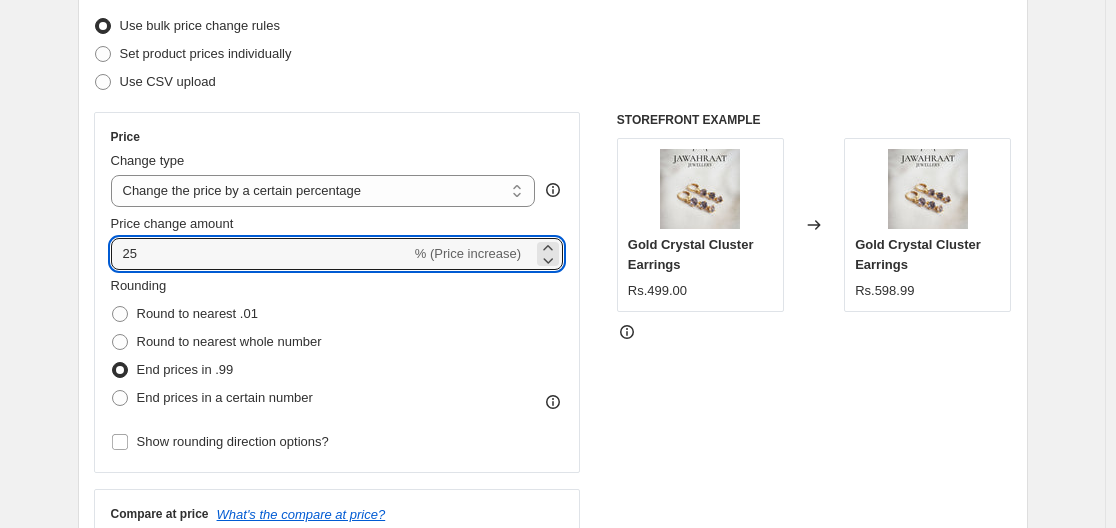 scroll, scrollTop: 257, scrollLeft: 0, axis: vertical 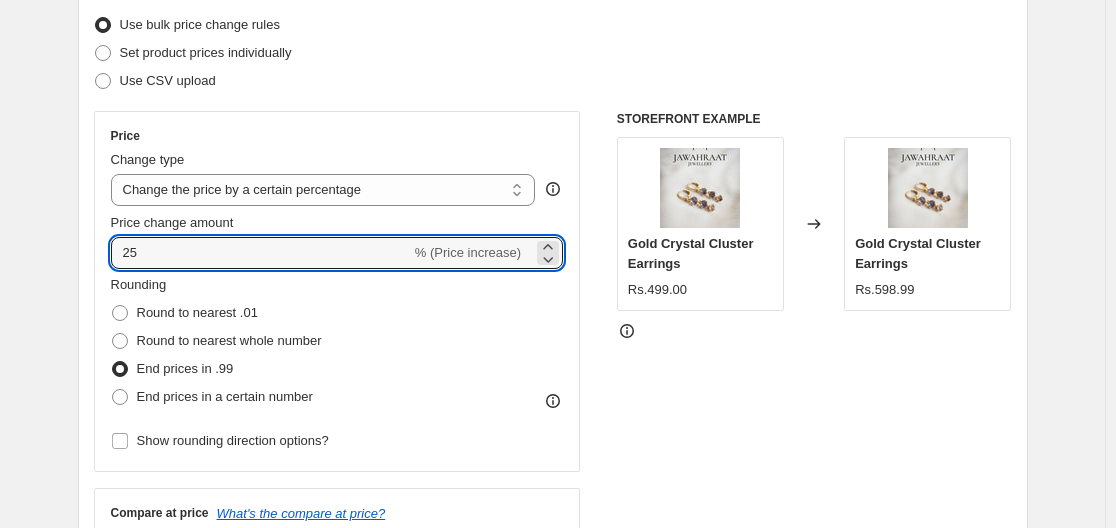 type on "25" 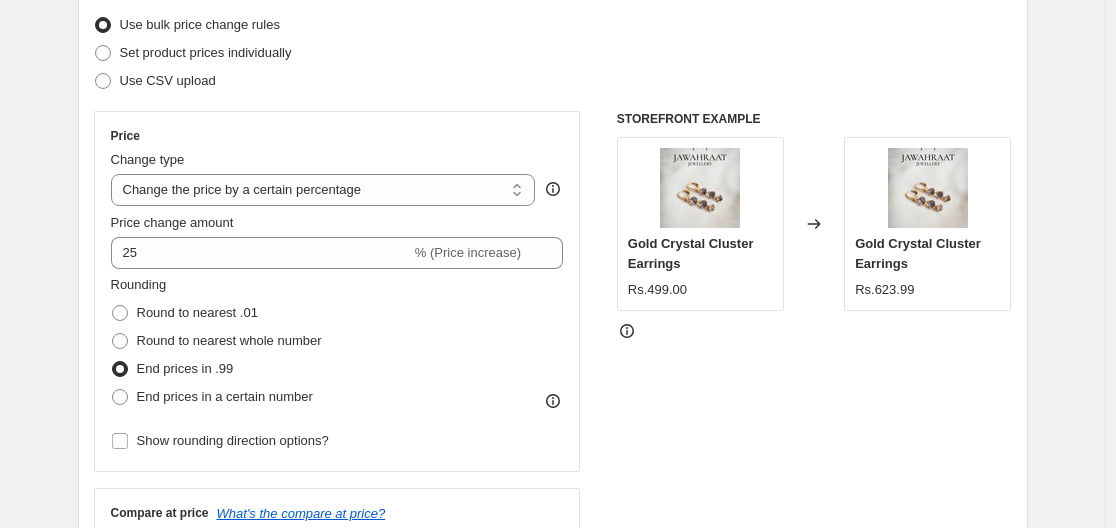 click 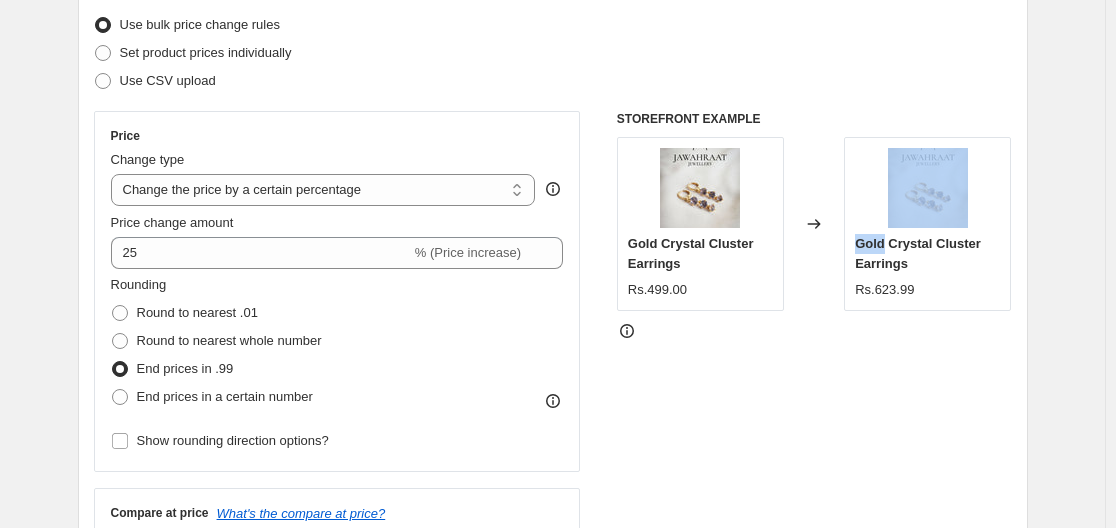 click 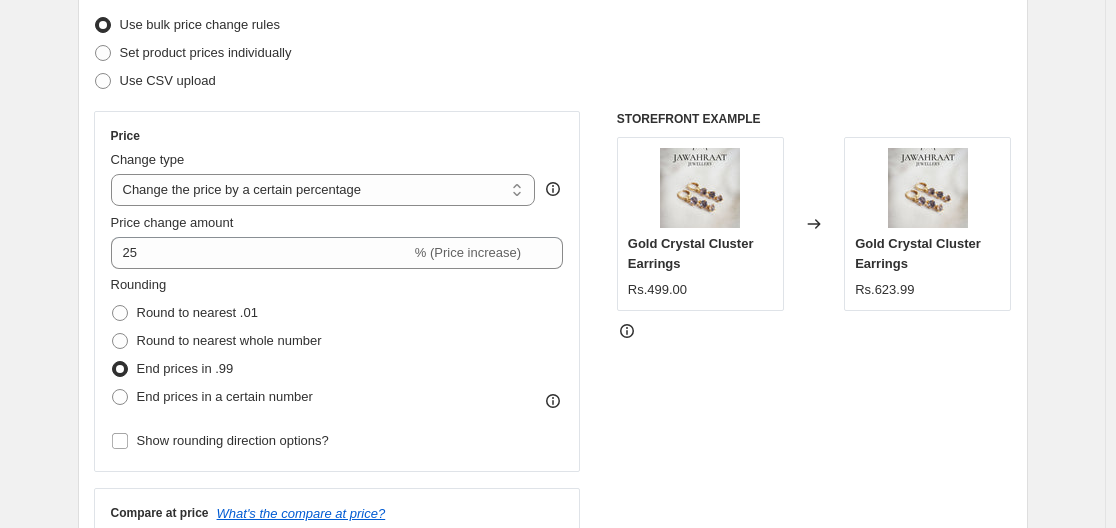 click on "STOREFRONT EXAMPLE Gold Crystal Cluster Earrings Rs.499.00 Changed to Gold Crystal Cluster Earrings Rs.623.99" at bounding box center [814, 356] 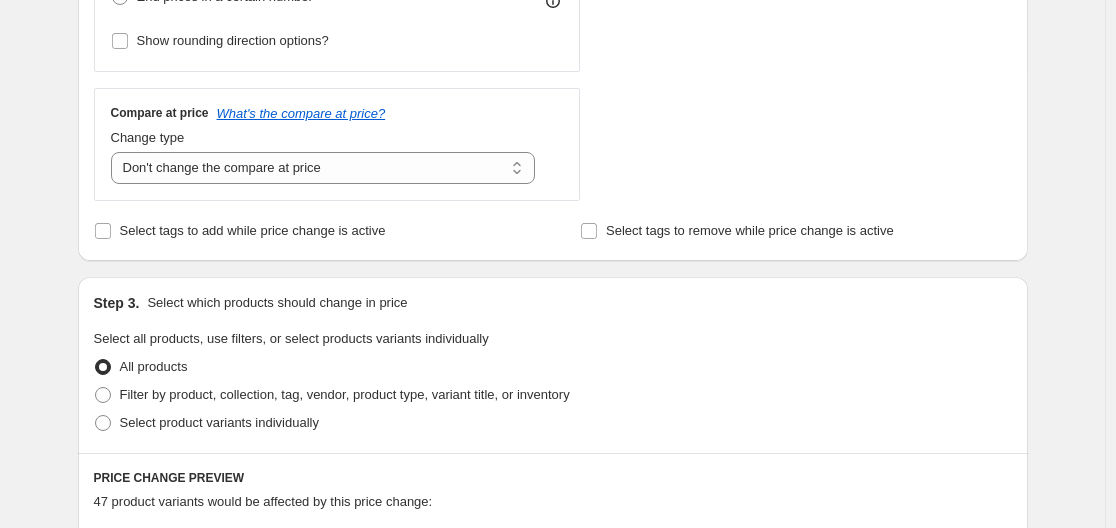 scroll, scrollTop: 1012, scrollLeft: 0, axis: vertical 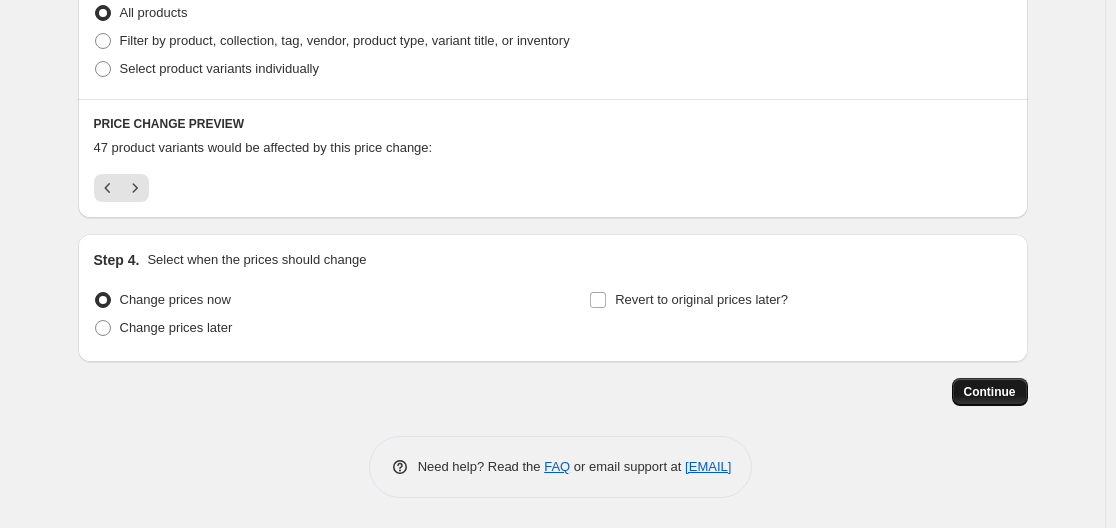 click on "Continue" at bounding box center (990, 392) 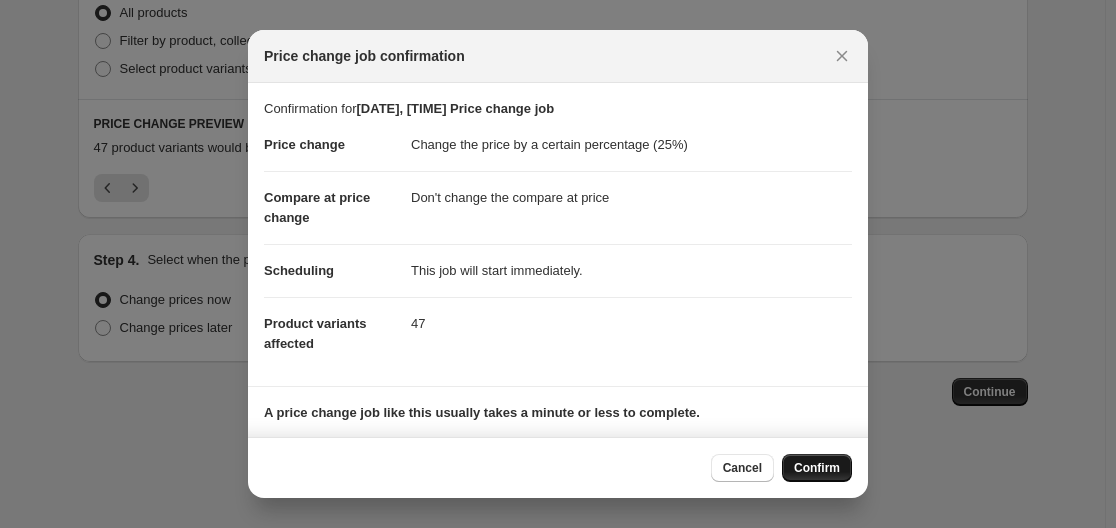 click on "Confirm" at bounding box center [817, 468] 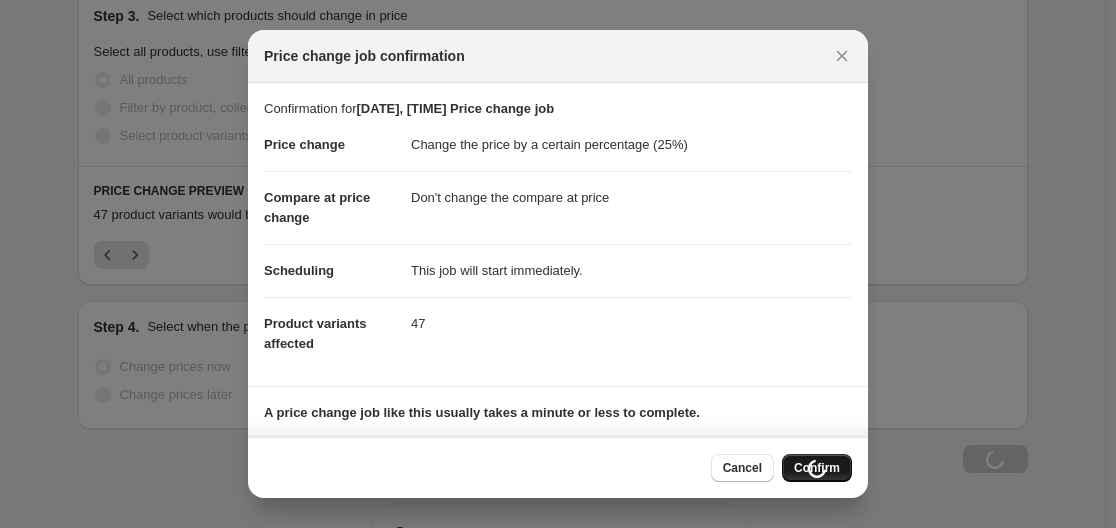 scroll, scrollTop: 1080, scrollLeft: 0, axis: vertical 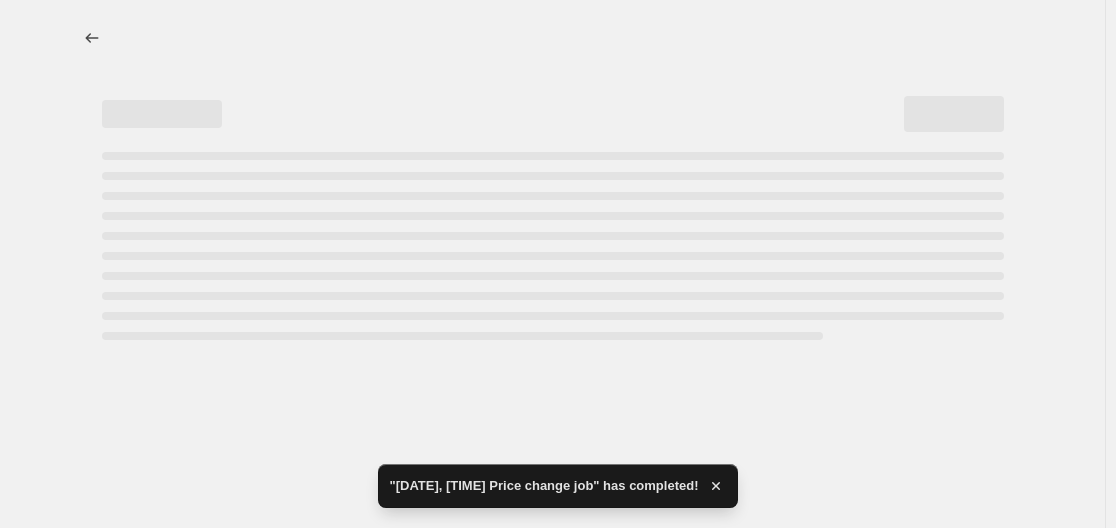 select on "percentage" 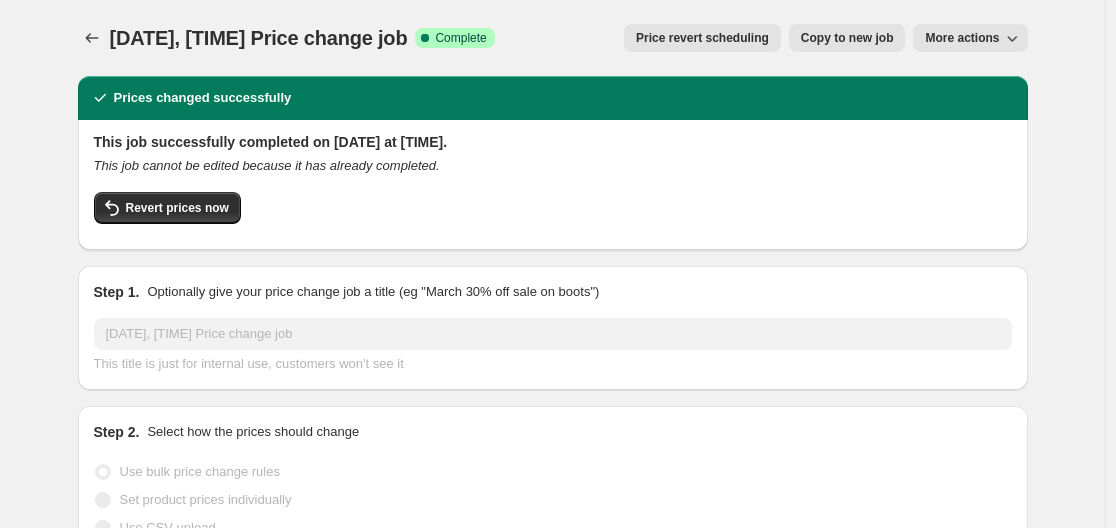 click on "Copy to new job" at bounding box center [847, 38] 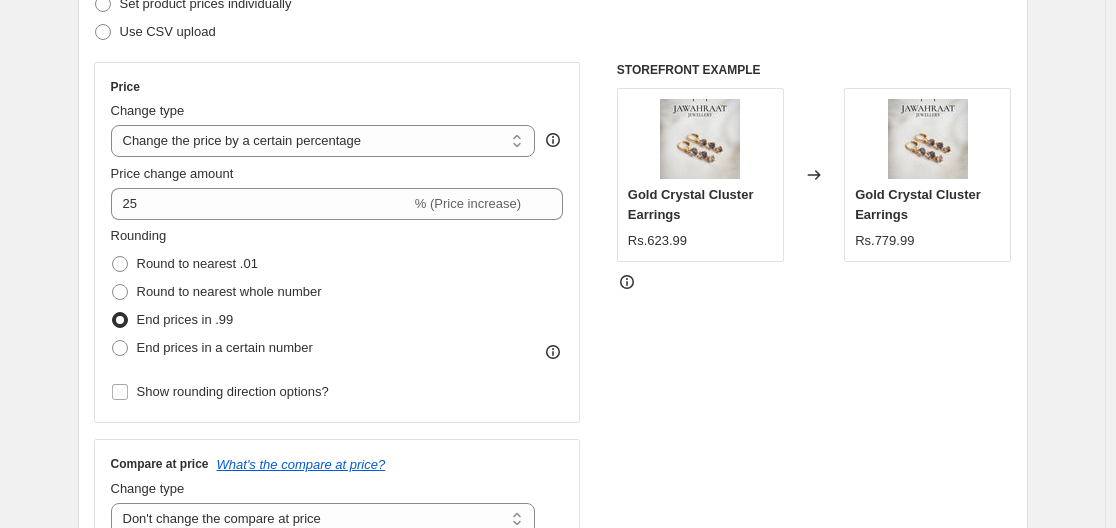 scroll, scrollTop: 325, scrollLeft: 0, axis: vertical 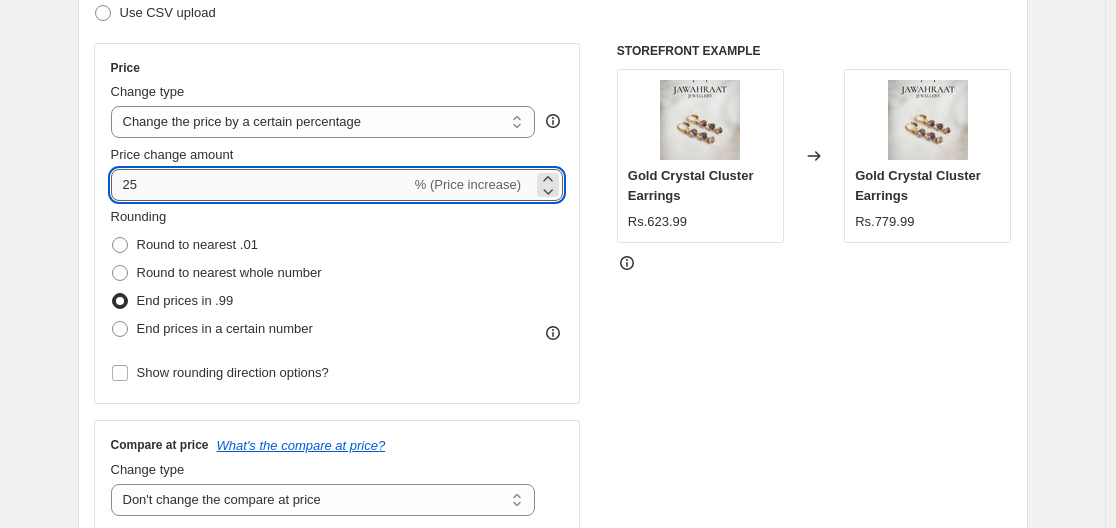 click on "25" at bounding box center [261, 185] 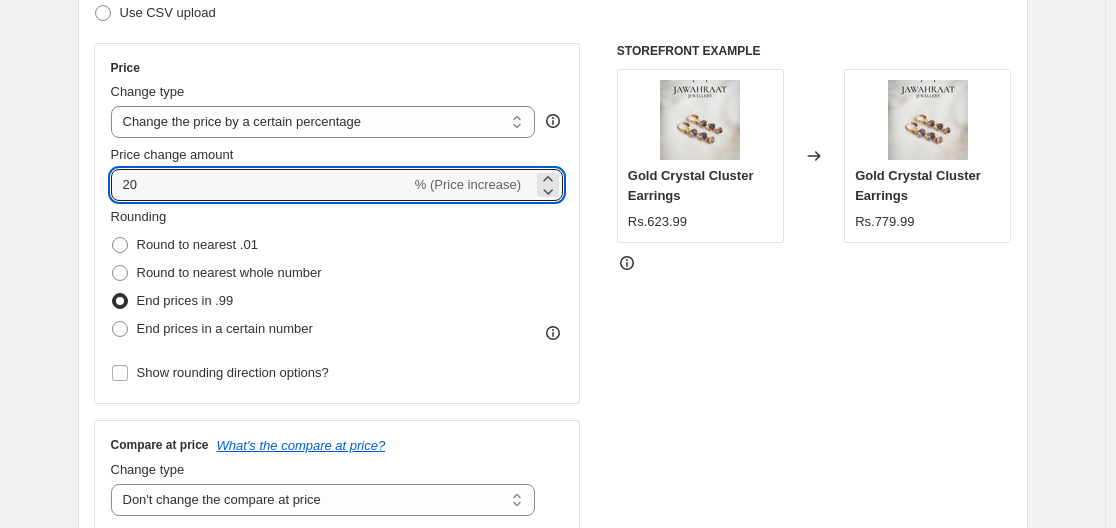 type on "2" 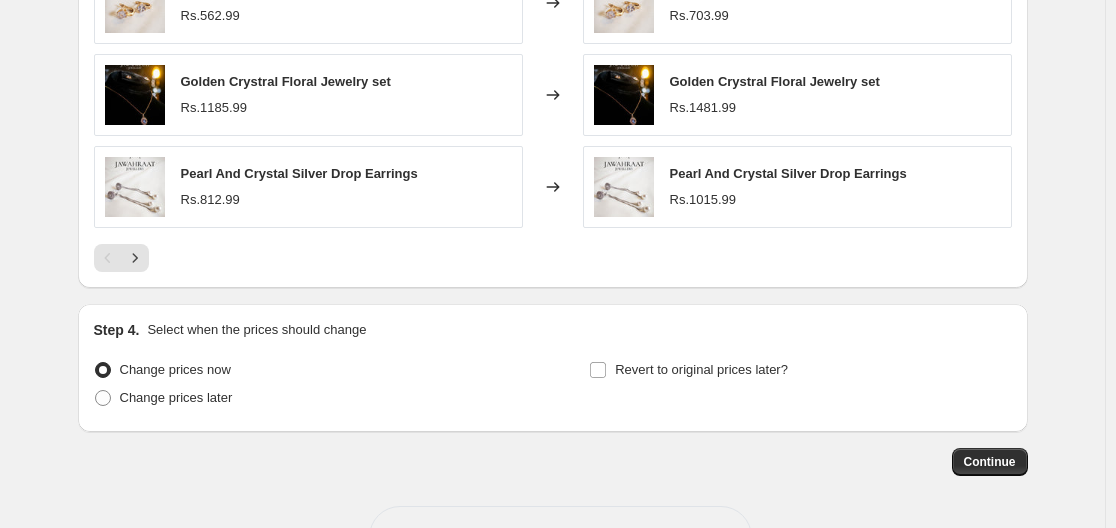 scroll, scrollTop: 1402, scrollLeft: 0, axis: vertical 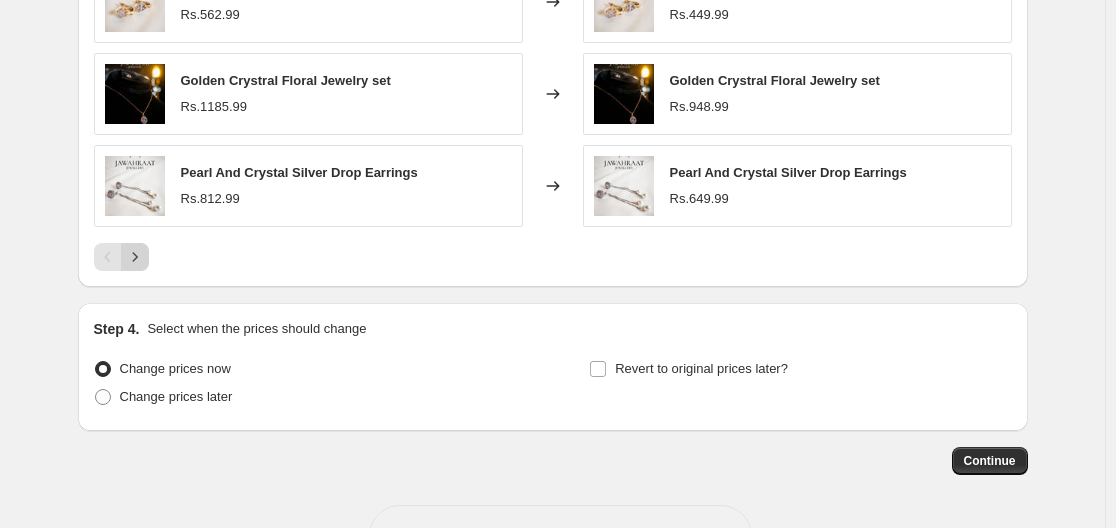 click 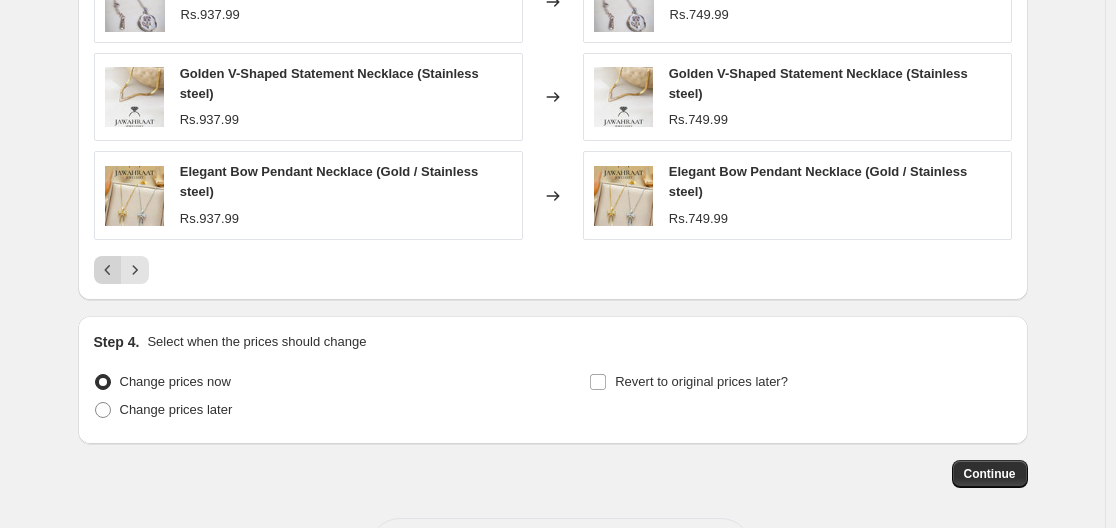 click 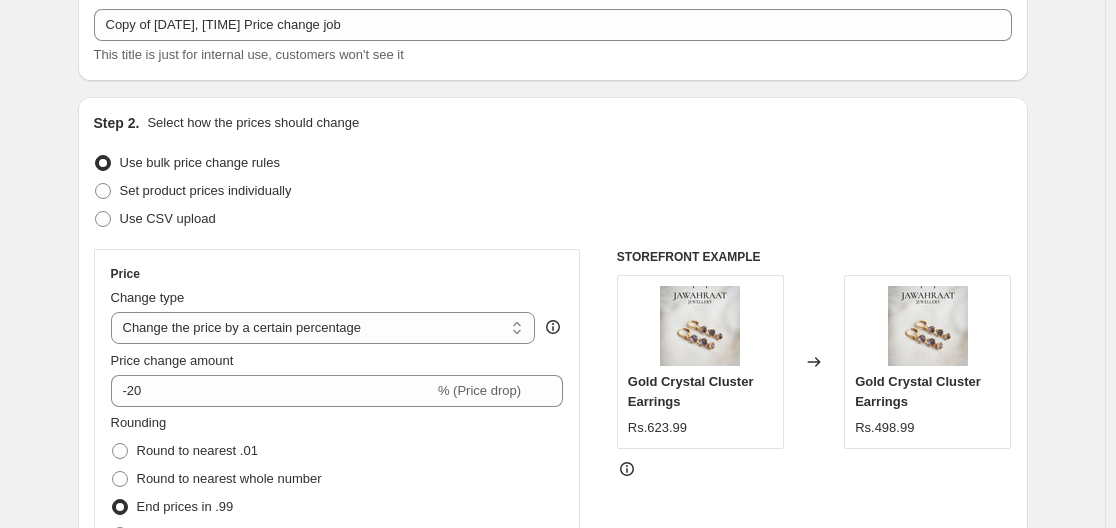 scroll, scrollTop: 125, scrollLeft: 0, axis: vertical 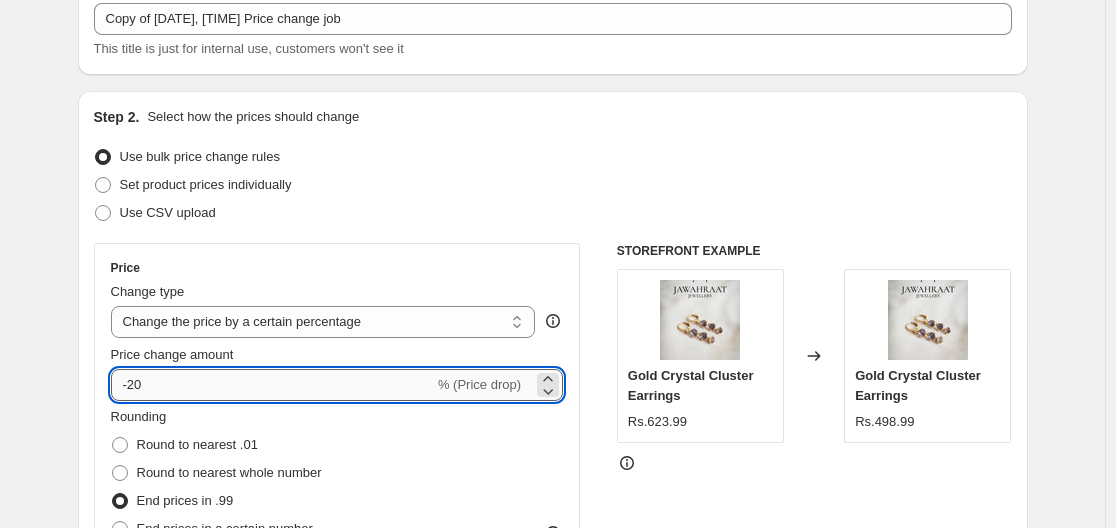 click on "-20" at bounding box center [272, 385] 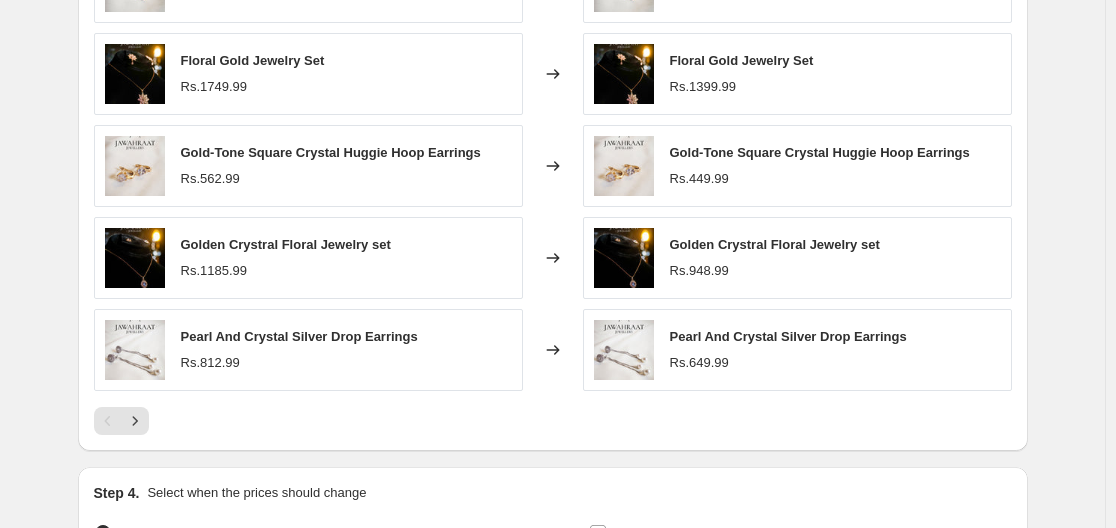 scroll, scrollTop: 1240, scrollLeft: 0, axis: vertical 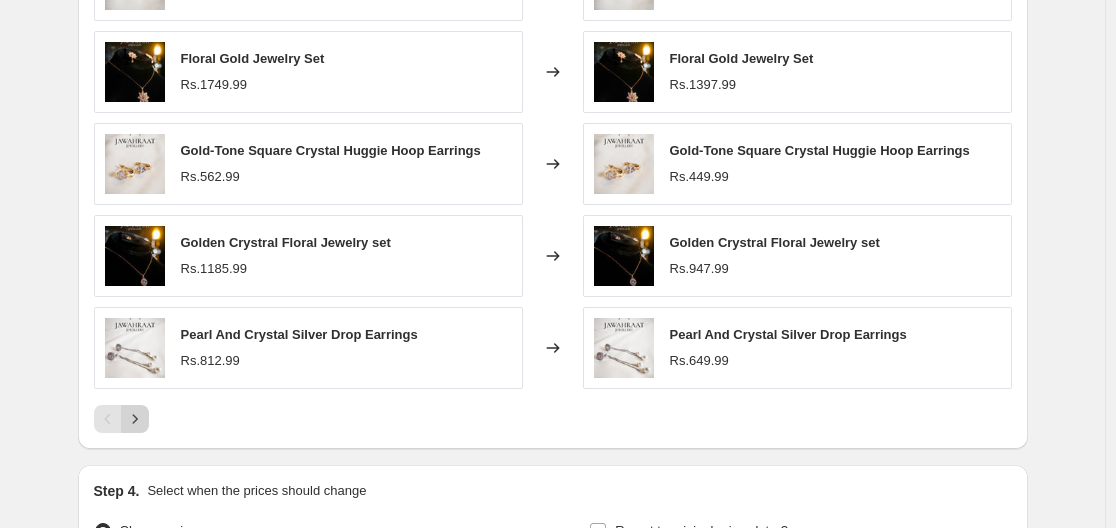 click 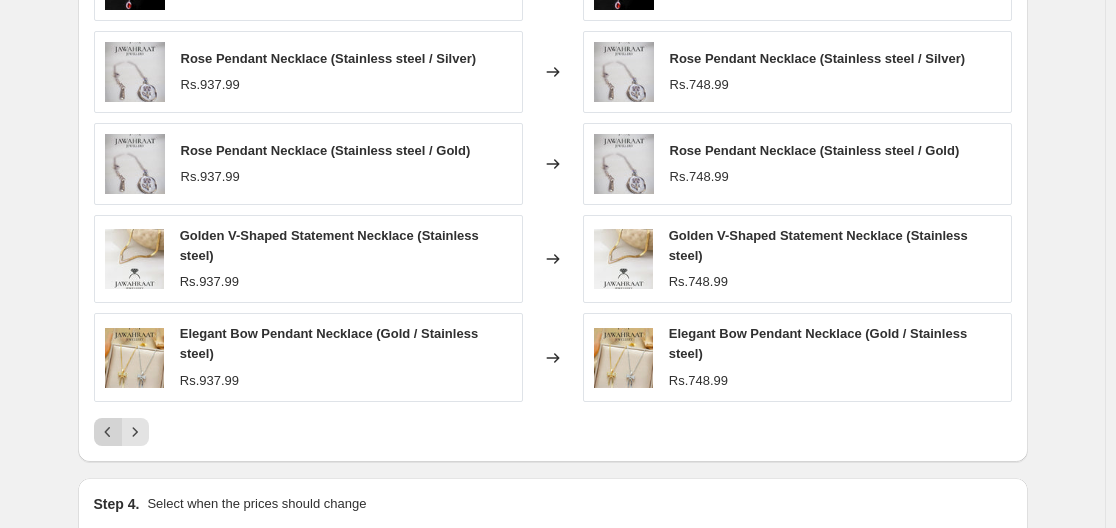 click 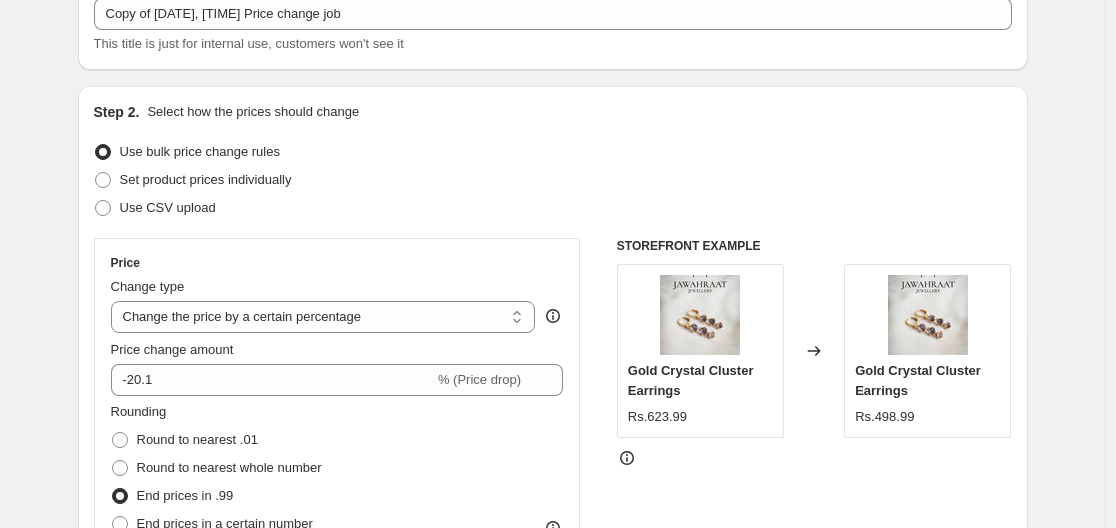 scroll, scrollTop: 138, scrollLeft: 0, axis: vertical 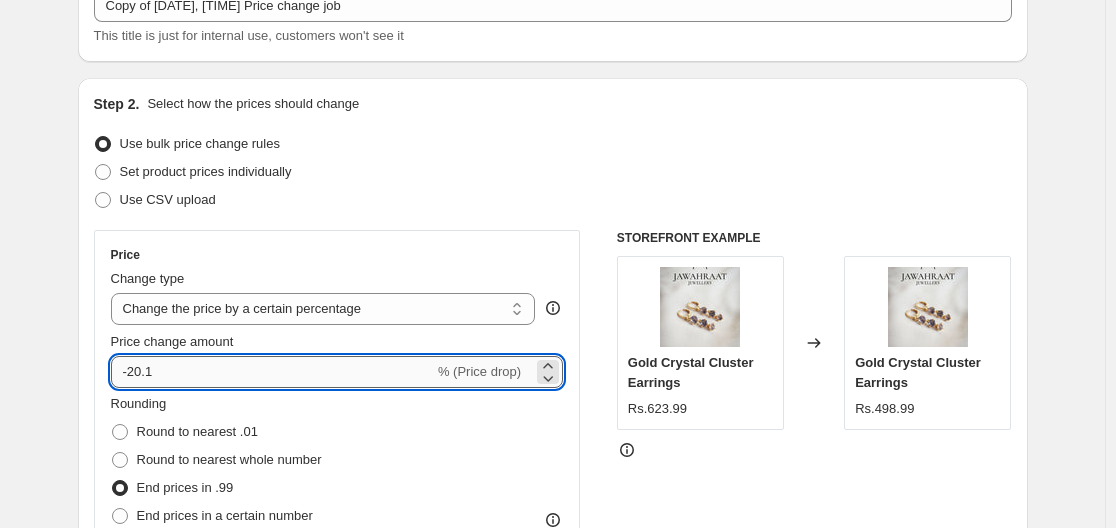 click on "-20.1" at bounding box center (272, 372) 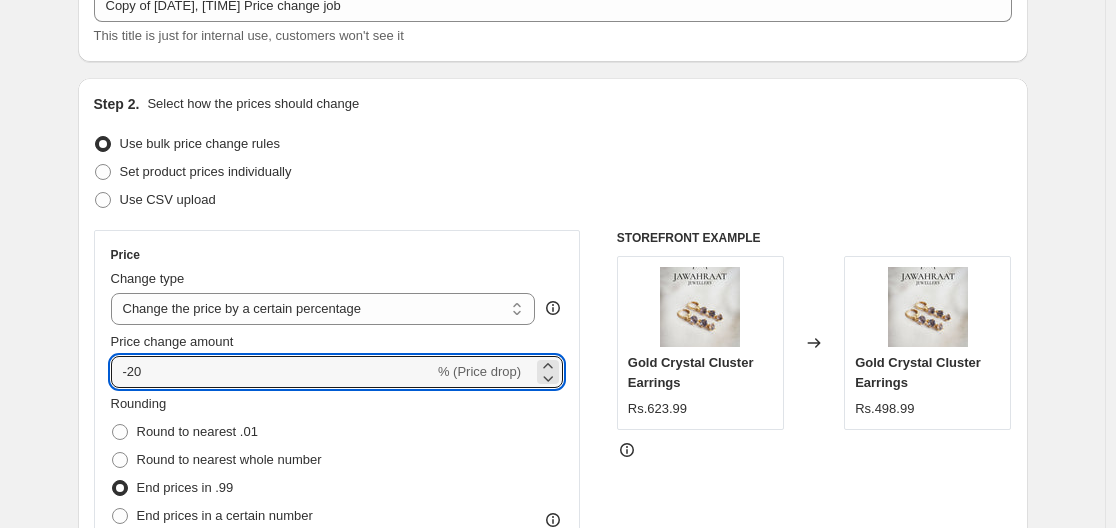 type on "-20" 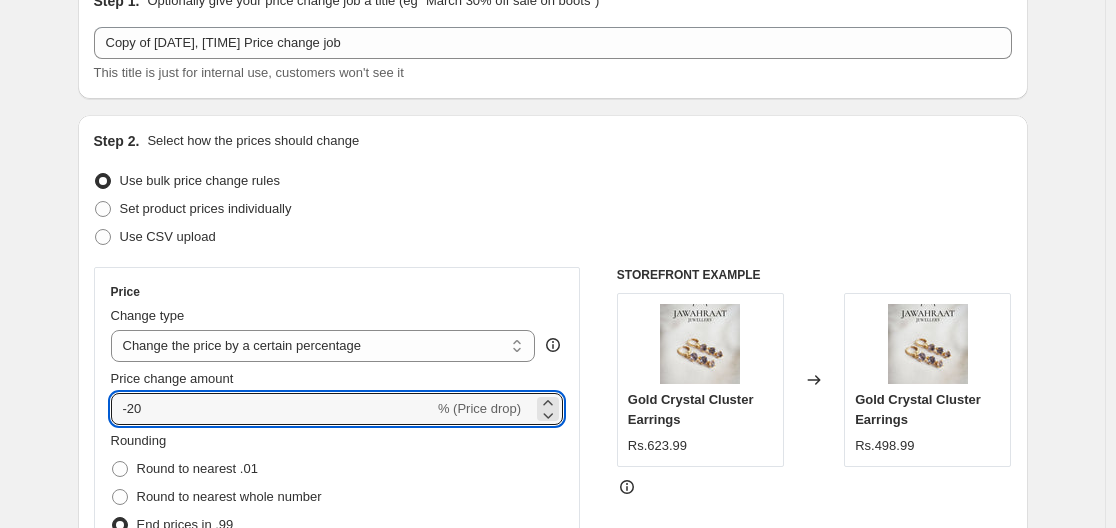 scroll, scrollTop: 100, scrollLeft: 0, axis: vertical 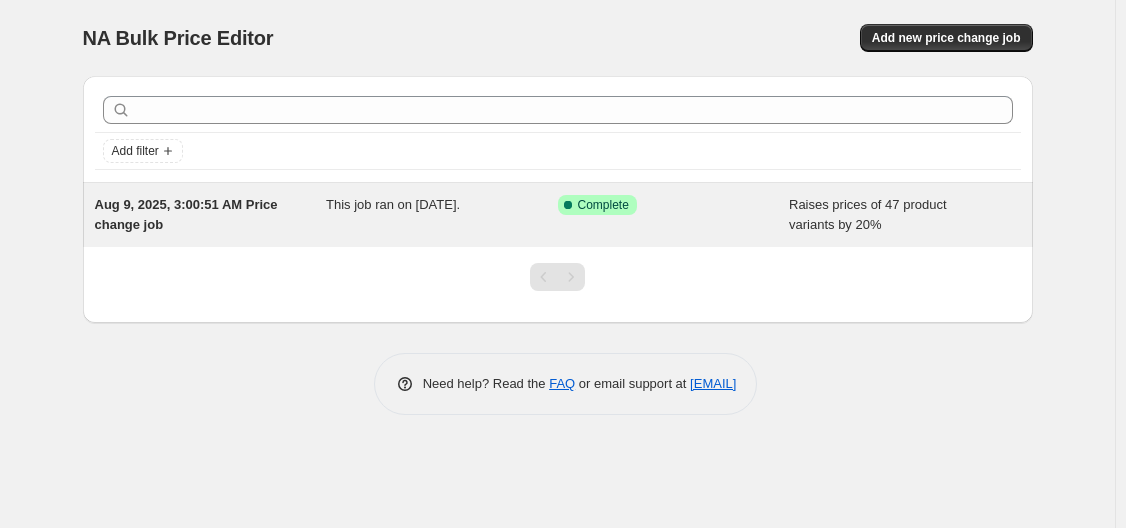 click on "Aug 9, 2025, 3:00:51 AM Price change job This job ran on [DATE]. Success Complete Complete Raises prices of 47 product variants by 20%" at bounding box center (558, 215) 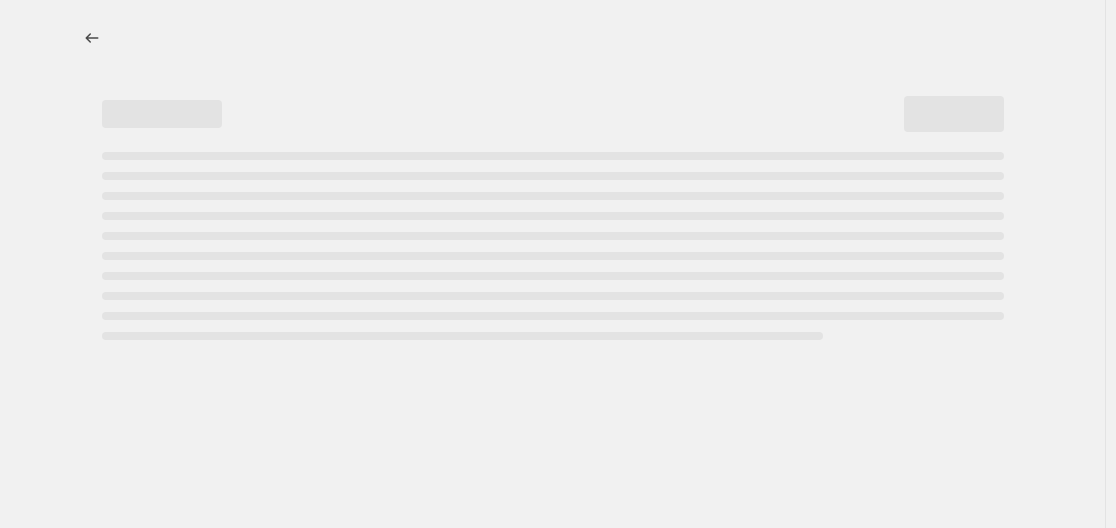 select on "percentage" 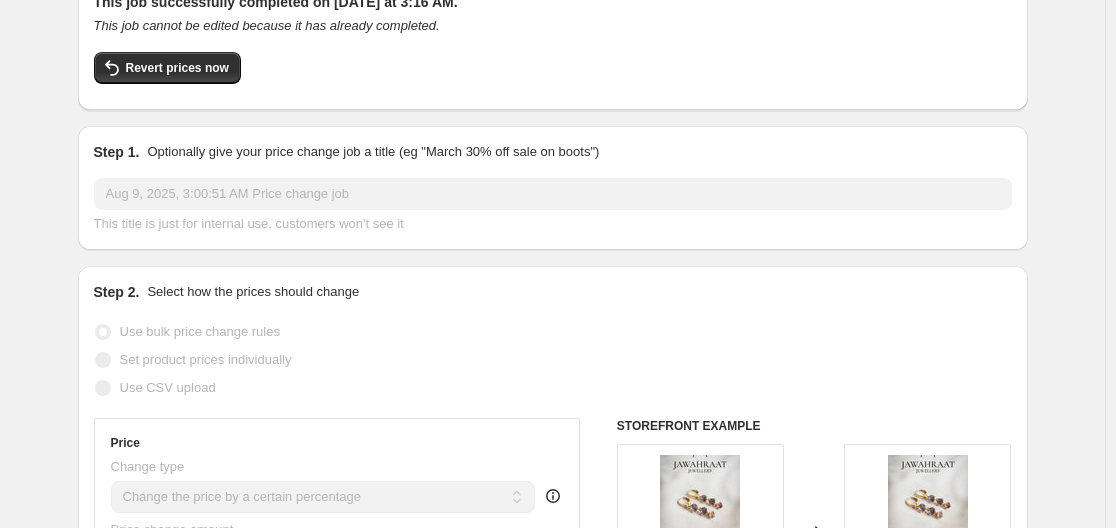 scroll, scrollTop: 0, scrollLeft: 0, axis: both 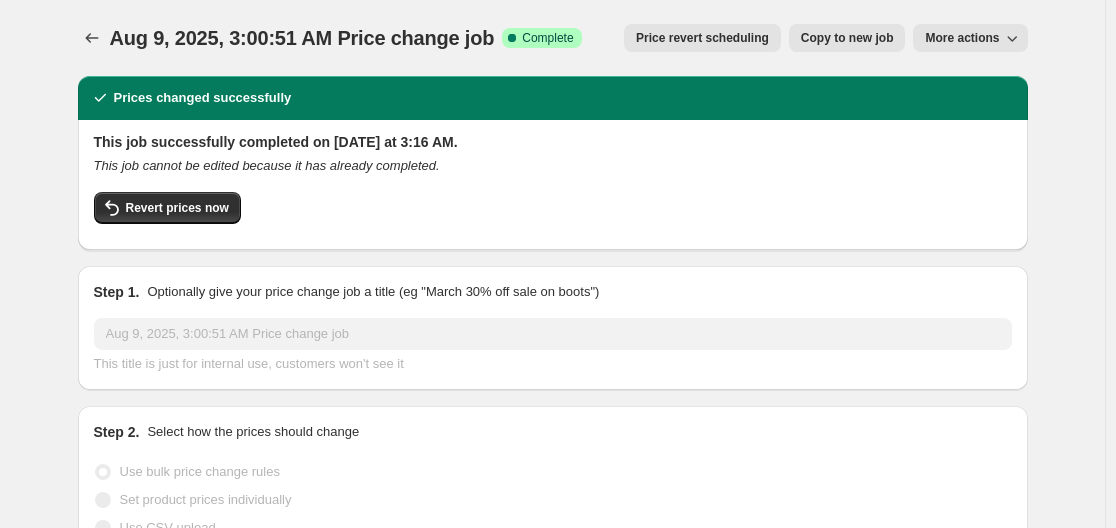 click on "More actions" at bounding box center [962, 38] 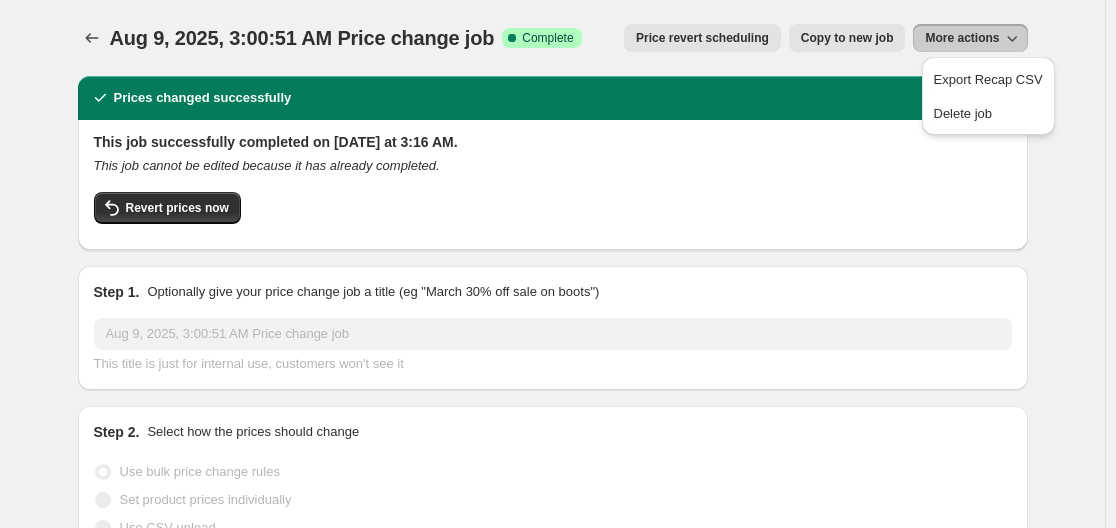 click on "Revert prices now" at bounding box center (553, 213) 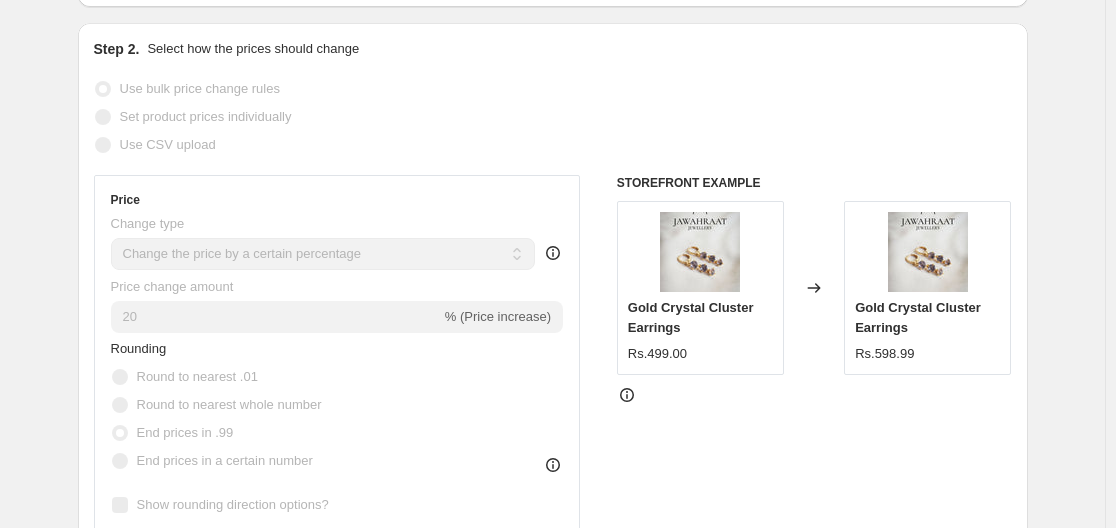scroll, scrollTop: 0, scrollLeft: 0, axis: both 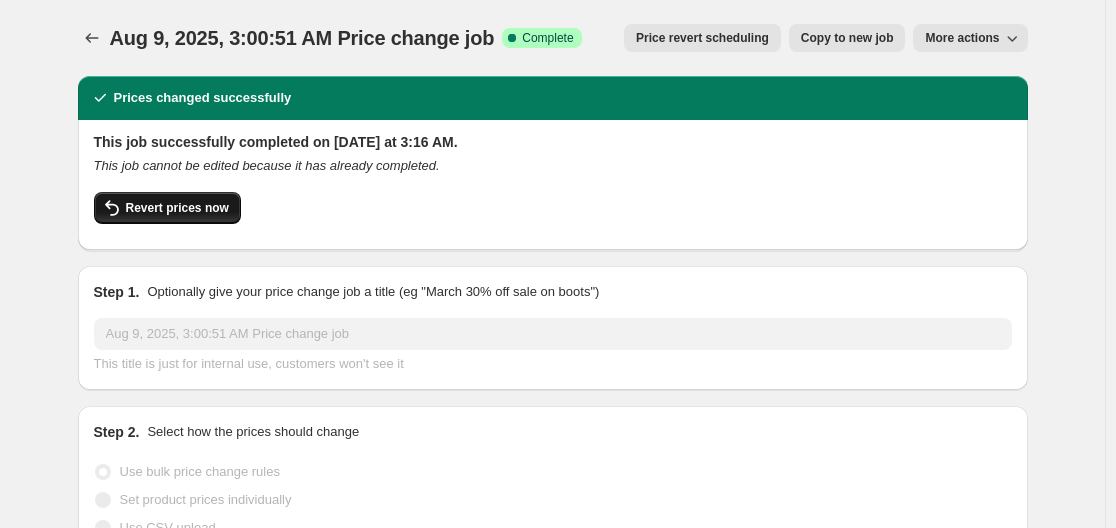 click on "Revert prices now" at bounding box center (177, 208) 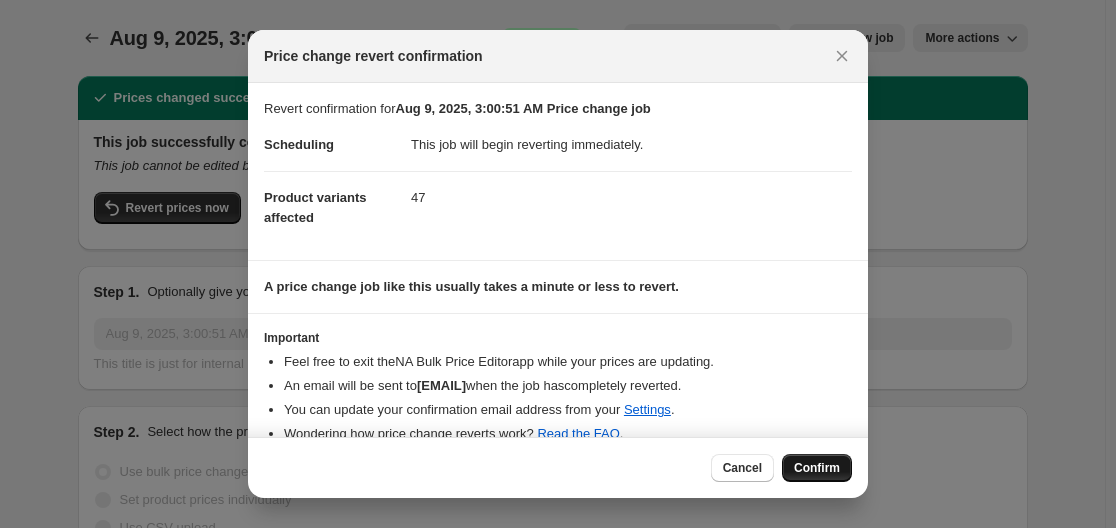 click on "Confirm" at bounding box center [817, 468] 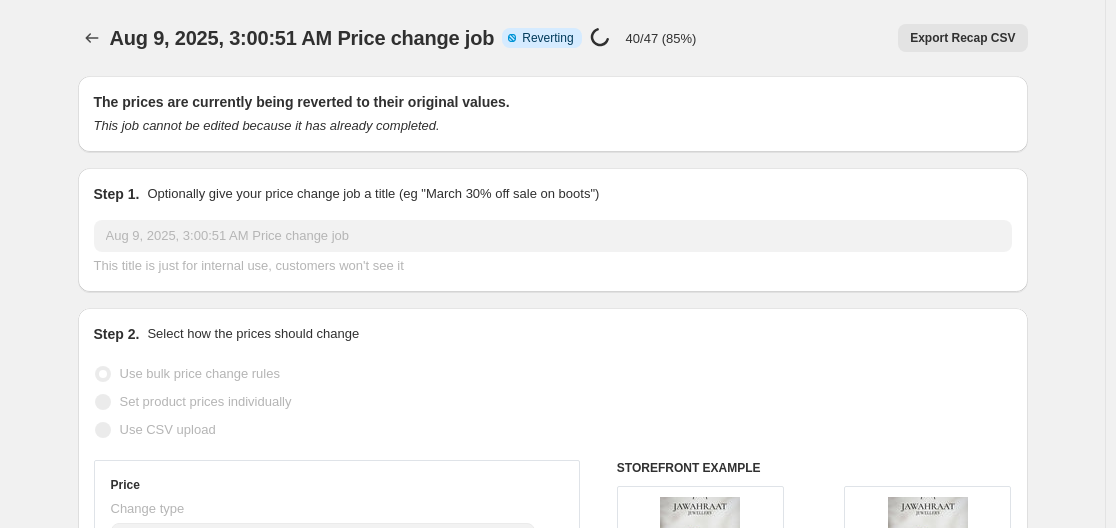 click on "Aug 9, 2025, 3:00:51 AM Price change job. This page is ready Aug 9, 2025, 3:00:51 AM Price change job Info Partially complete Reverting Price change job in progress... 40/47 (85%) Export Recap CSV More actions Export Recap CSV The prices are currently being reverted to their original values. This job cannot be edited because it has already completed. Step 1. Optionally give your price change job a title (eg "March 30% off sale on boots") Aug 9, 2025, 3:00:51 AM Price change job This title is just for internal use, customers won't see it Step 2. Select how the prices should change Use bulk price change rules Set product prices individually Use CSV upload Price Change type Change the price to a certain amount Change the price by a certain amount Change the price by a certain percentage Change the price to the current compare at price (price before sale) Change the price by a certain amount relative to the compare at price Change the price by a certain percentage relative to the compare at price 20 Rounding 20 %" at bounding box center [552, 1161] 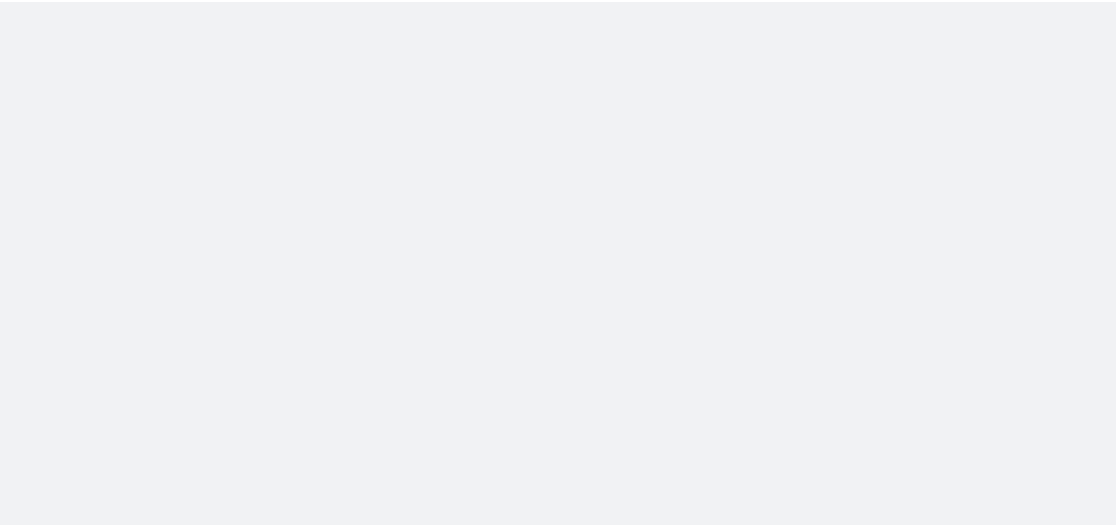 scroll, scrollTop: 0, scrollLeft: 0, axis: both 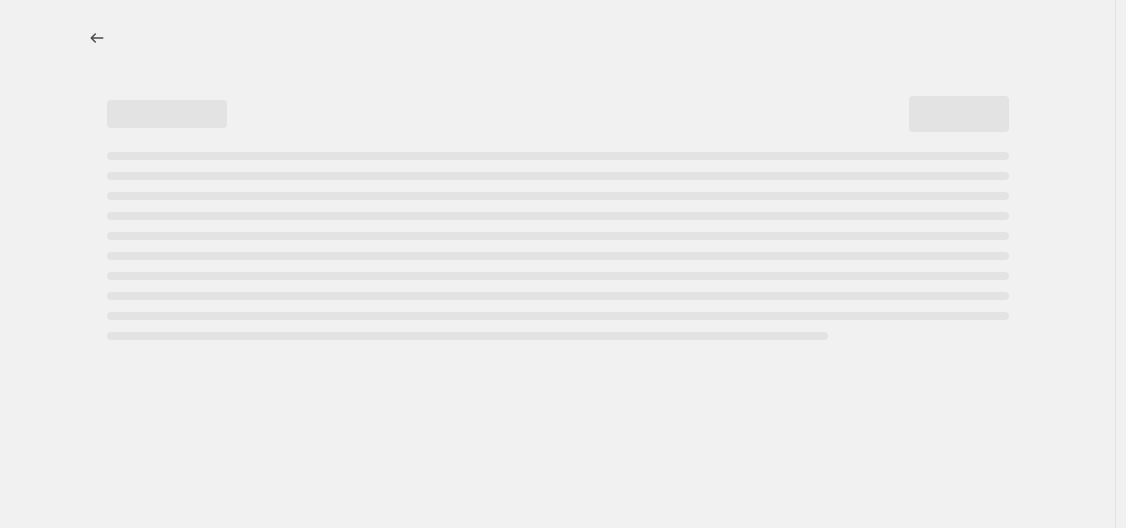 select on "percentage" 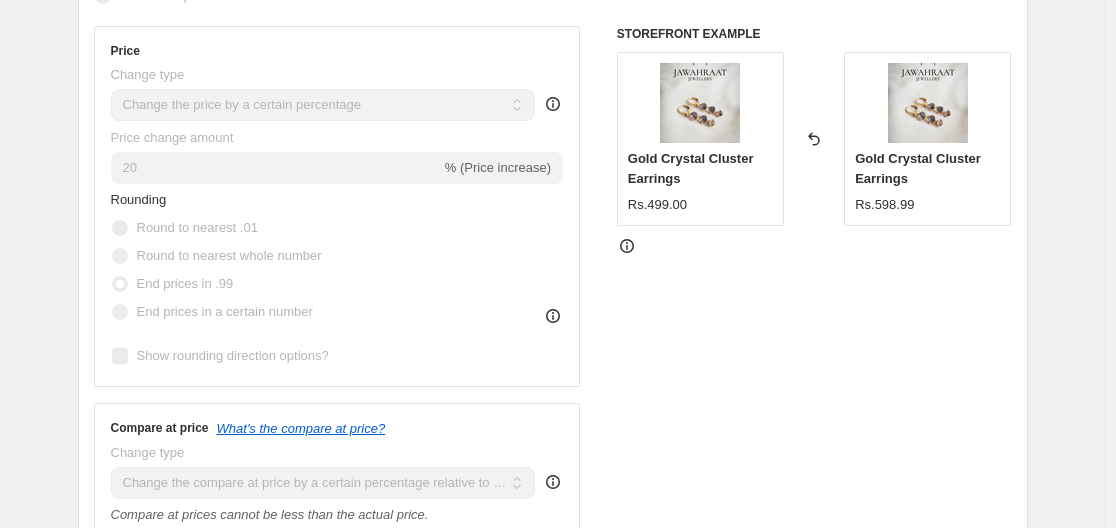 scroll, scrollTop: 476, scrollLeft: 0, axis: vertical 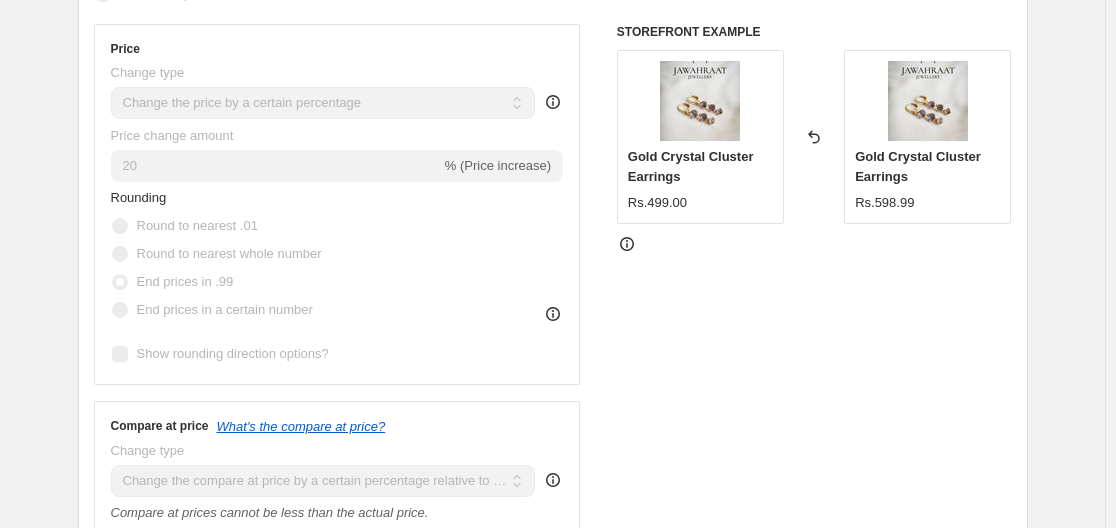 click on "Price Change type Change the price to a certain amount Change the price by a certain amount Change the price by a certain percentage Change the price to the current compare at price (price before sale) Change the price by a certain amount relative to the compare at price Change the price by a certain percentage relative to the compare at price Don't change the price Change the price by a certain percentage relative to the cost per item Change price to certain cost margin Change the price by a certain percentage Price change amount 20 % (Price increase) Rounding Round to nearest .01 Round to nearest whole number End prices in .99 End prices in a certain number Show rounding direction options?" at bounding box center (337, 204) 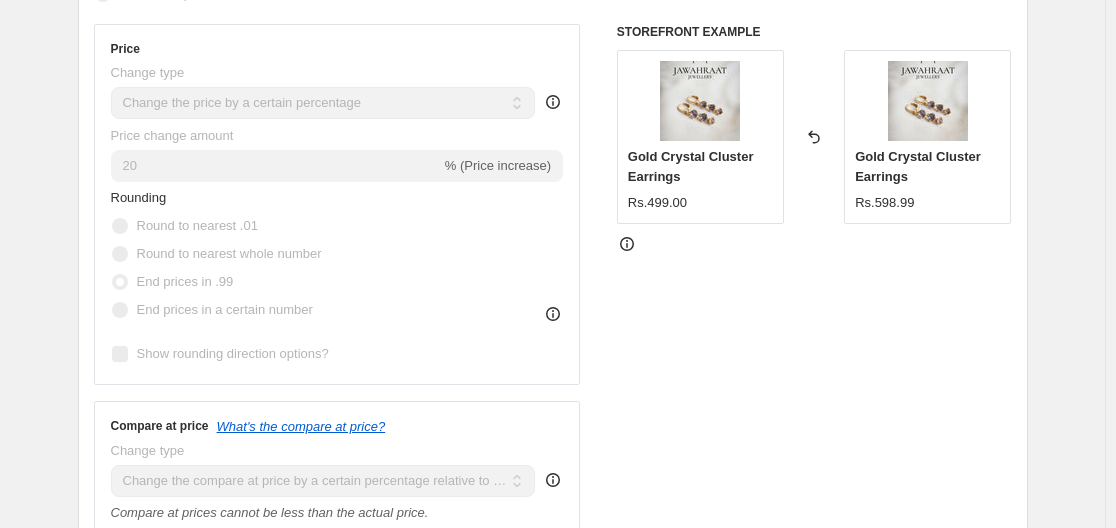 click 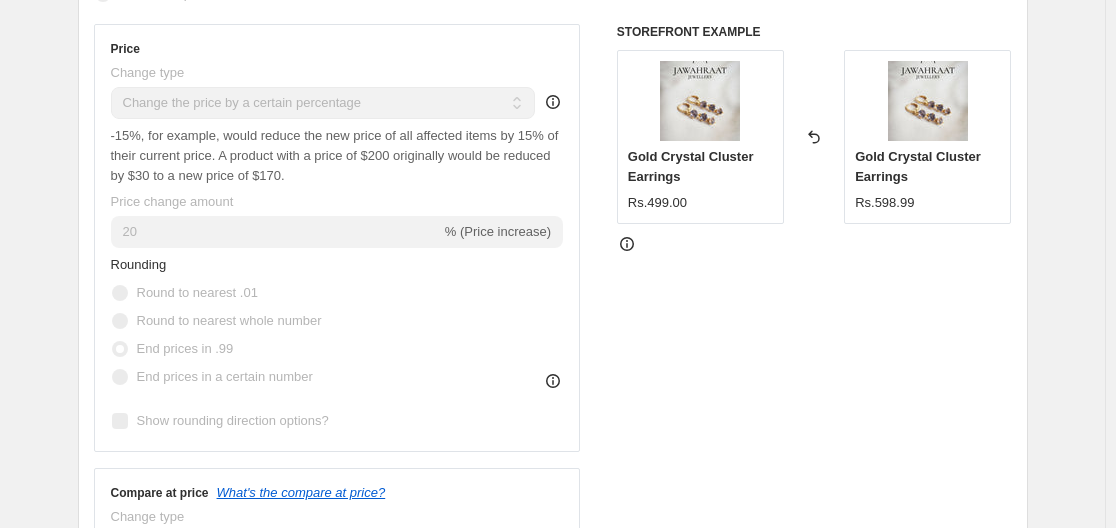 click 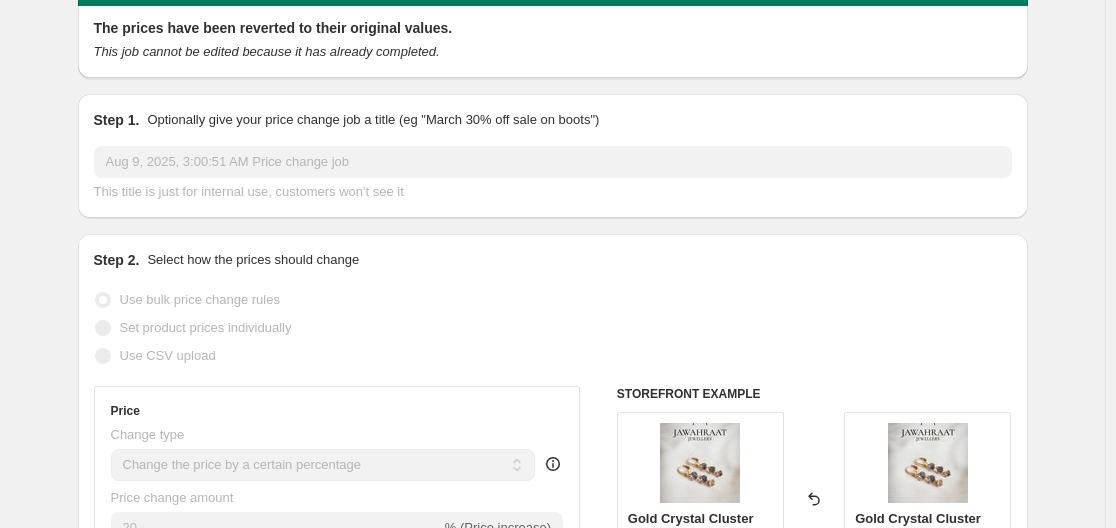 scroll, scrollTop: 0, scrollLeft: 0, axis: both 